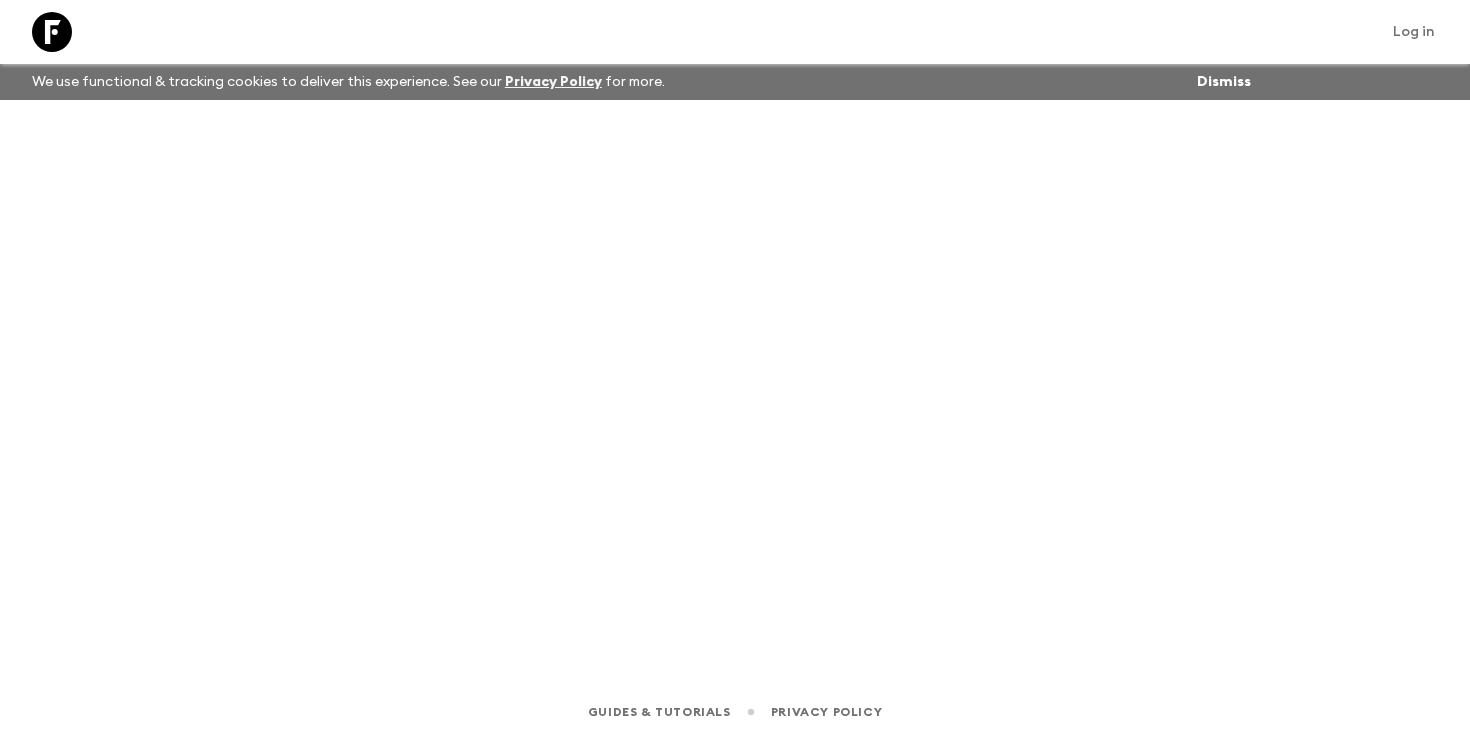 scroll, scrollTop: 0, scrollLeft: 0, axis: both 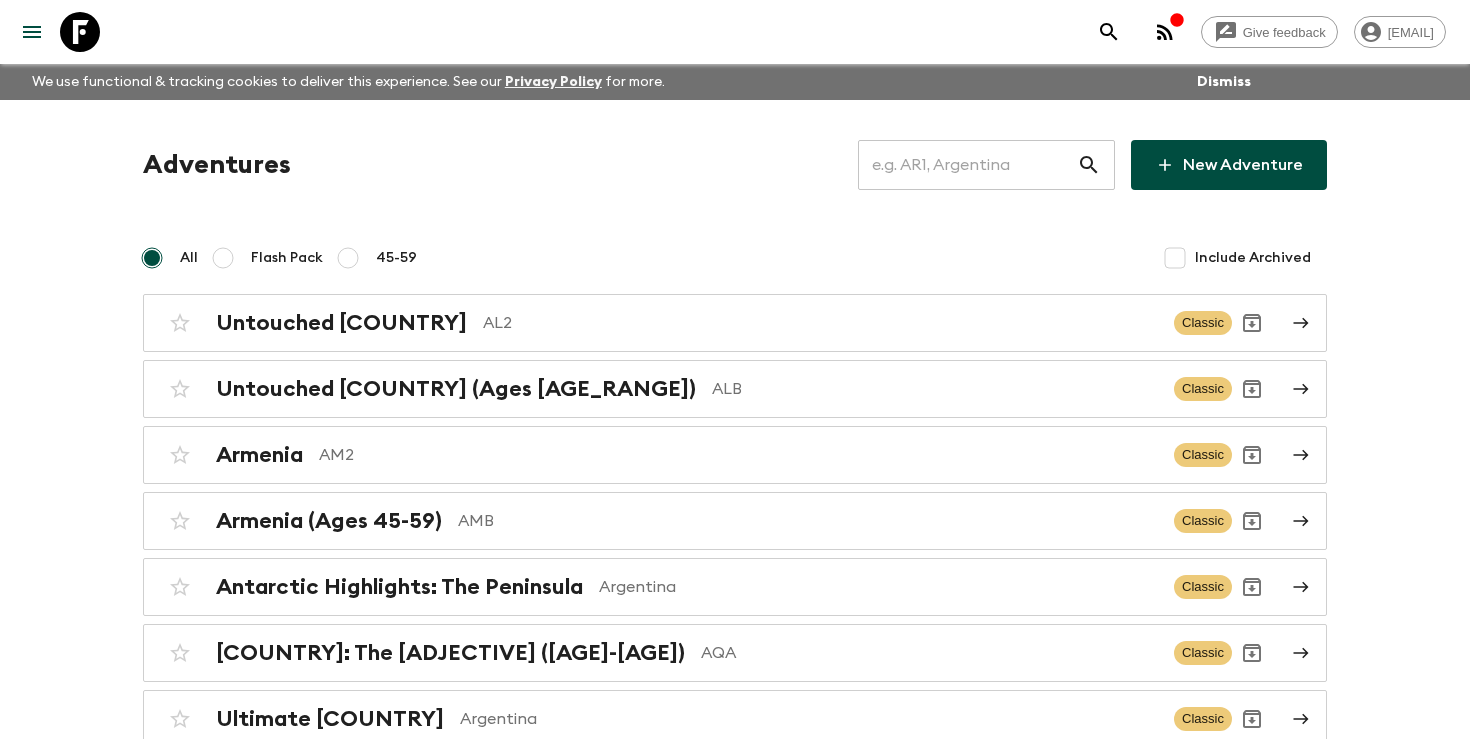 click at bounding box center [967, 165] 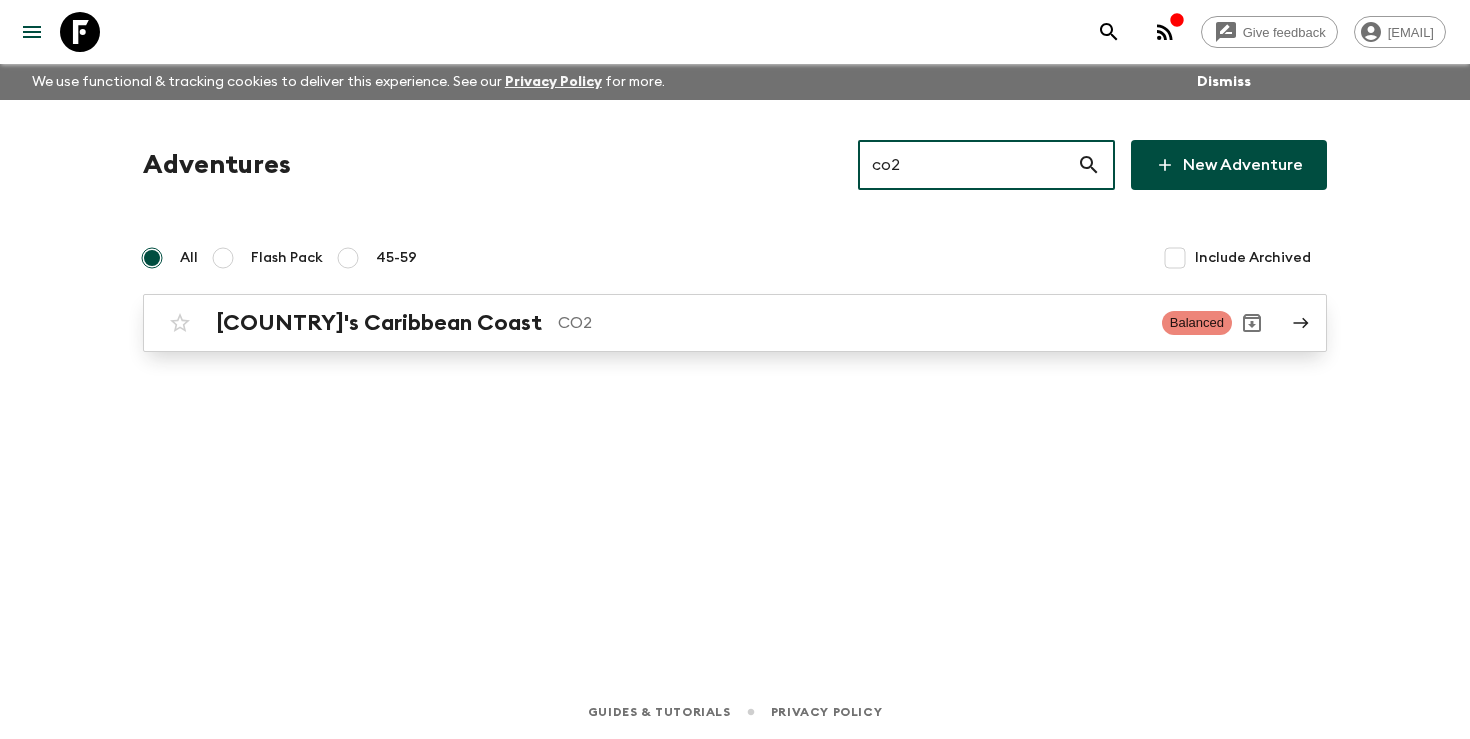 type on "co2" 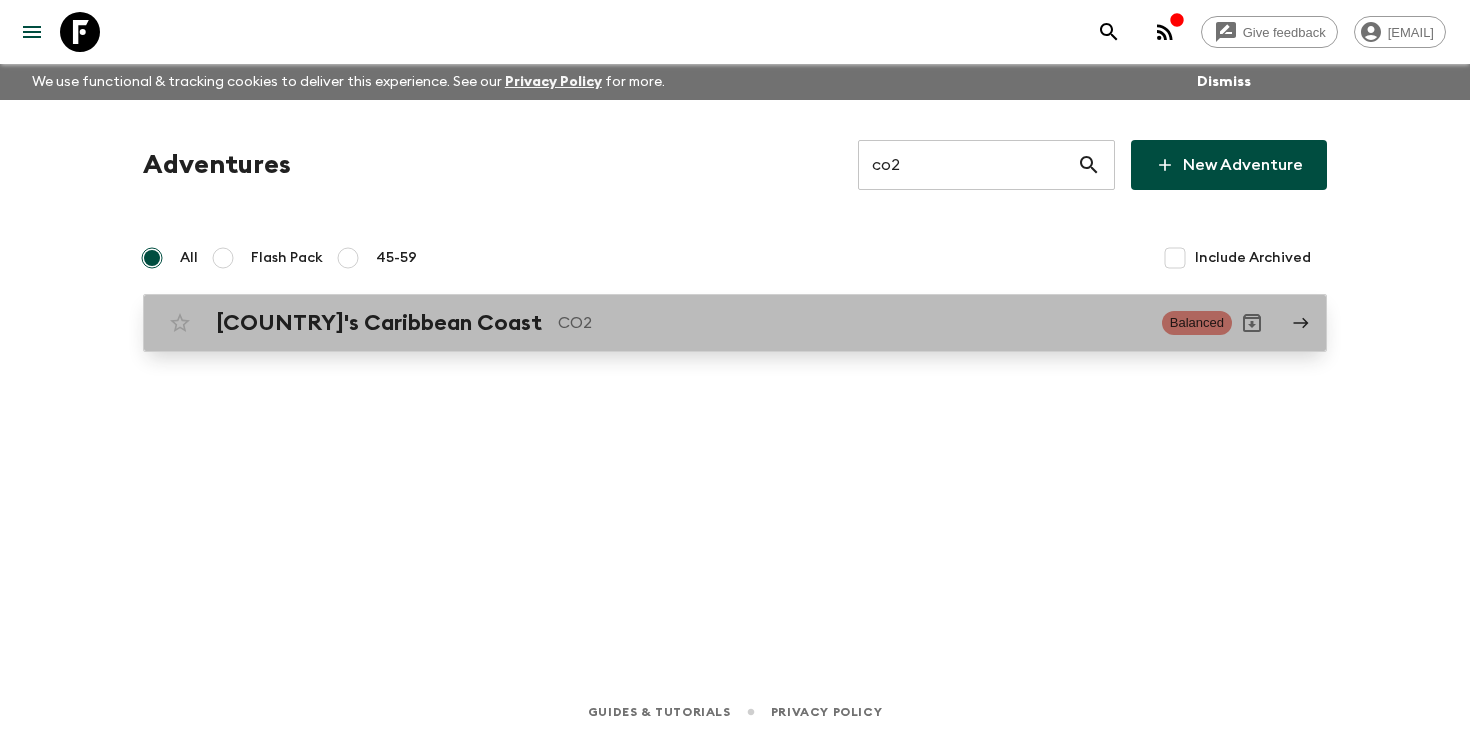click on "Colombia’s Caribbean Coast CO2 Balanced" at bounding box center (735, 323) 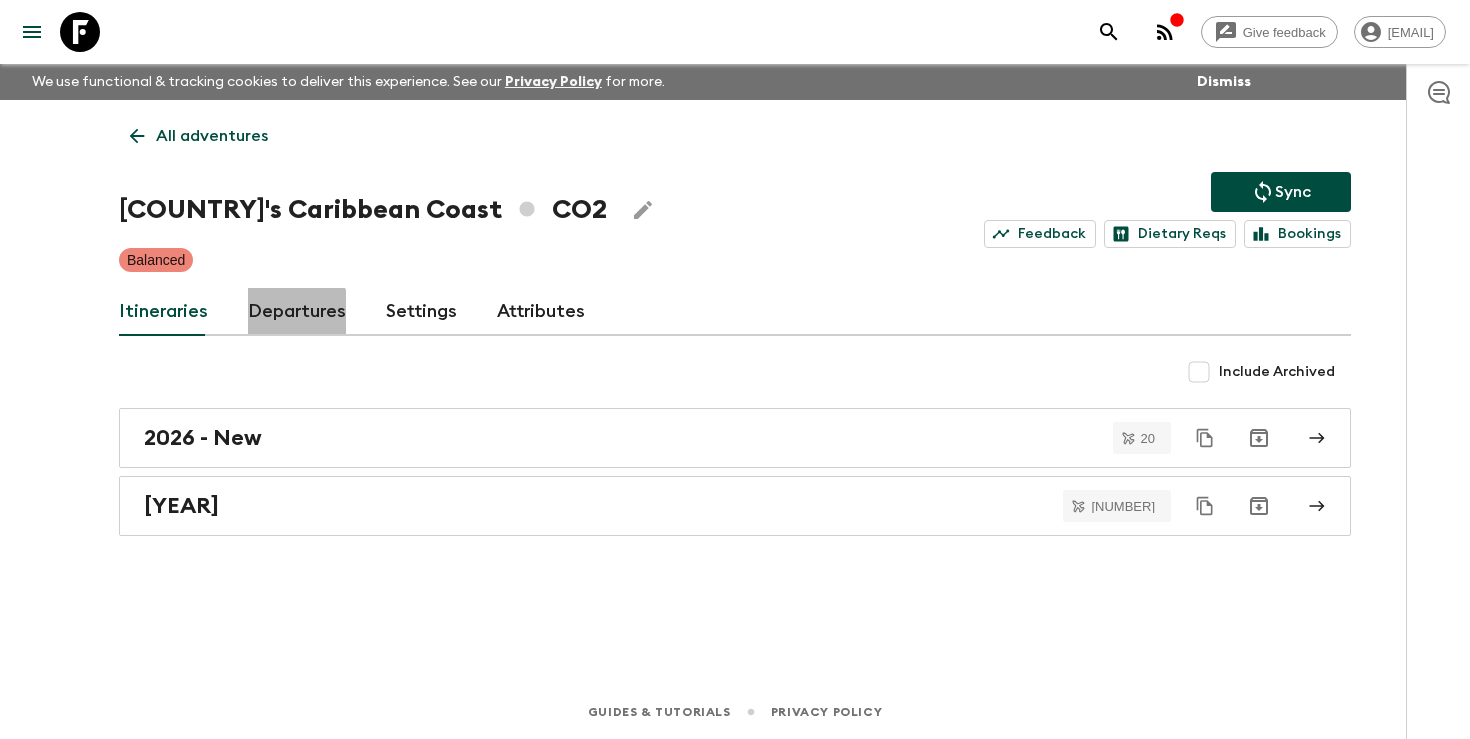 click on "Departures" at bounding box center (297, 312) 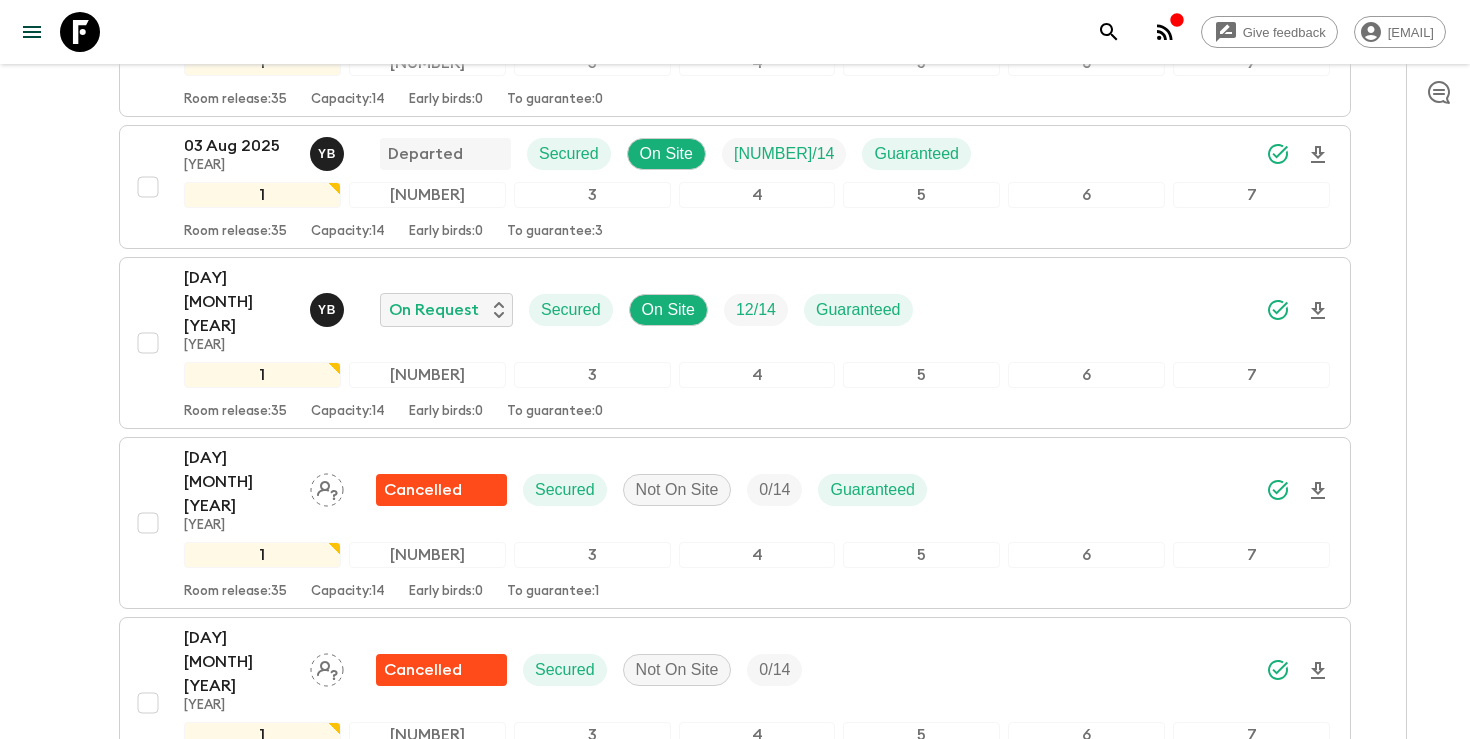 scroll, scrollTop: 918, scrollLeft: 0, axis: vertical 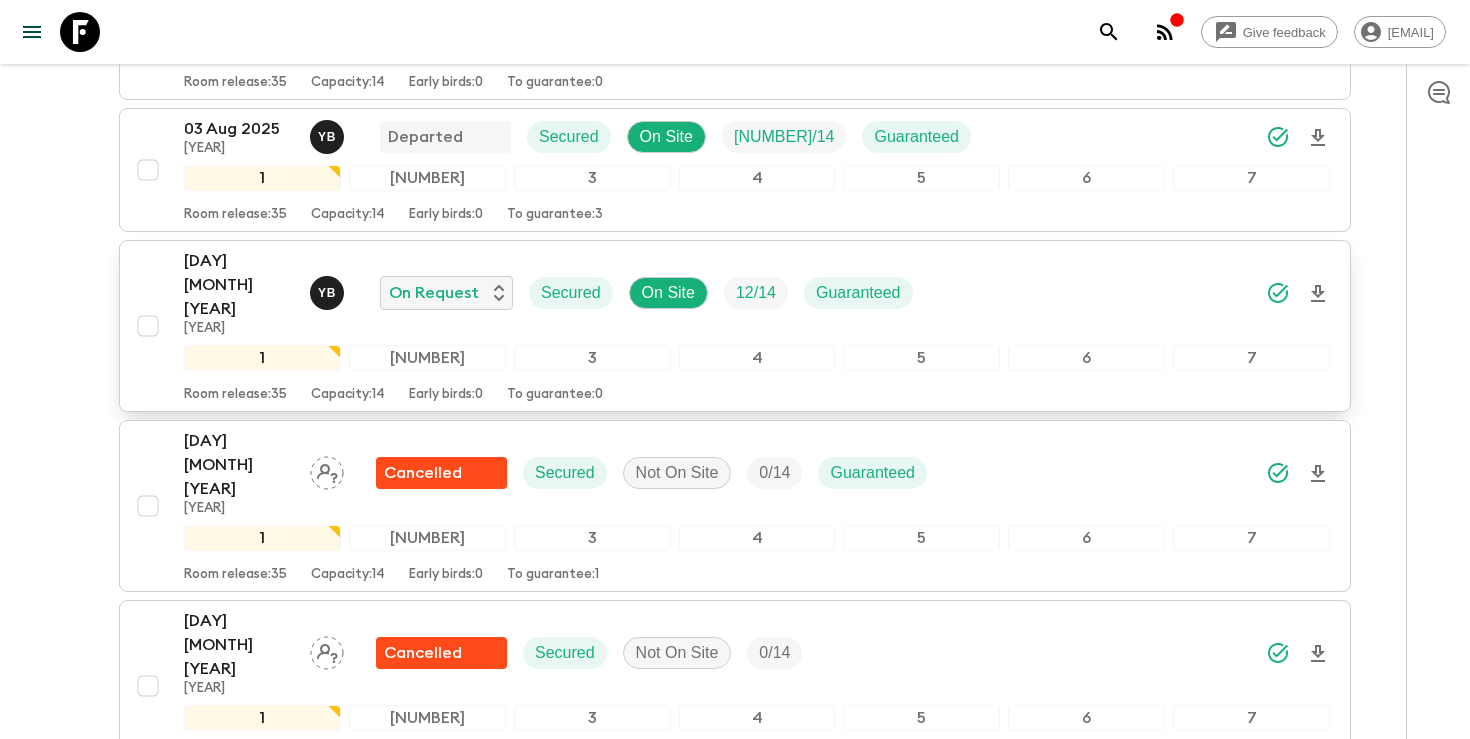 click on "24 Aug 2025" at bounding box center [239, 285] 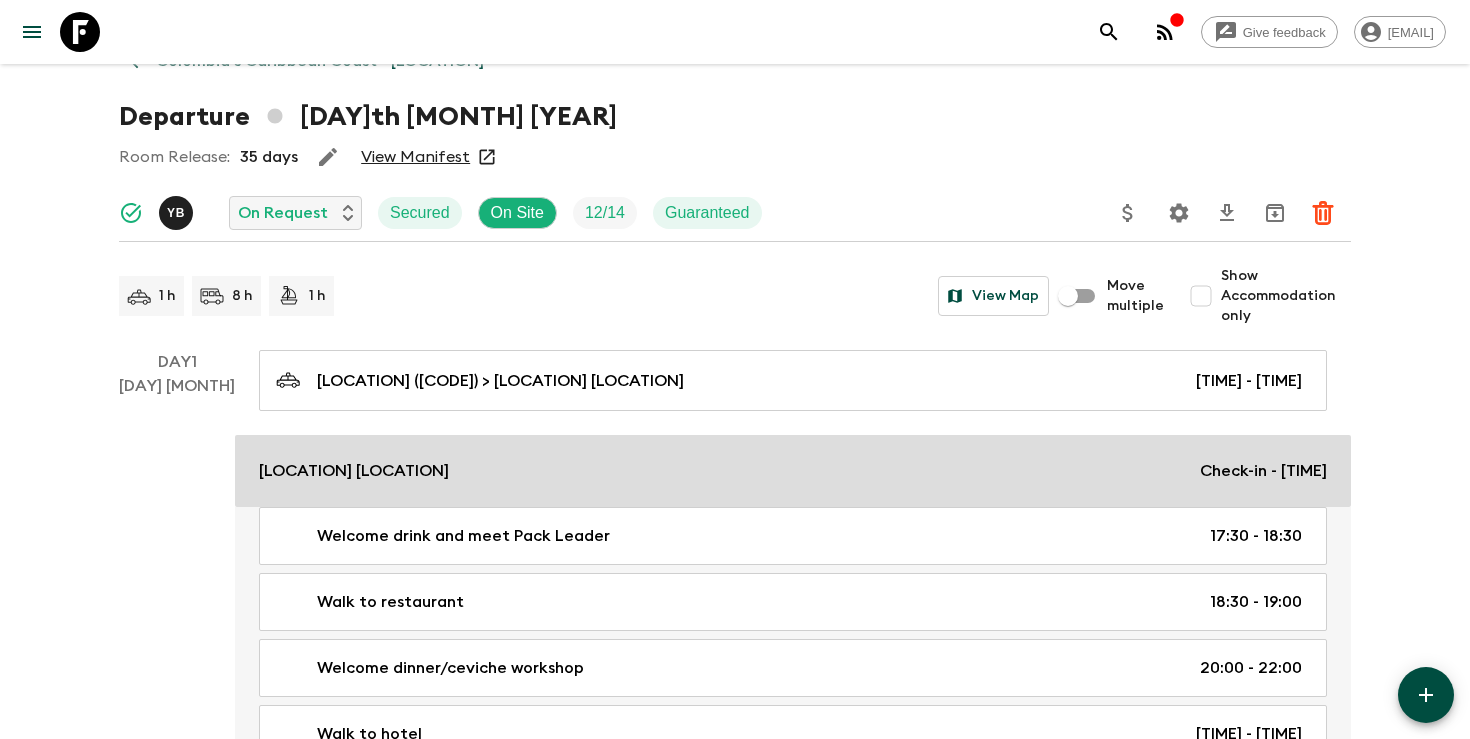 scroll, scrollTop: 113, scrollLeft: 0, axis: vertical 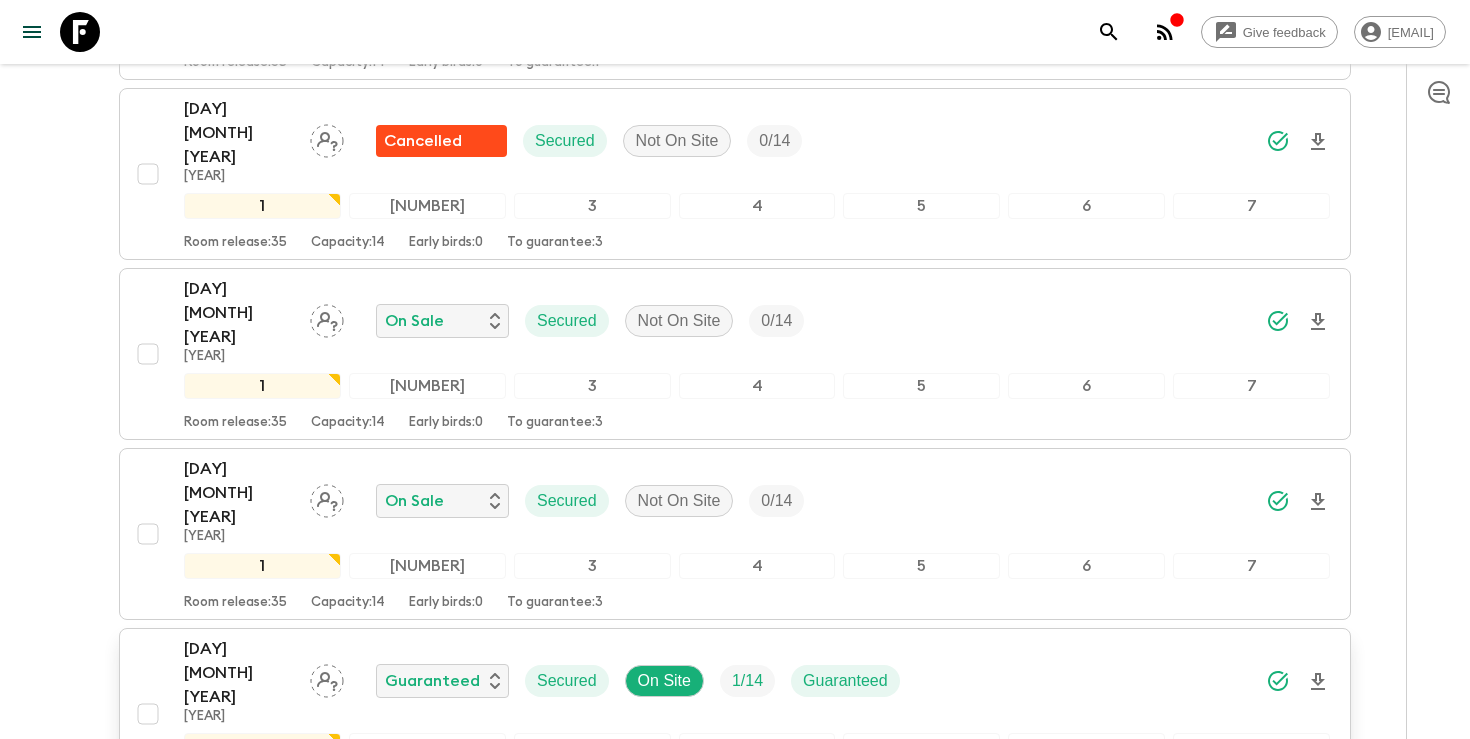 click on "23 Nov 2025 2025 Guaranteed Secured On Site 1 / 14 Guaranteed 1 2 3 4 5 6 7 Room release:  35 Capacity:  14 Early birds:  0 To guarantee:  0" at bounding box center (729, 714) 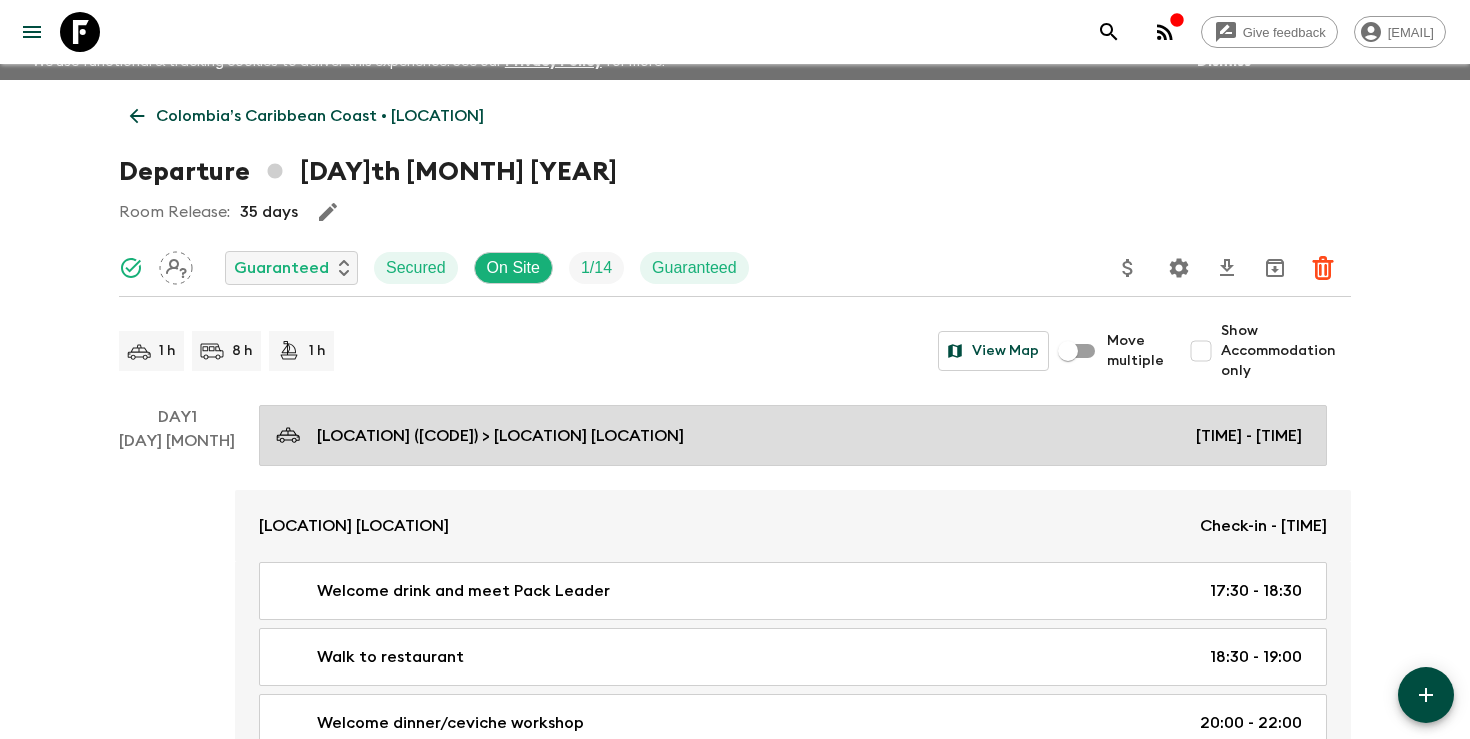 scroll, scrollTop: 9, scrollLeft: 0, axis: vertical 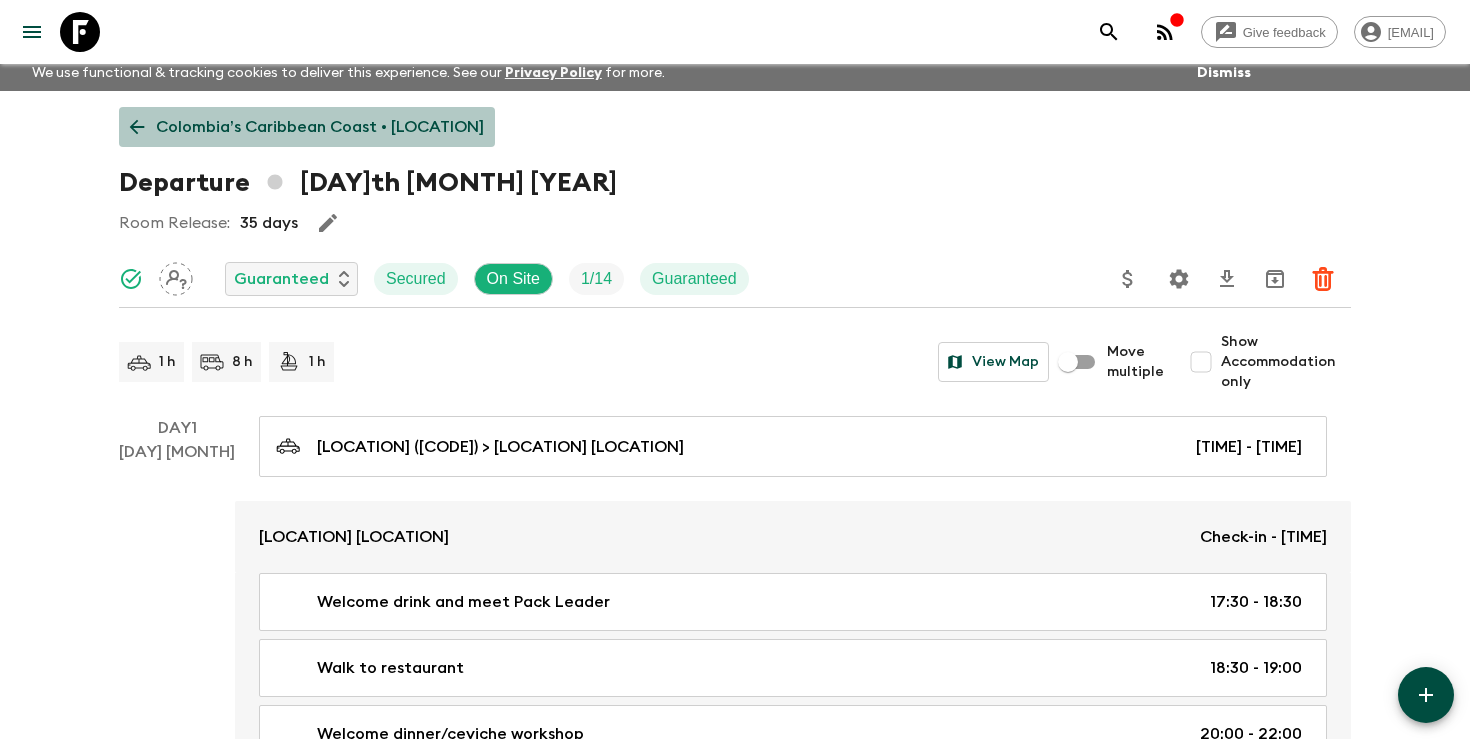 click on "Colombia’s Caribbean Coast • CO2" at bounding box center (320, 127) 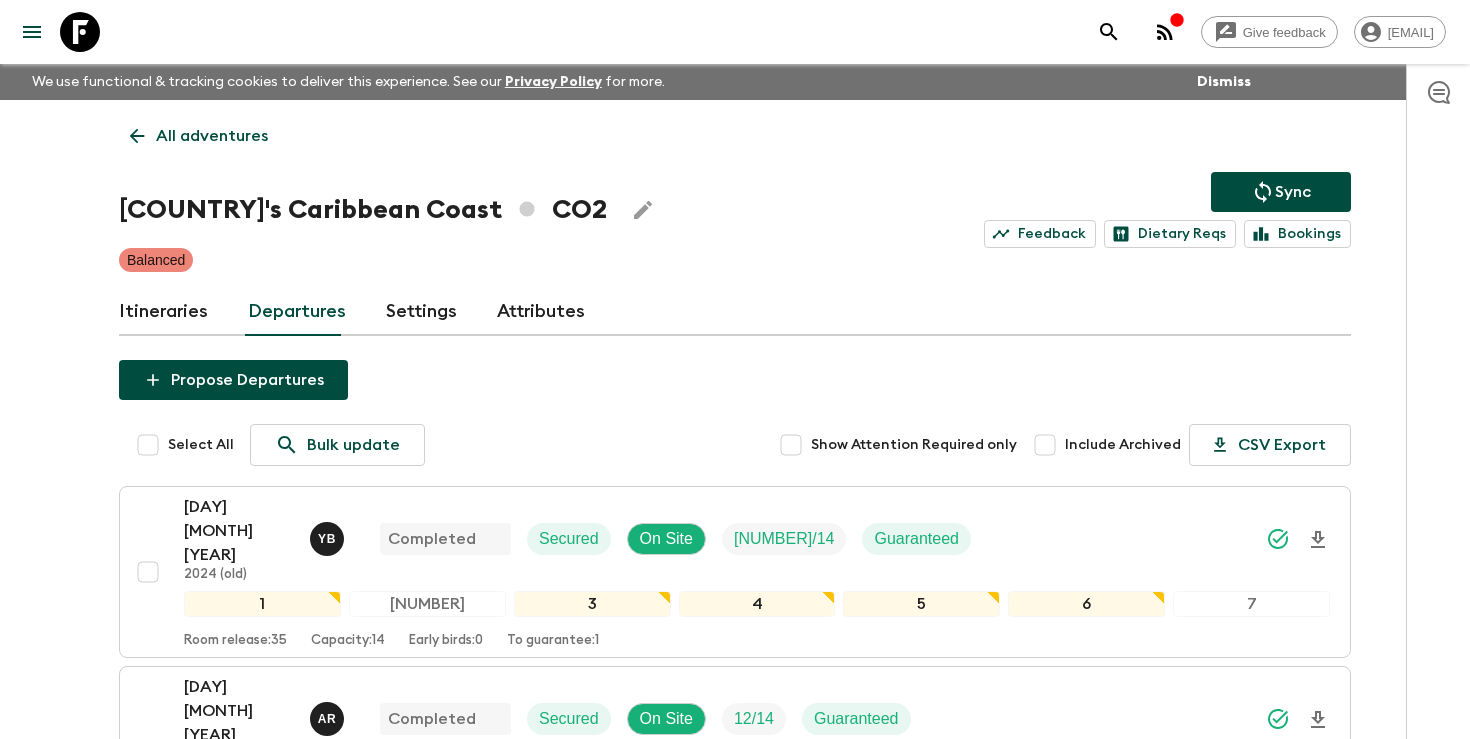 click on "Include Archived" at bounding box center [1045, 445] 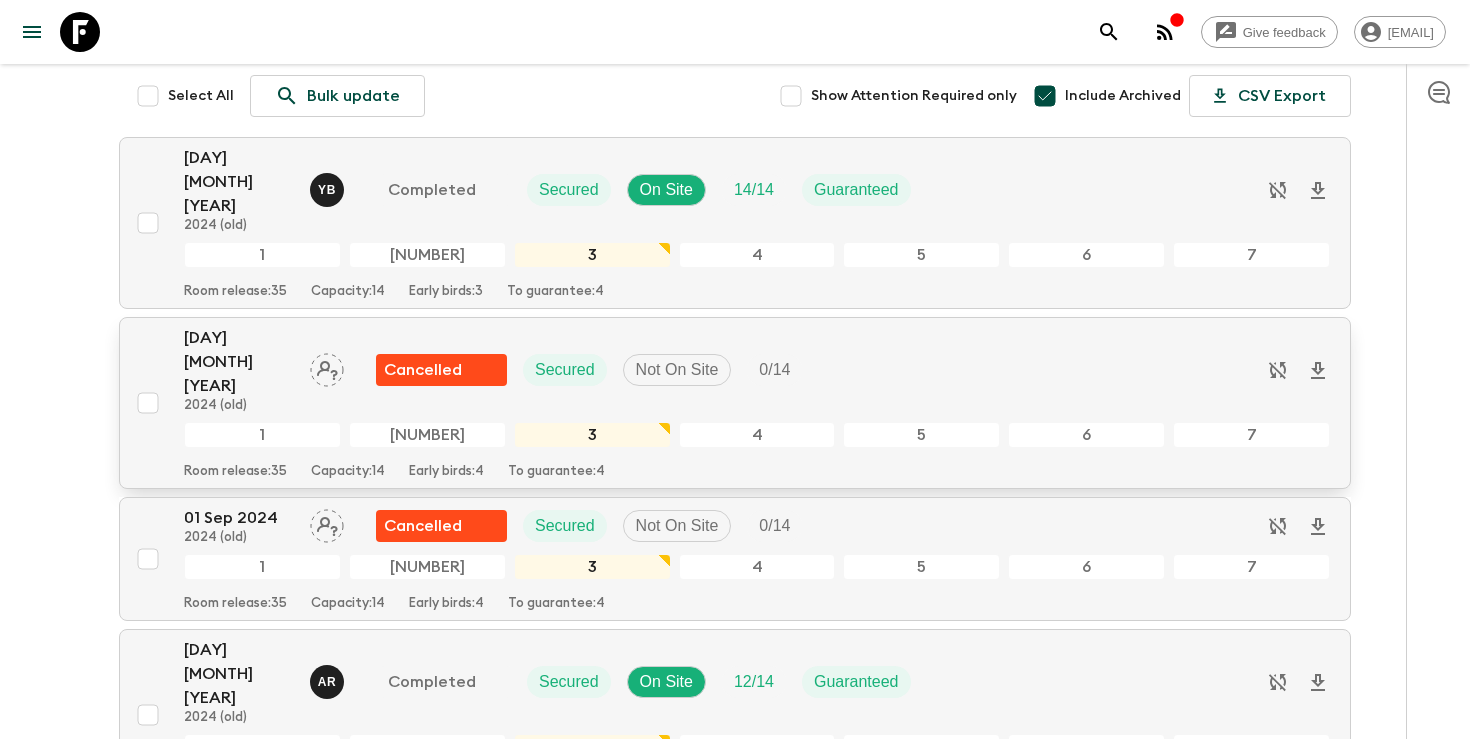 scroll, scrollTop: 173, scrollLeft: 0, axis: vertical 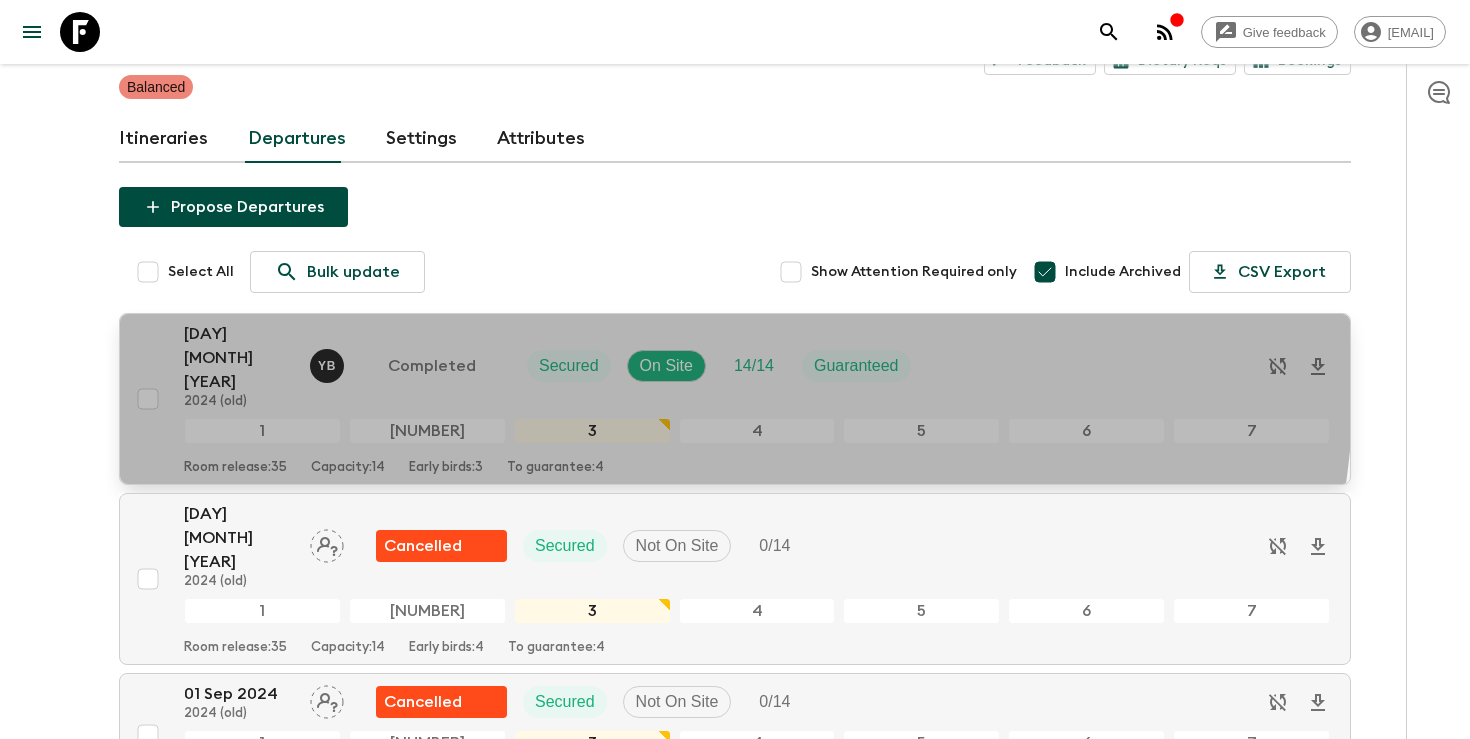 click on "18 Aug 2024" at bounding box center (239, 358) 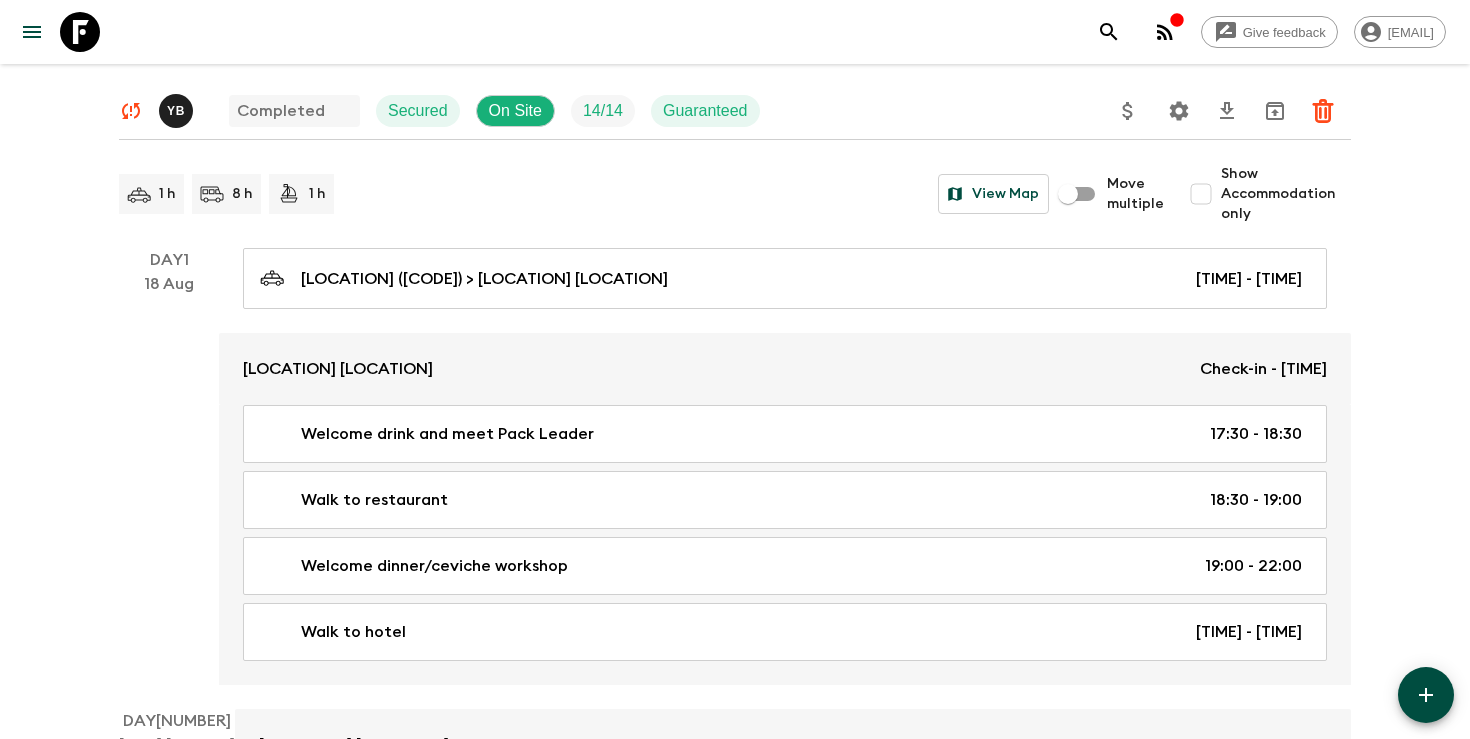 scroll, scrollTop: 179, scrollLeft: 0, axis: vertical 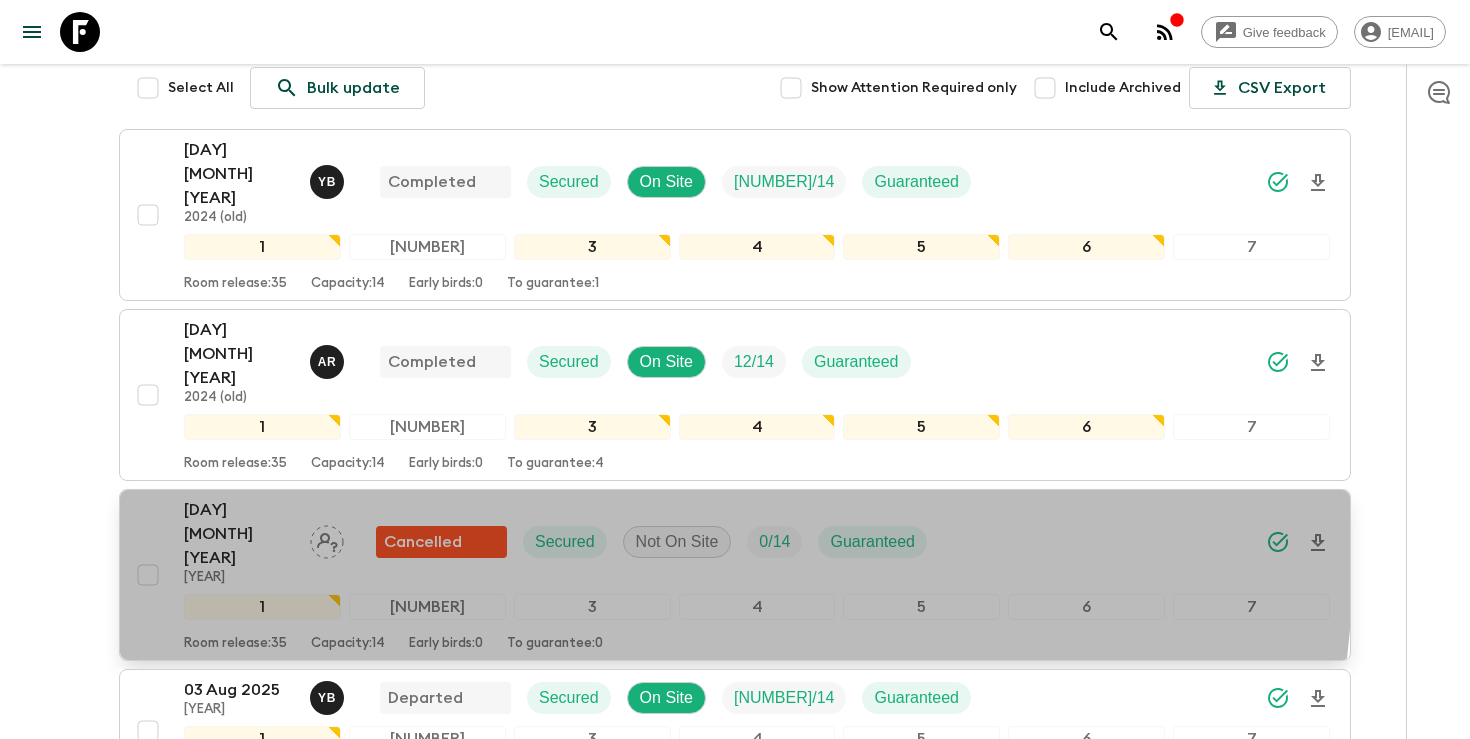 click on "2025" at bounding box center (239, 578) 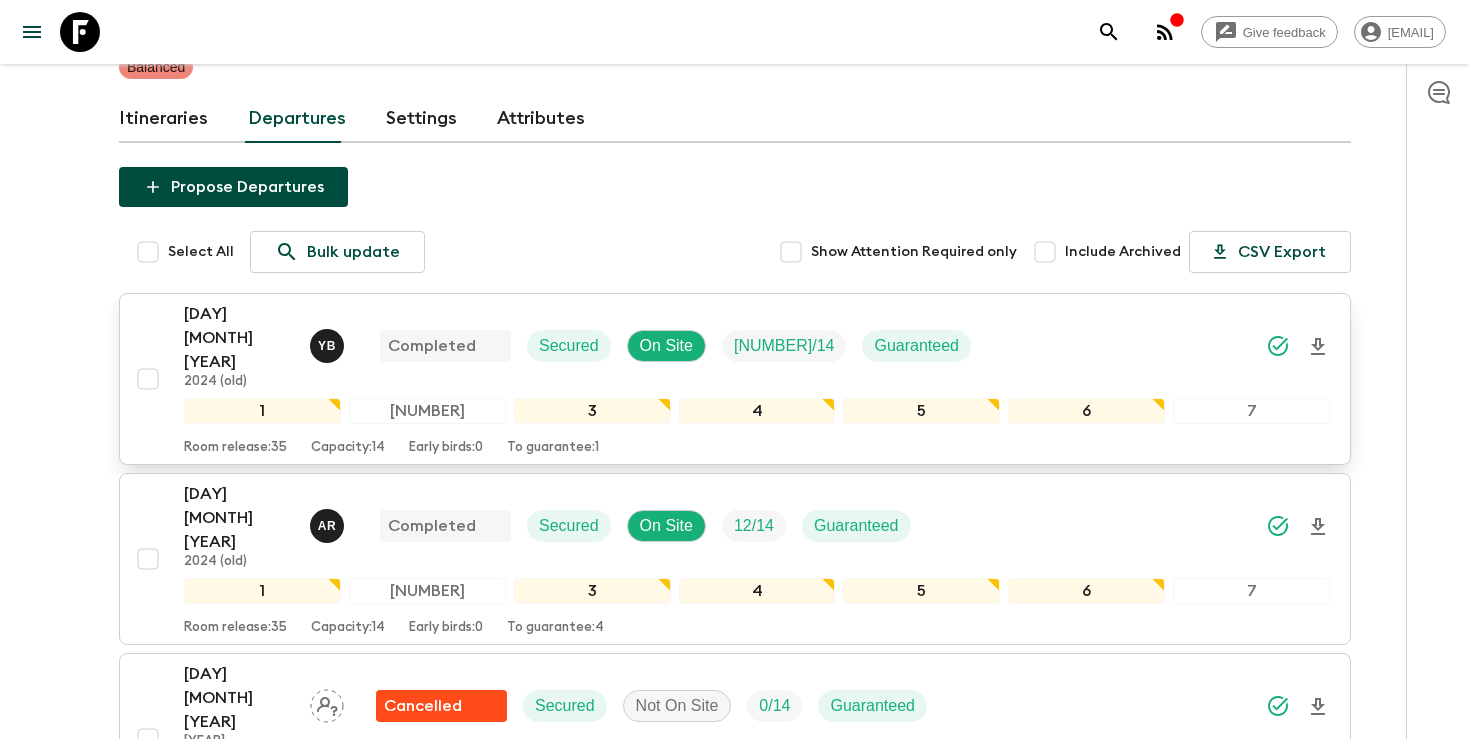 scroll, scrollTop: 258, scrollLeft: 0, axis: vertical 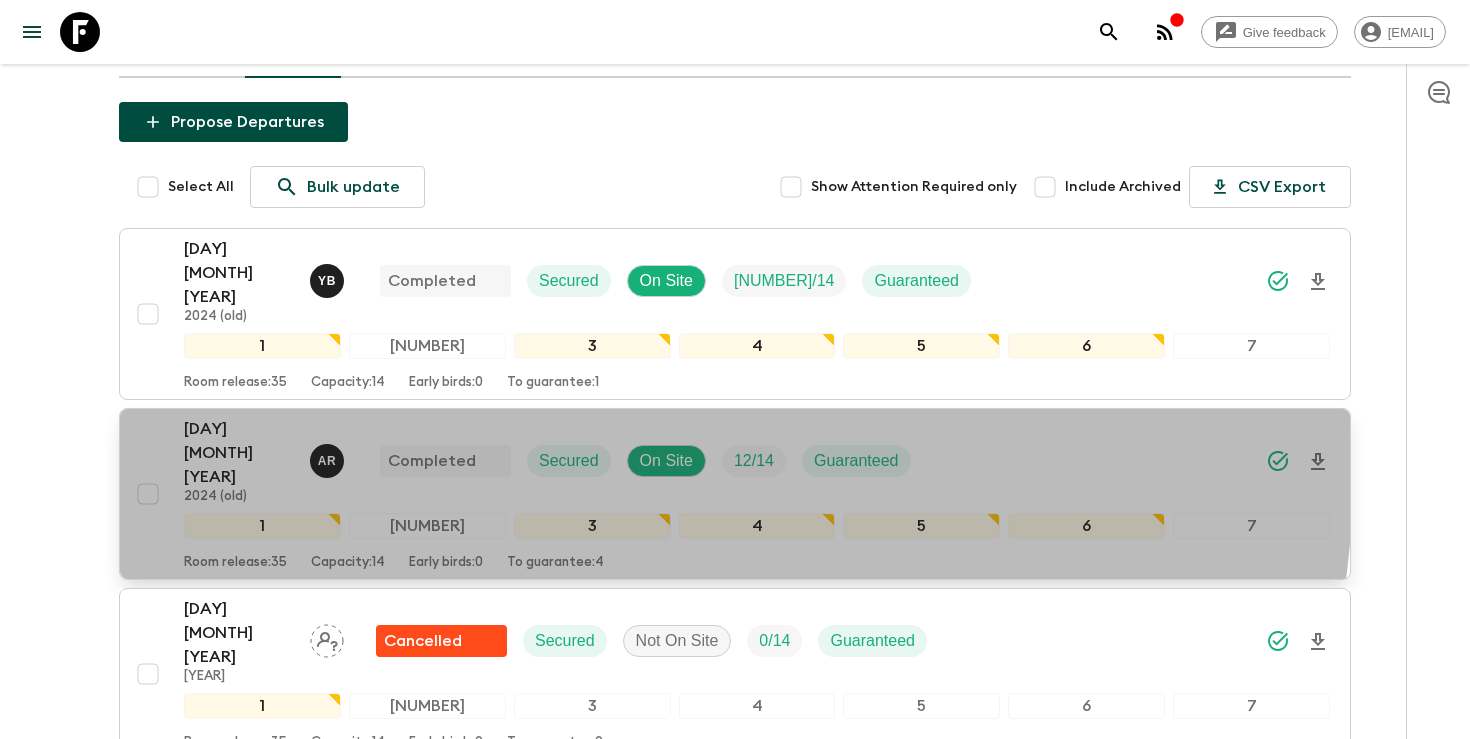 click on "29 Dec 2024" at bounding box center (239, 453) 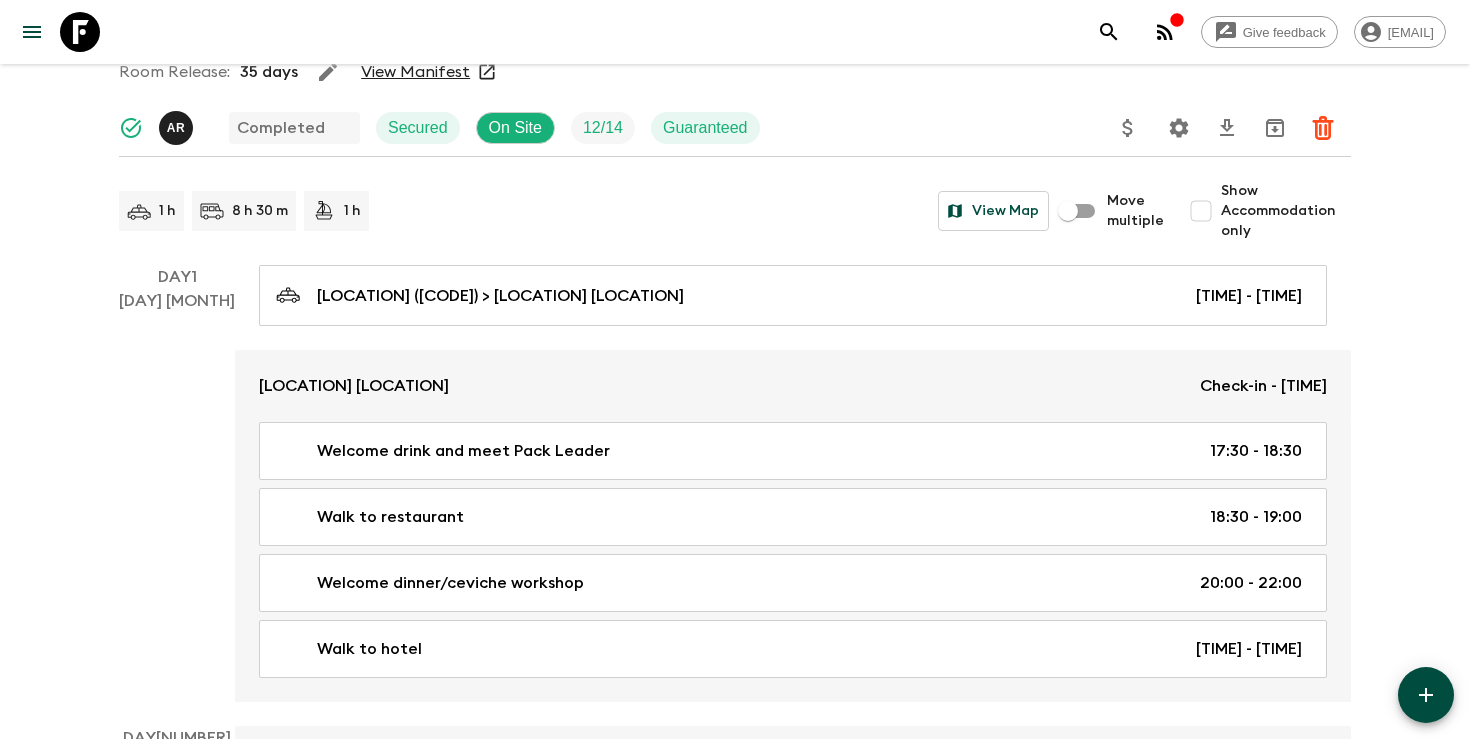scroll, scrollTop: 162, scrollLeft: 0, axis: vertical 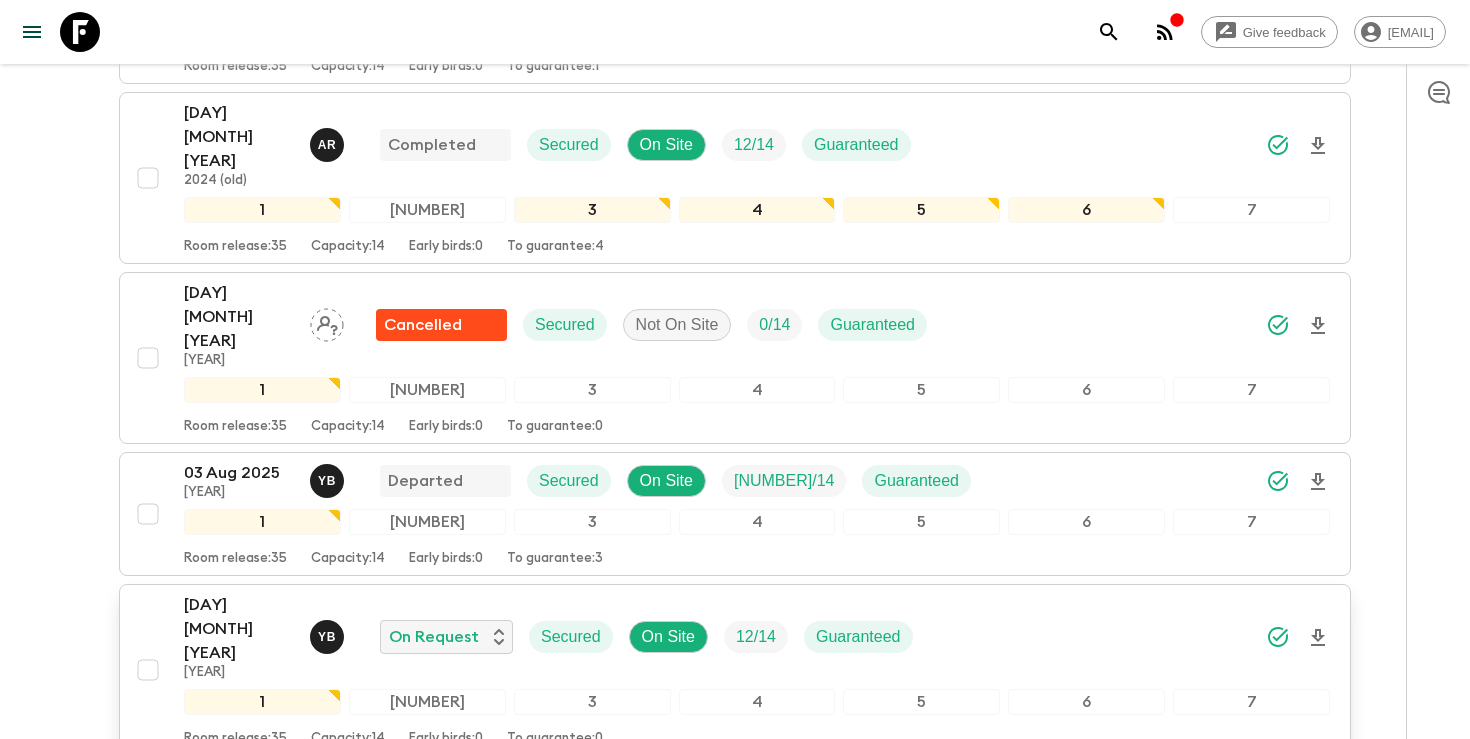 click on "24 Aug 2025" at bounding box center (239, 629) 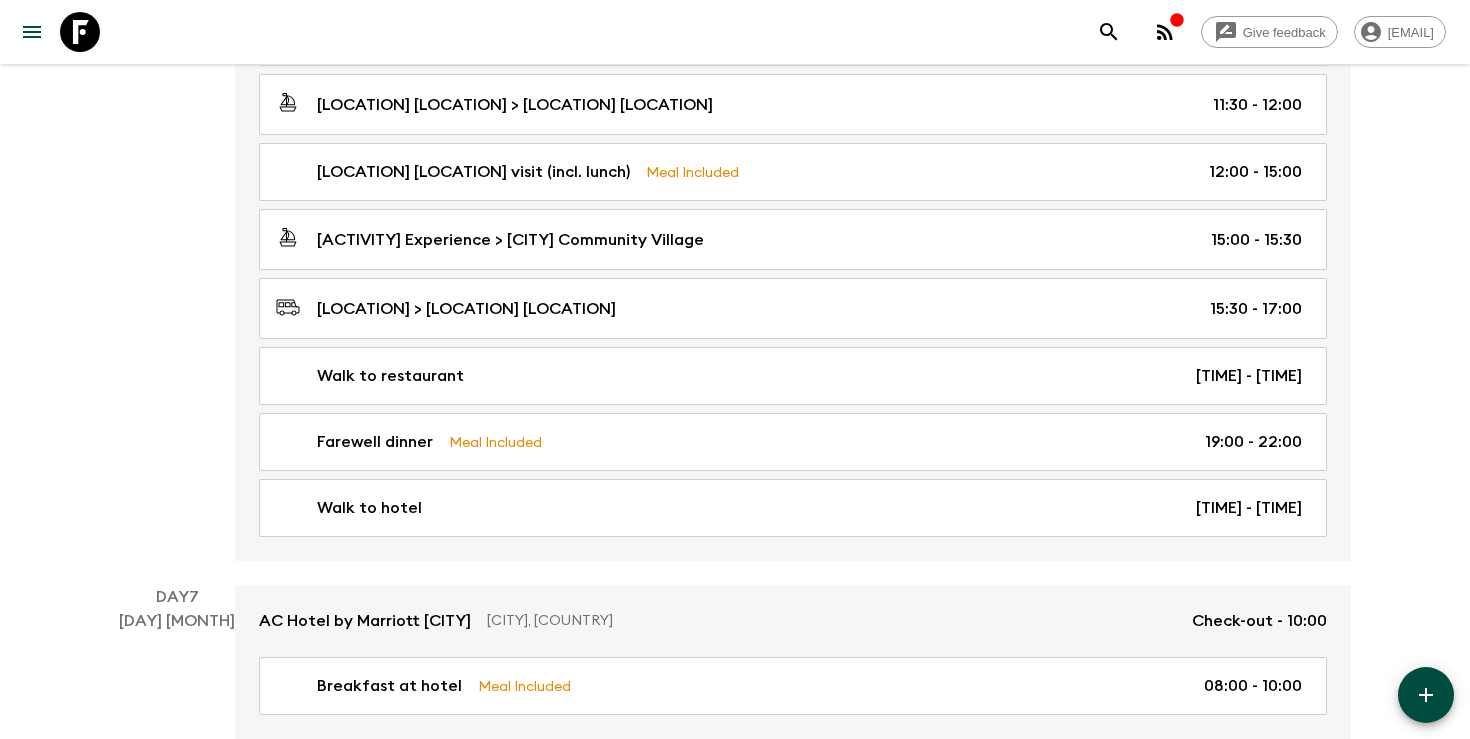 scroll, scrollTop: 2807, scrollLeft: 0, axis: vertical 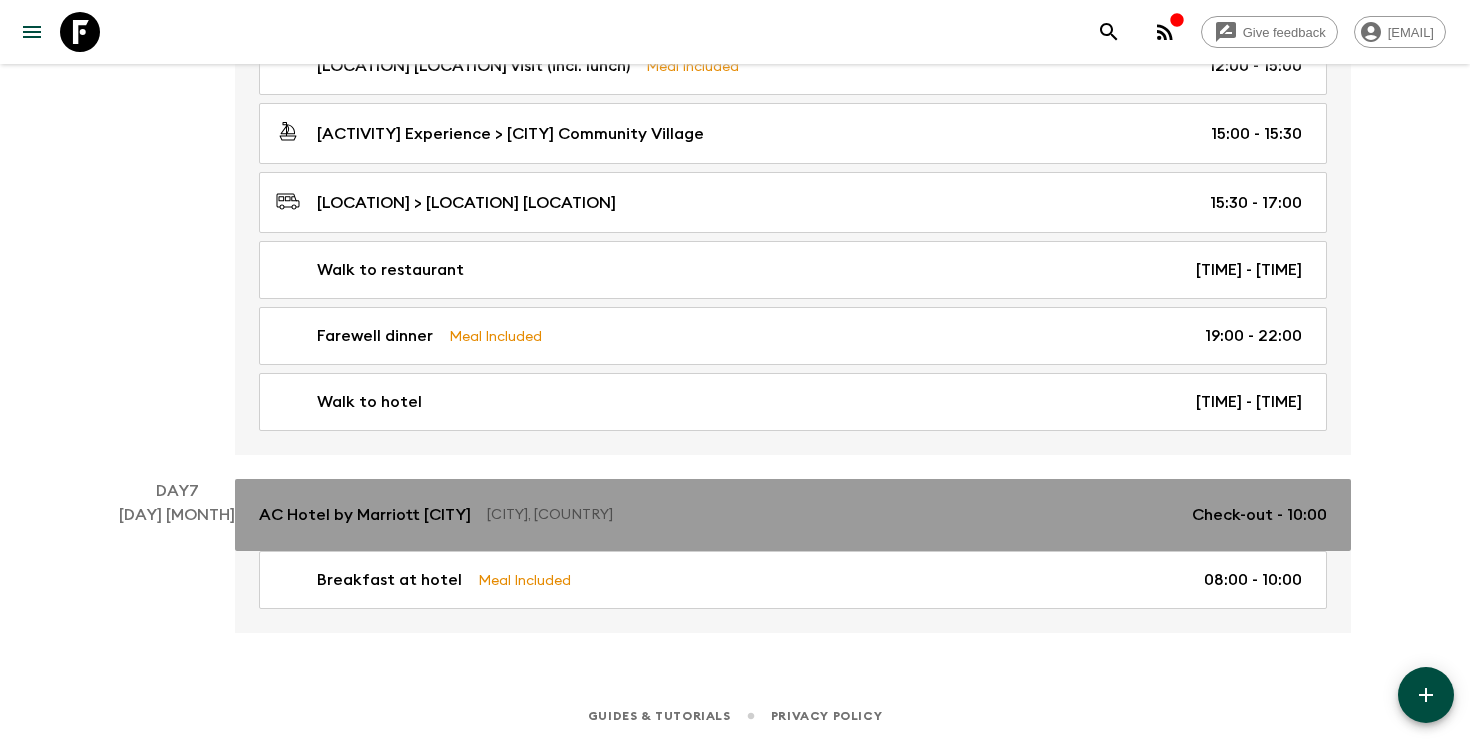 click on "AC Hotel by Marriott Santa Marta Santa Marta, Colombia Check-out - 10:00" at bounding box center (793, 515) 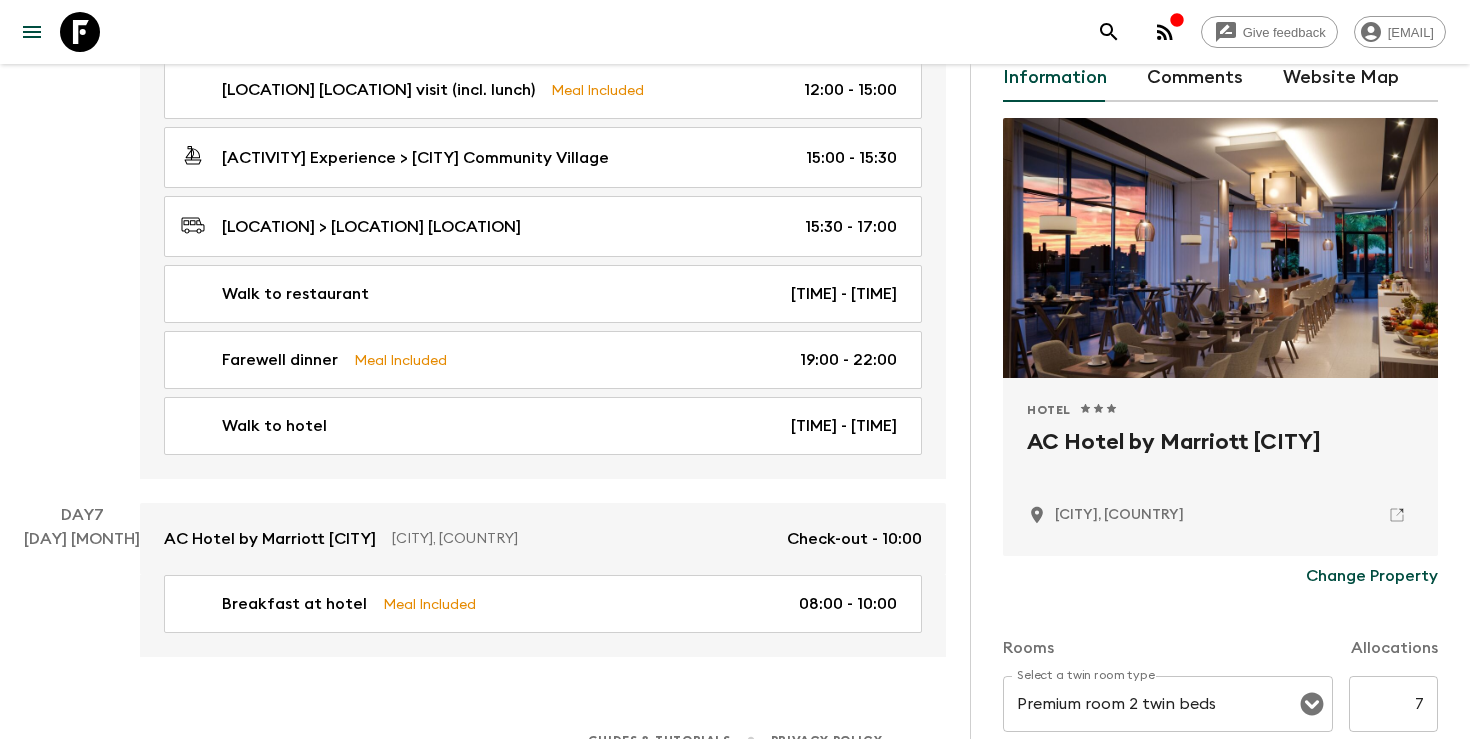 scroll, scrollTop: 97, scrollLeft: 0, axis: vertical 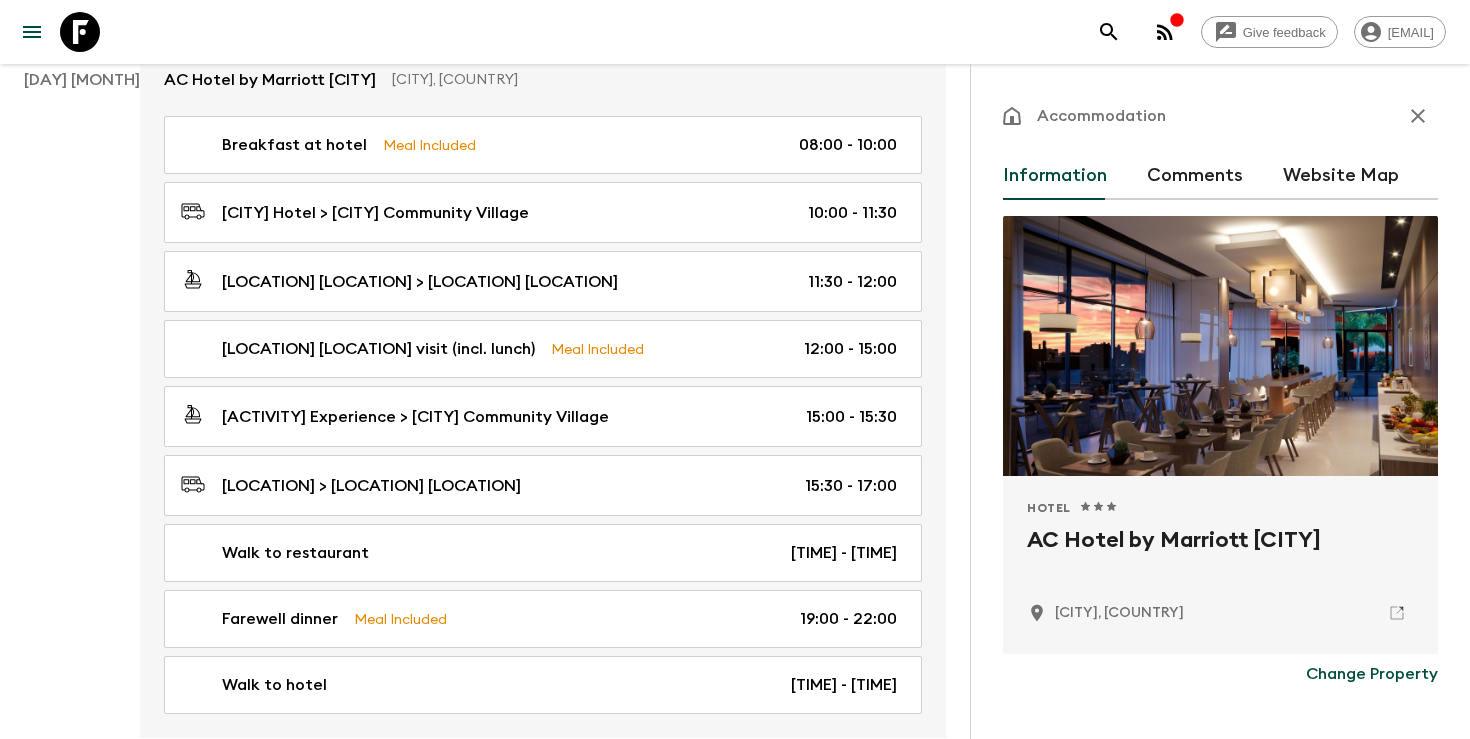 click 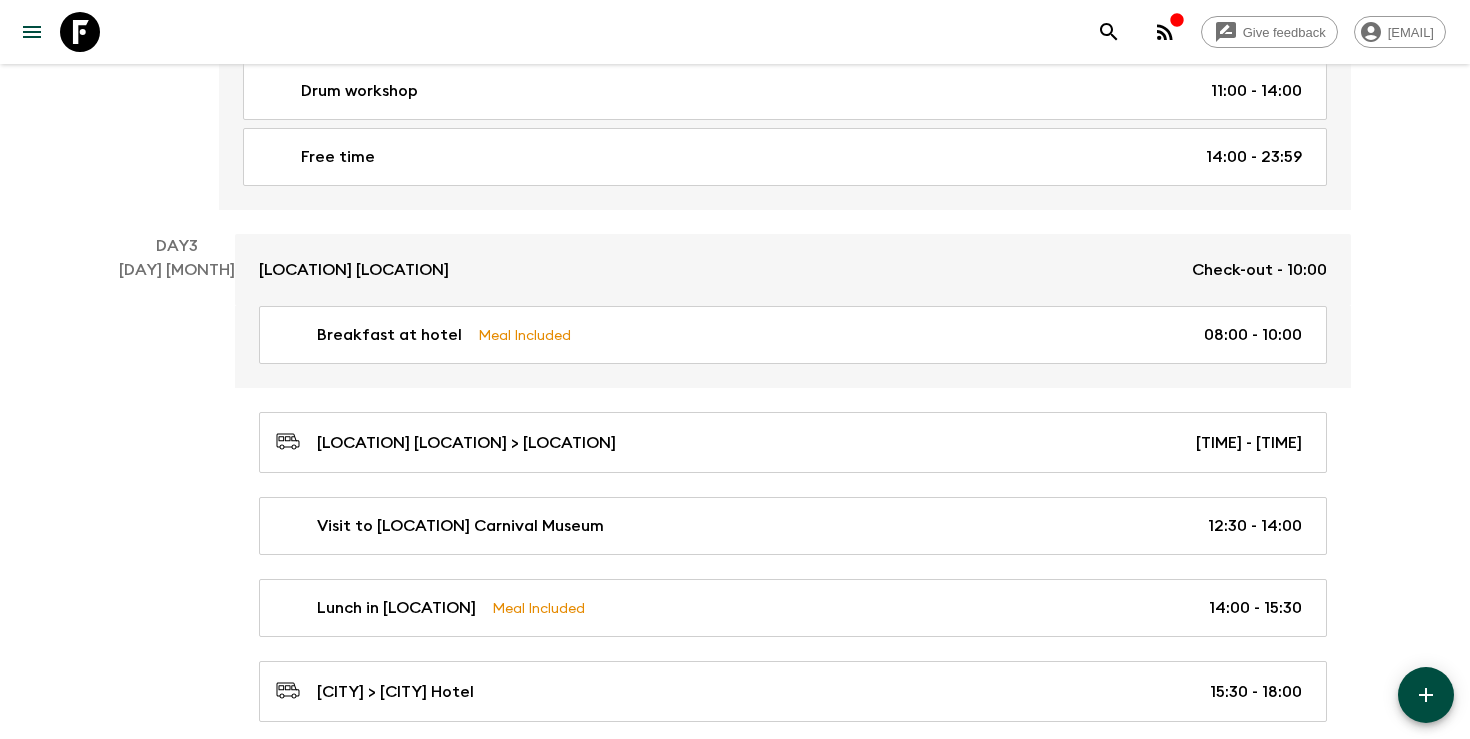 scroll, scrollTop: 1007, scrollLeft: 0, axis: vertical 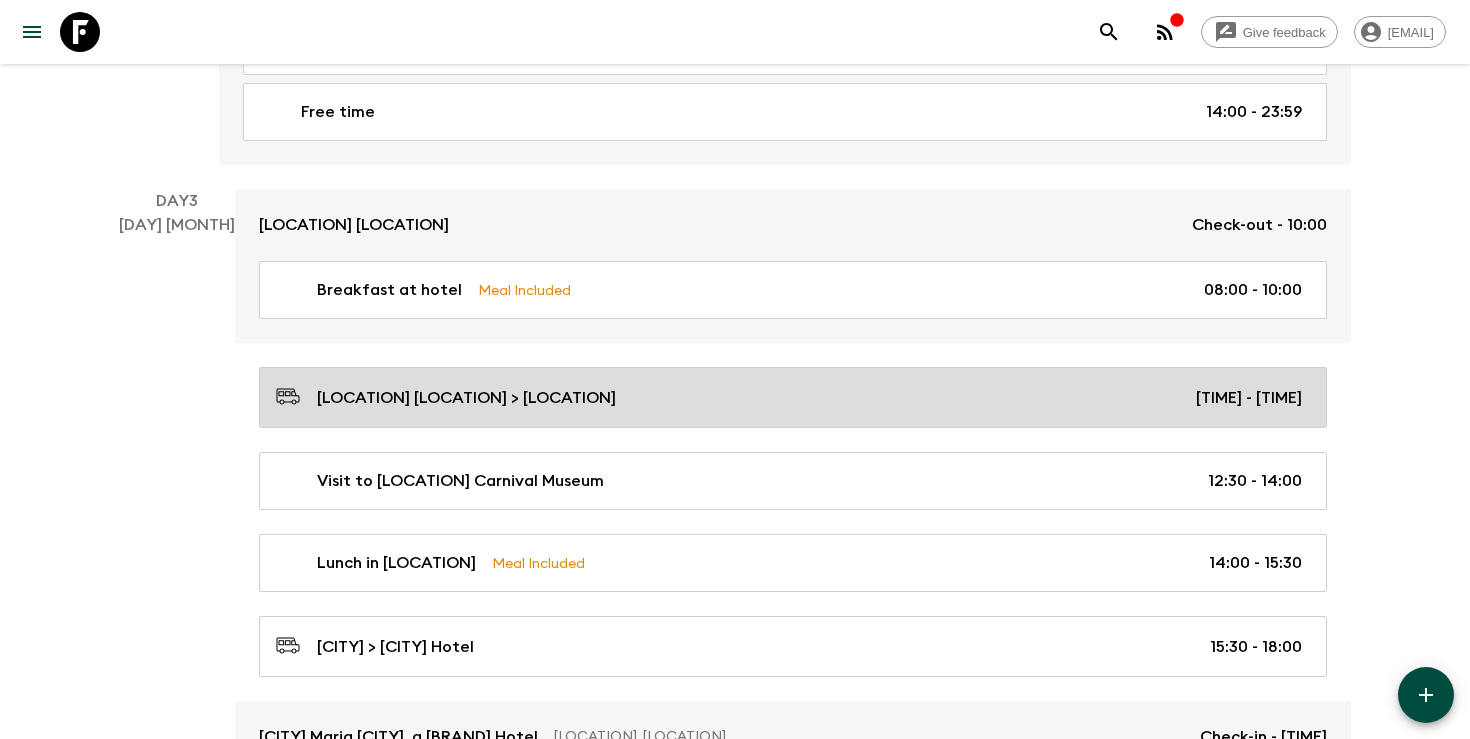 click on "Cartagena Hotel > Baranquilla 10:00 - 12:30" at bounding box center (789, 397) 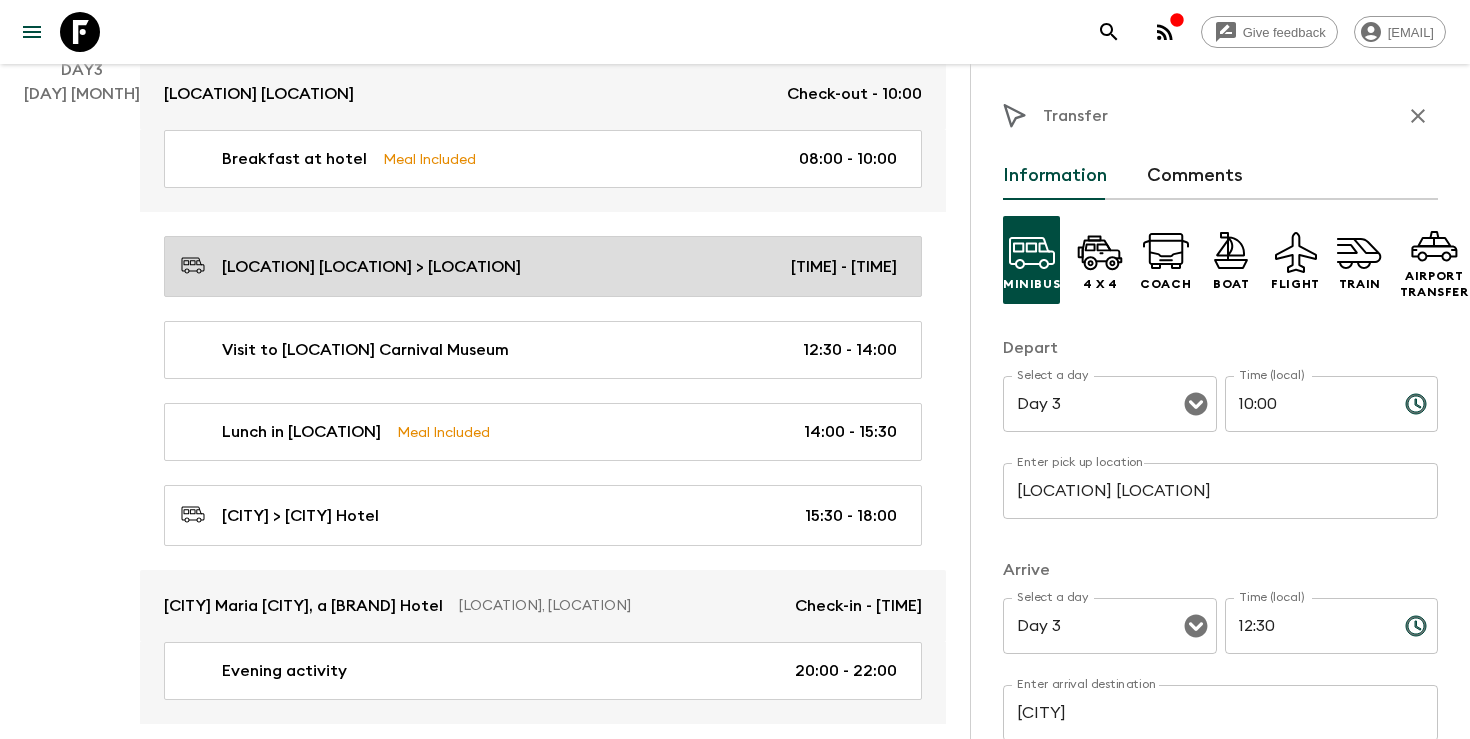 scroll, scrollTop: 1164, scrollLeft: 0, axis: vertical 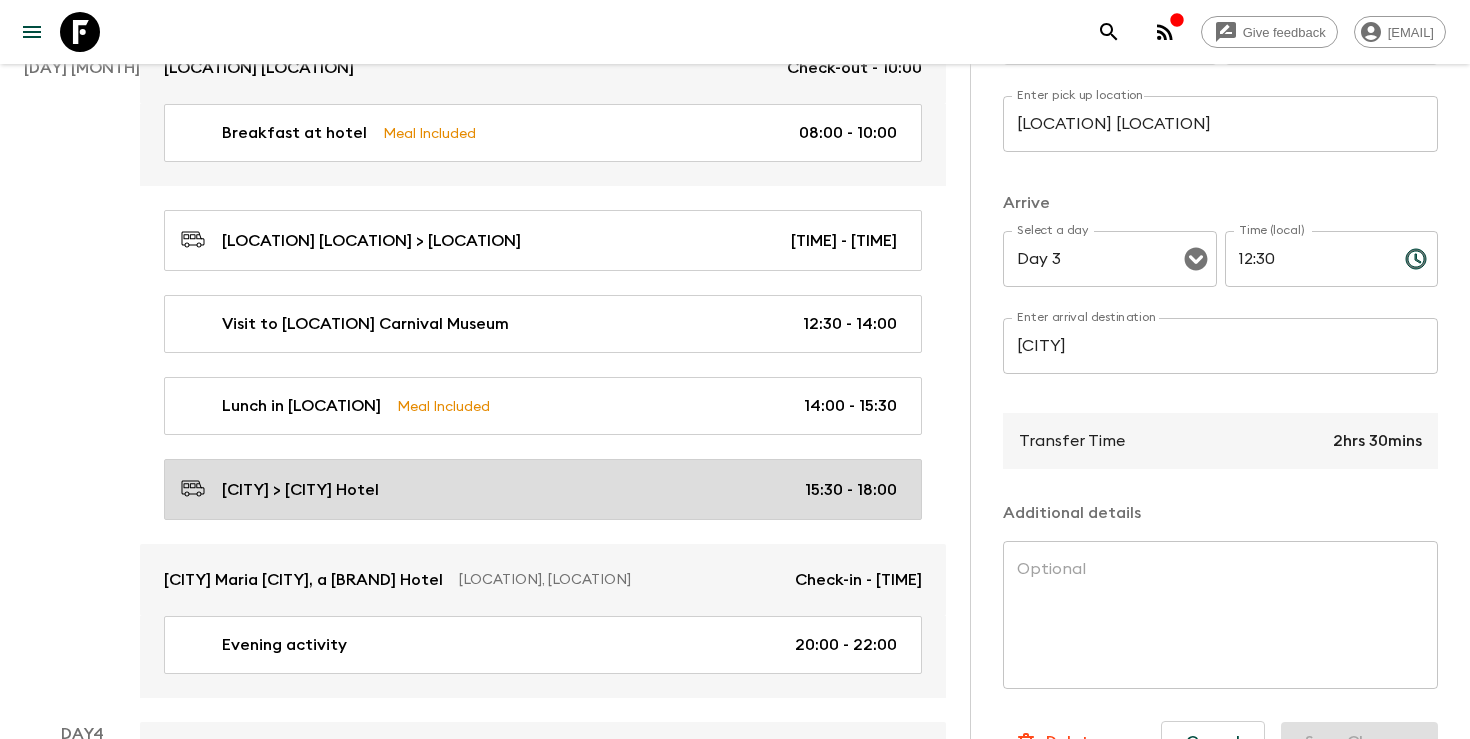 click on "Baranquilla > Tayrona Hotel 15:30 - 18:00" at bounding box center [539, 489] 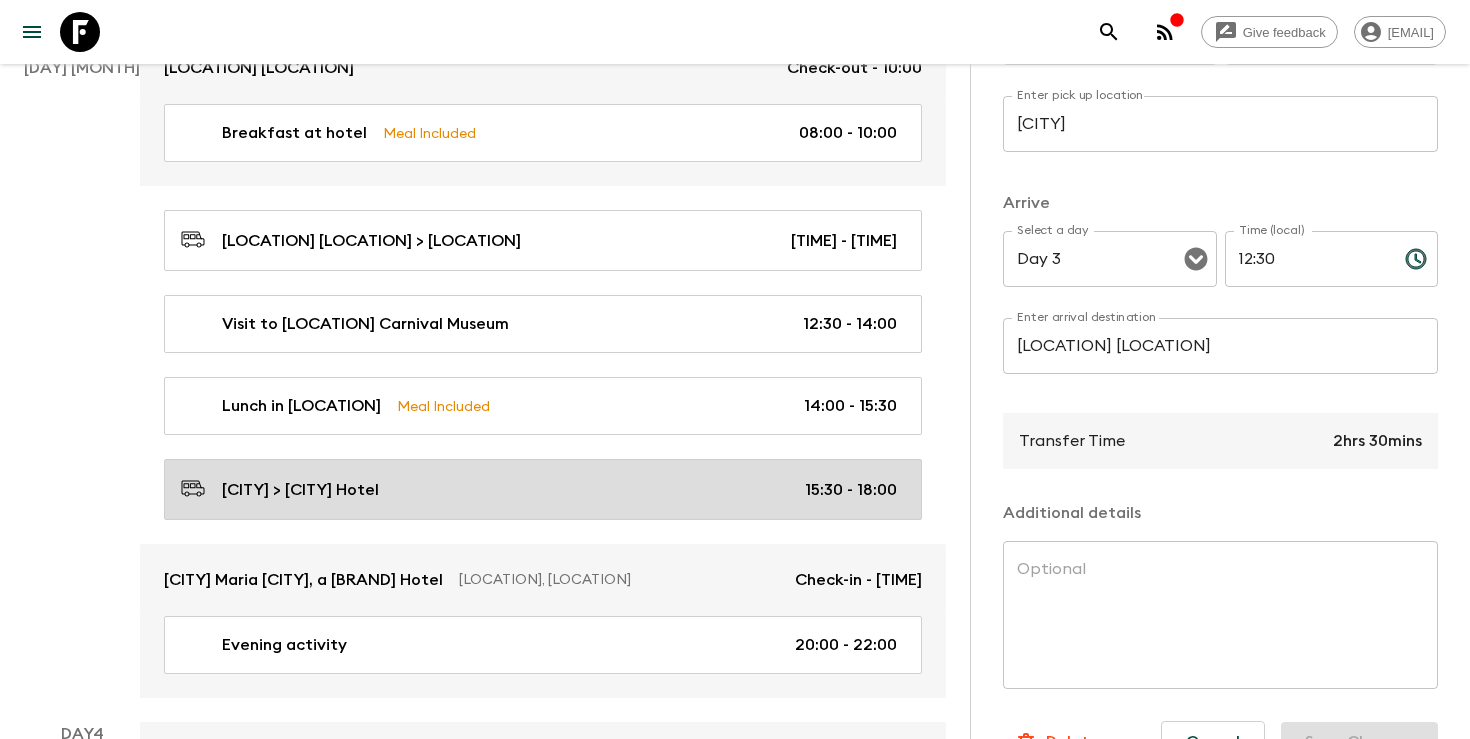 type on "Baranquilla" 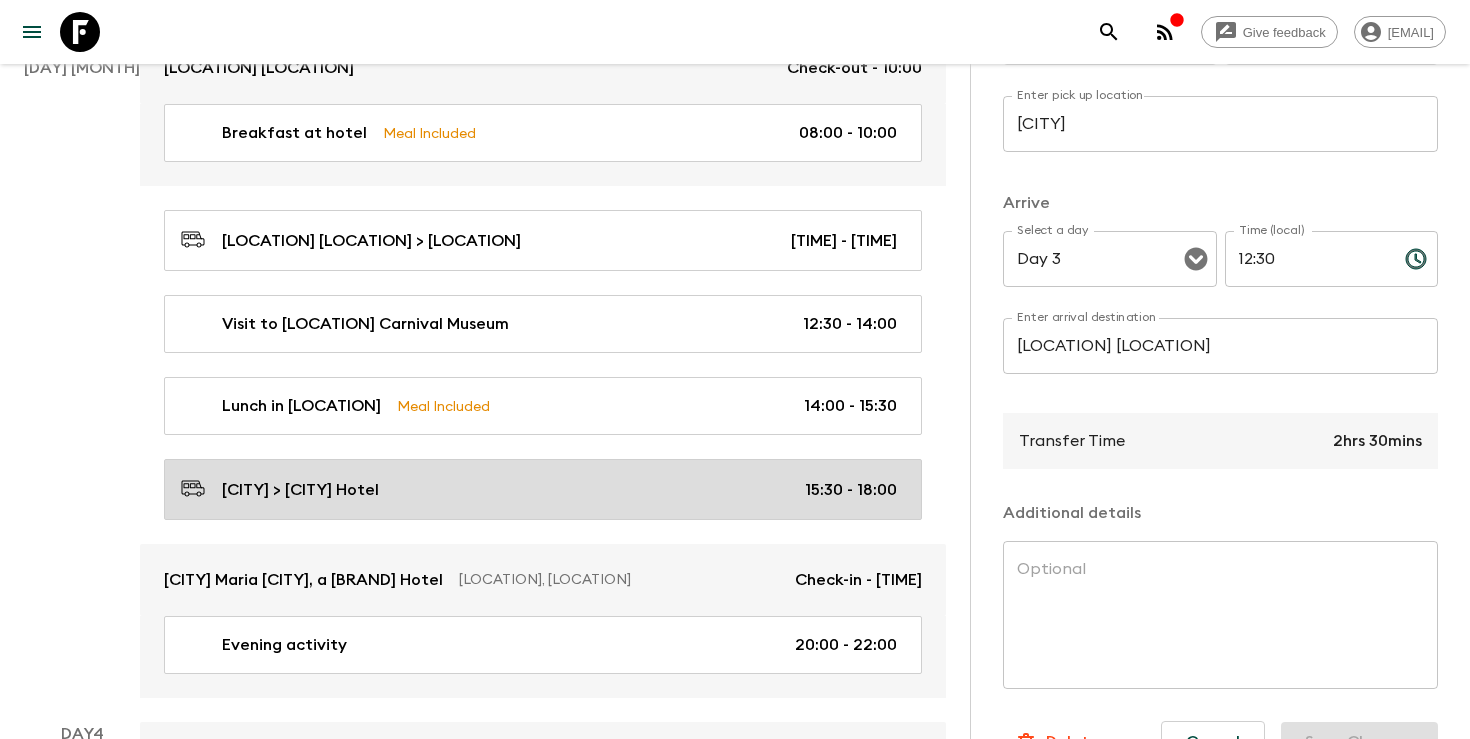 type on "Tayrona Hotel" 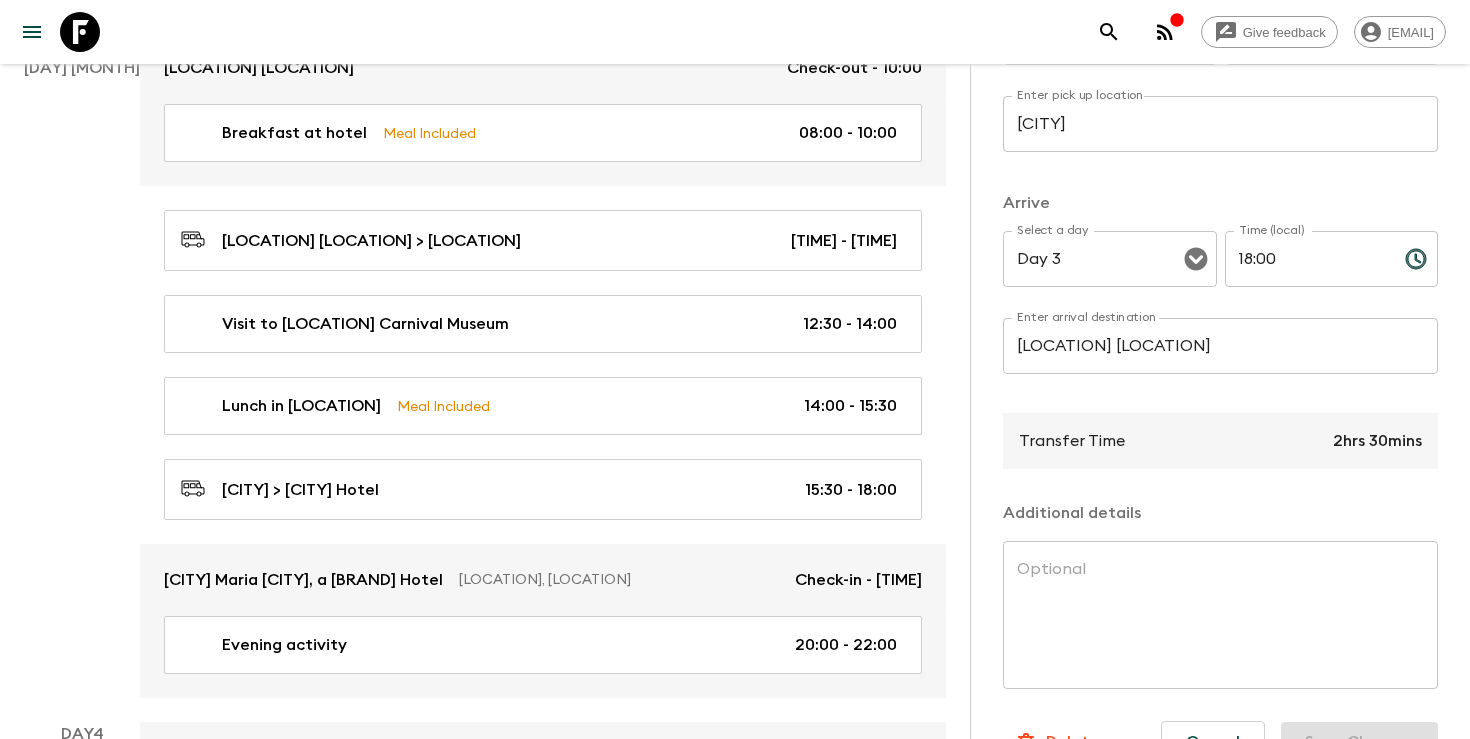 scroll, scrollTop: 417, scrollLeft: 0, axis: vertical 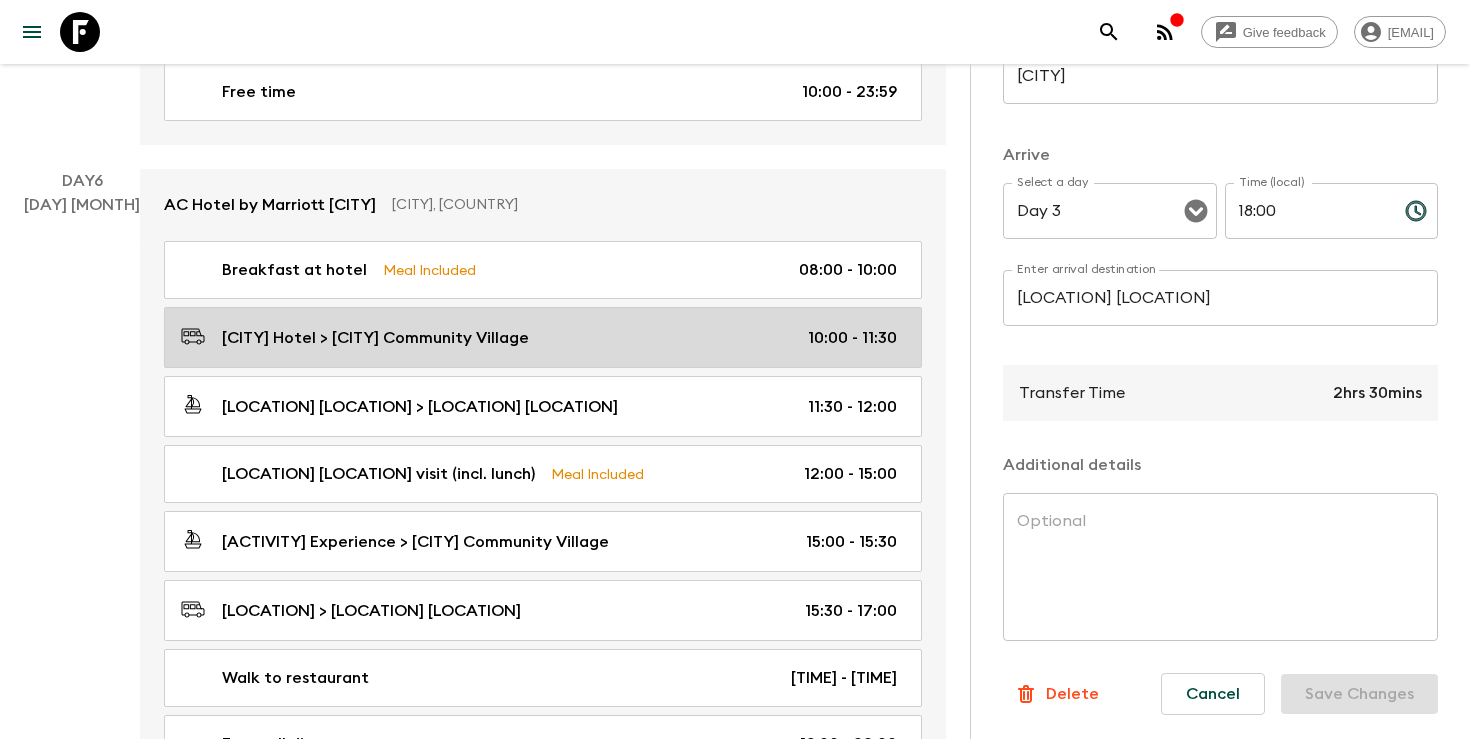 click on "Santa Marta Hotel > Tayronaka Community Village 10:00 - 11:30" at bounding box center (539, 337) 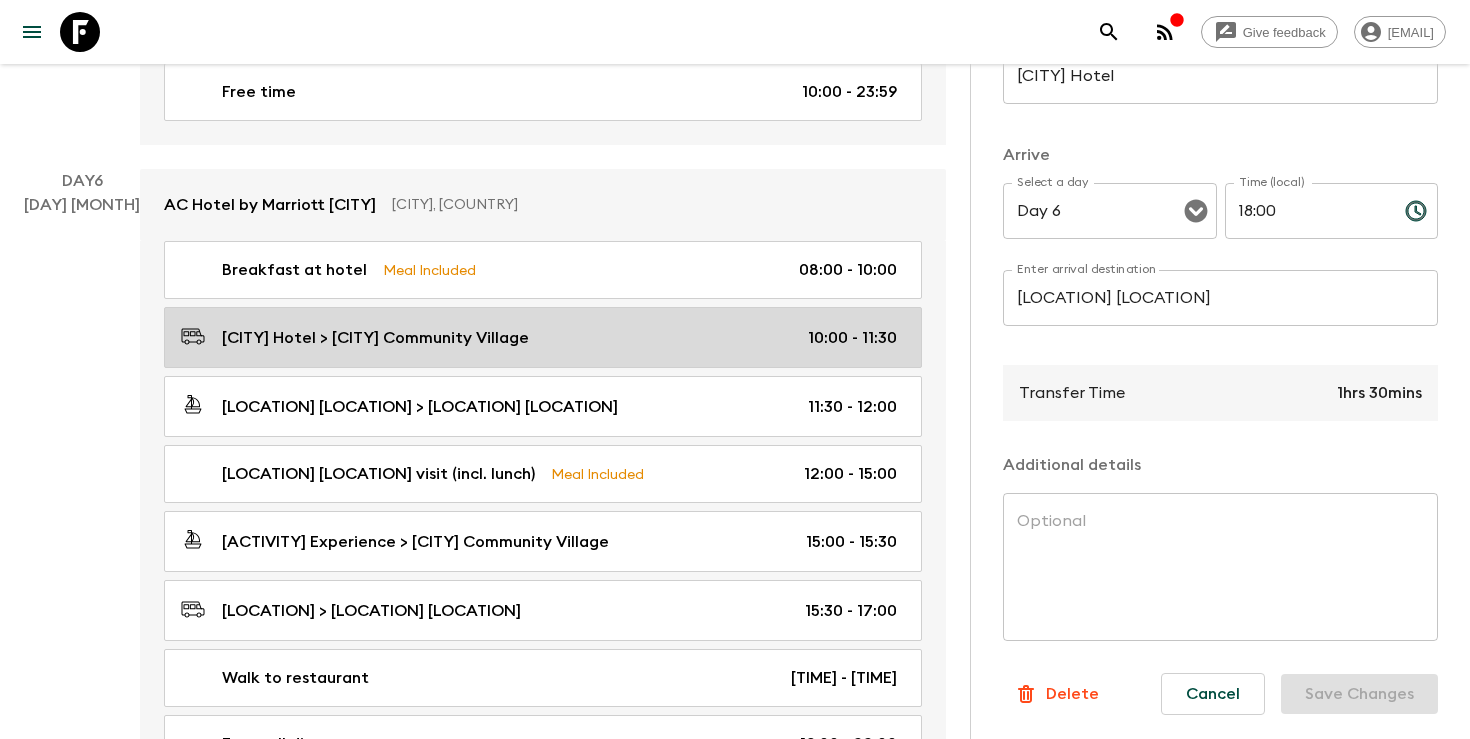 type on "Day 6" 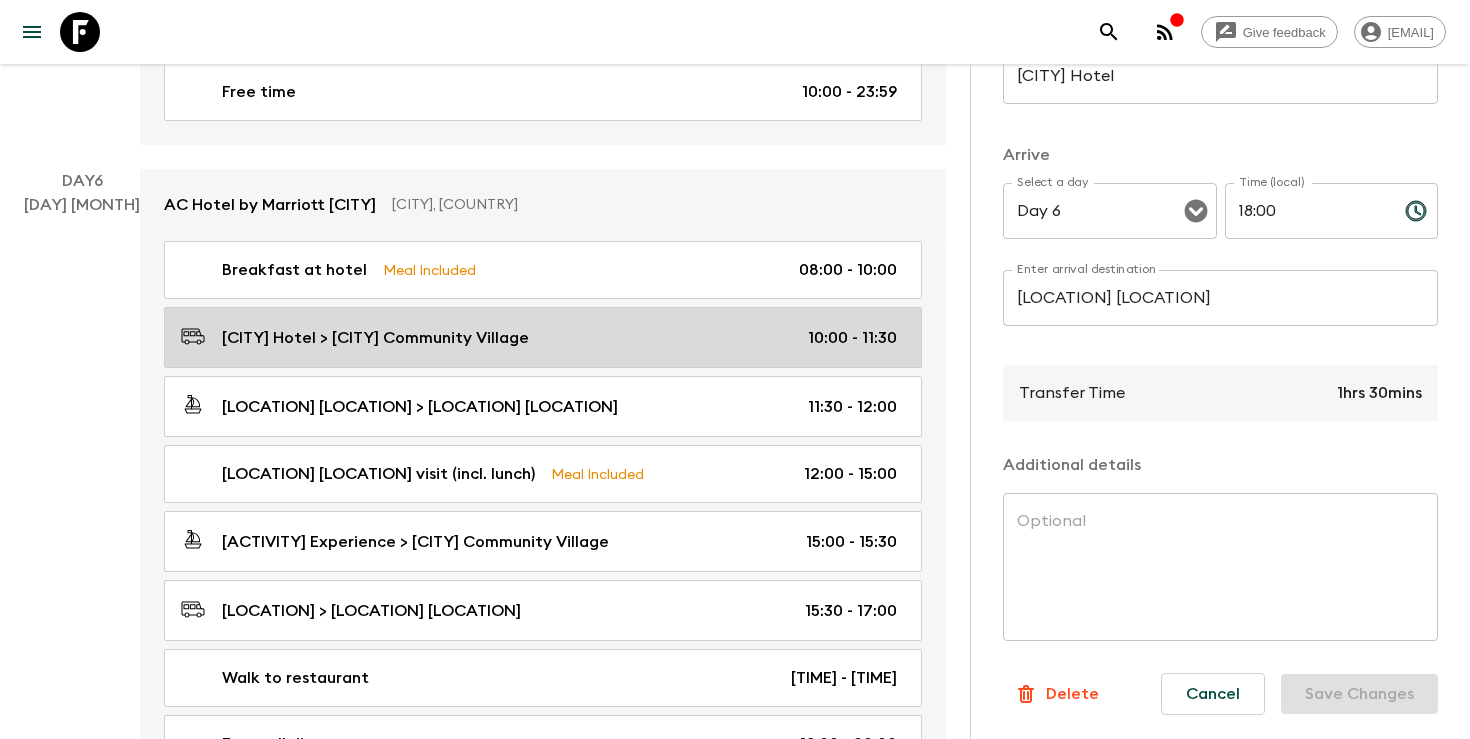 type on "10:00" 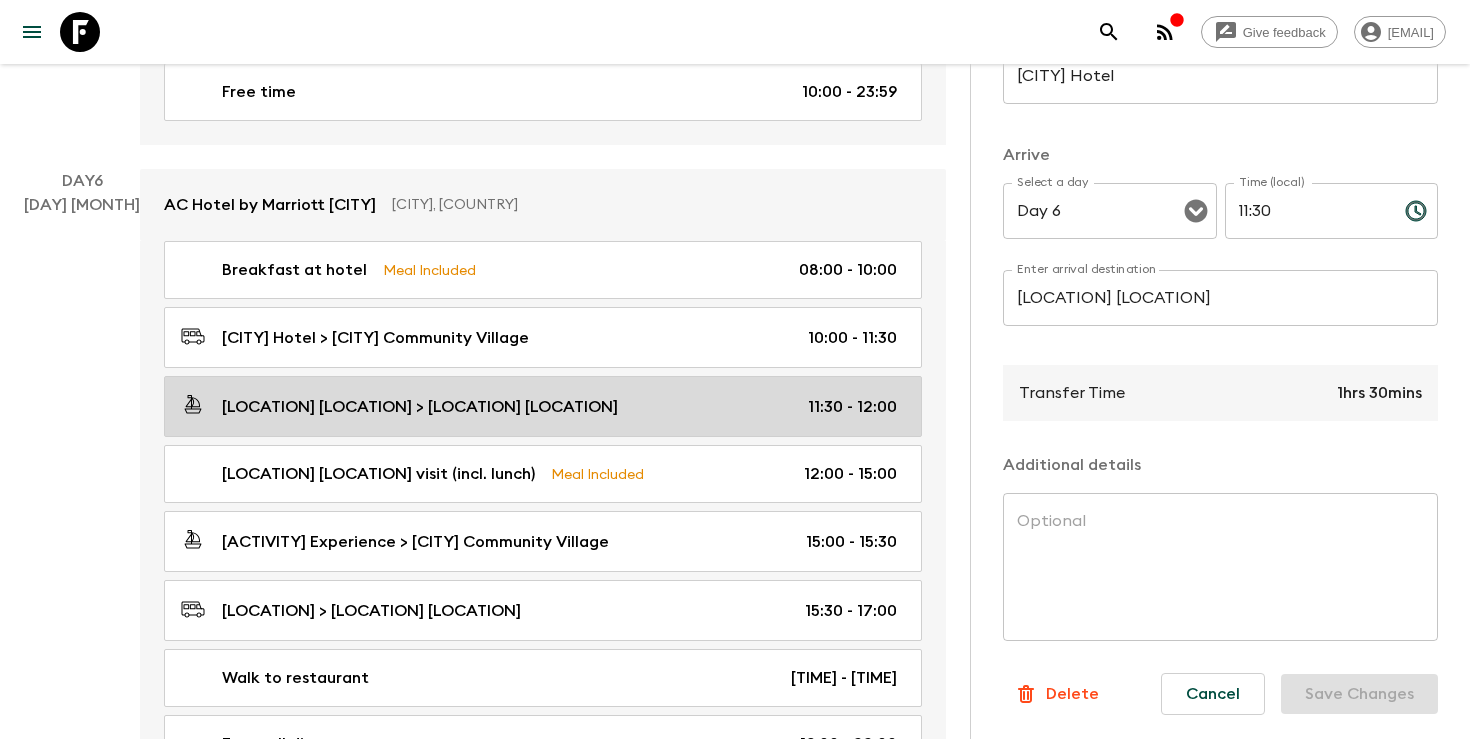click on "Tayronaka Community Village > Kogui Community Experience" at bounding box center (420, 407) 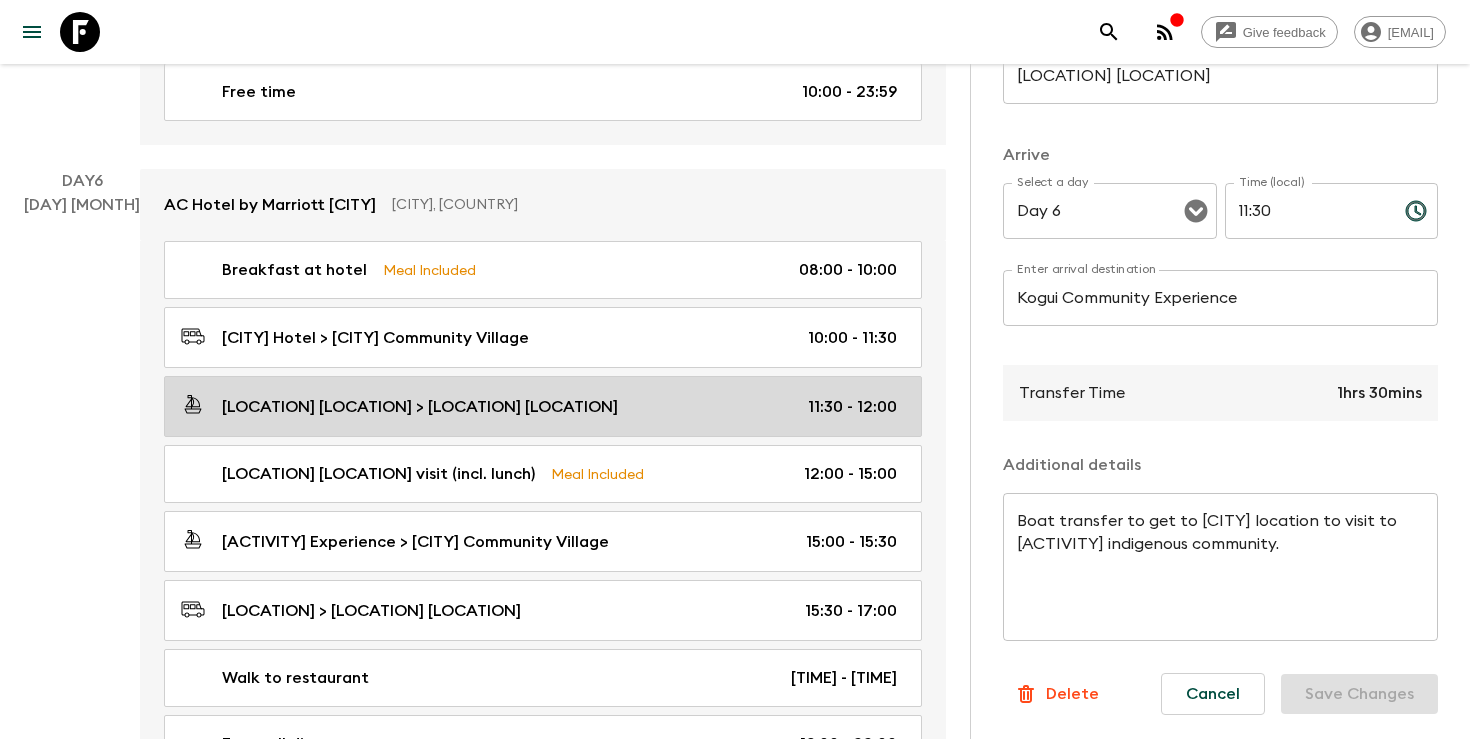 type on "11:30" 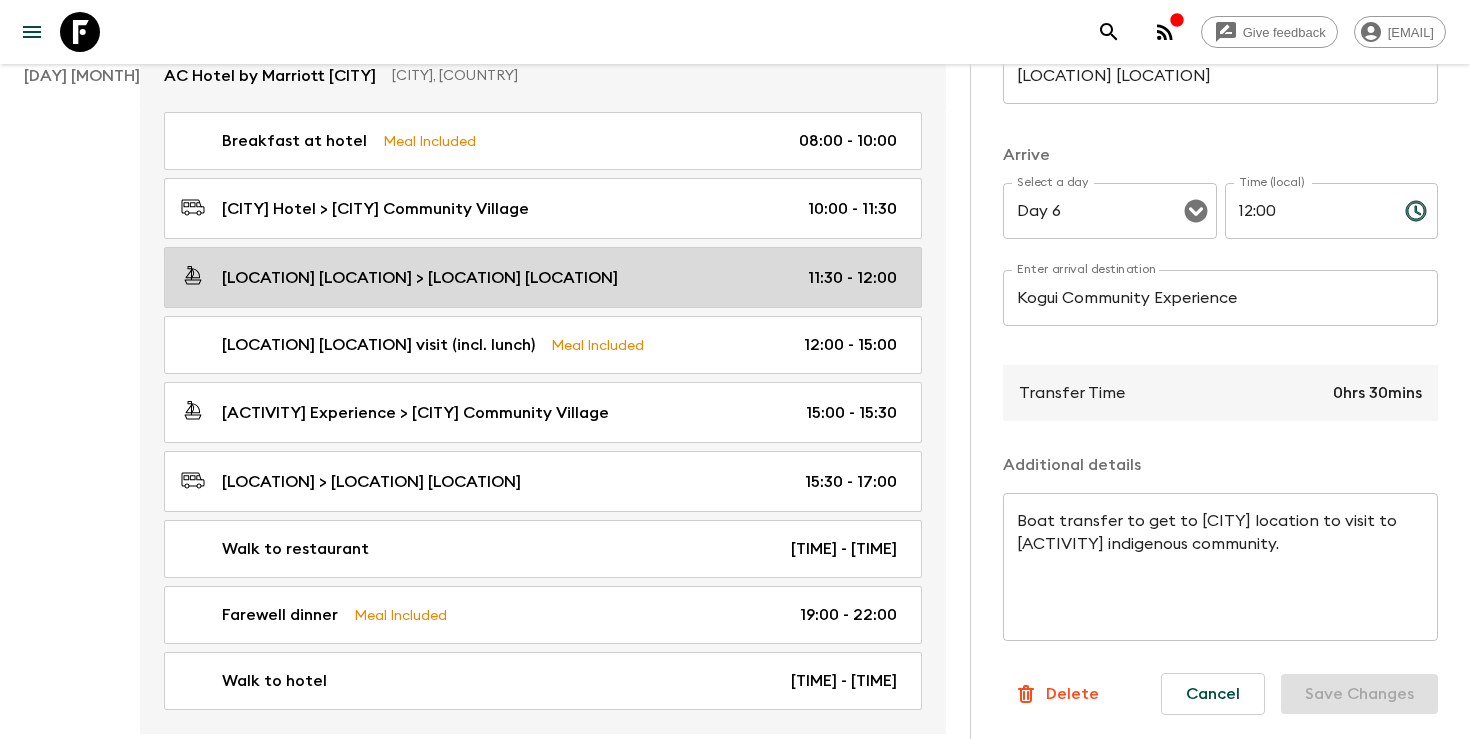 scroll, scrollTop: 2554, scrollLeft: 0, axis: vertical 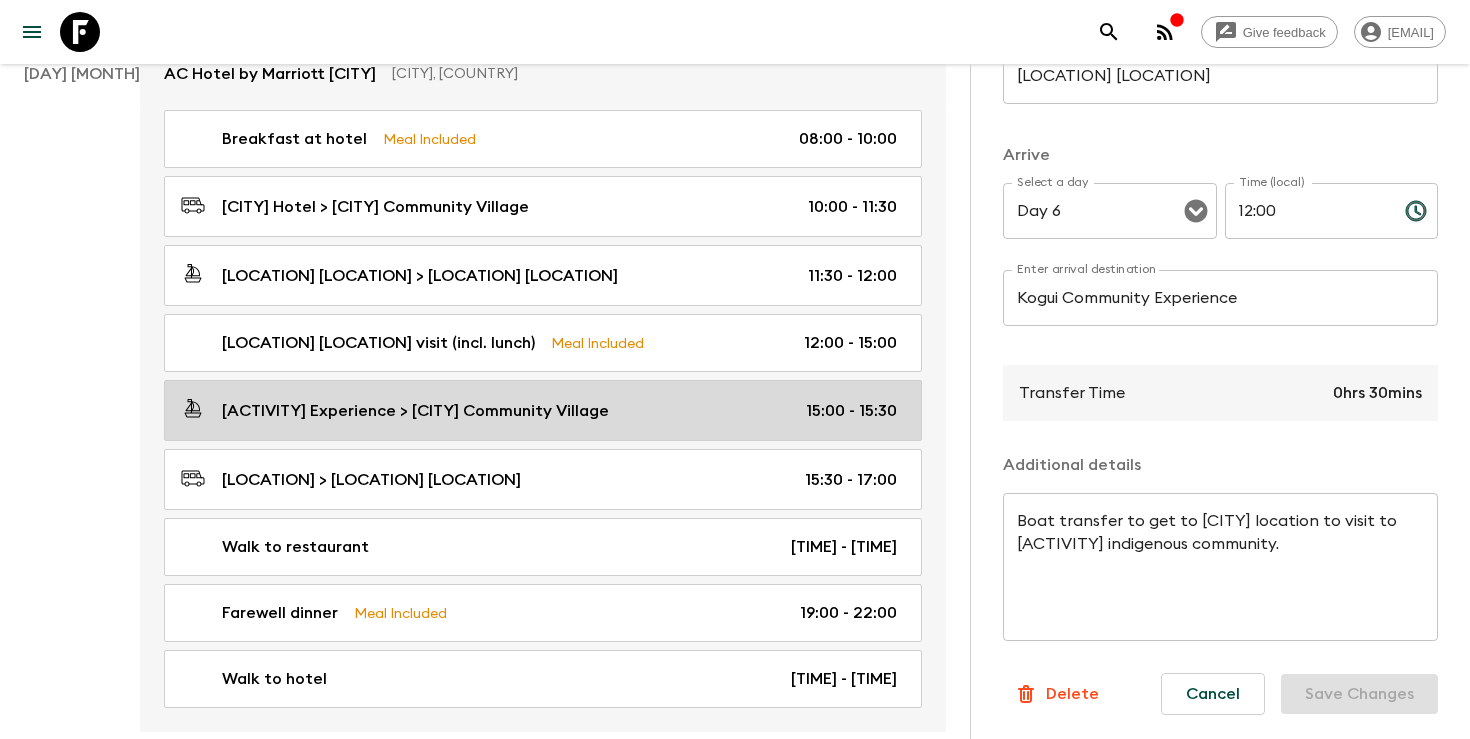 click on "Kogui Community Experience > Tayronaka Community Village" at bounding box center [415, 411] 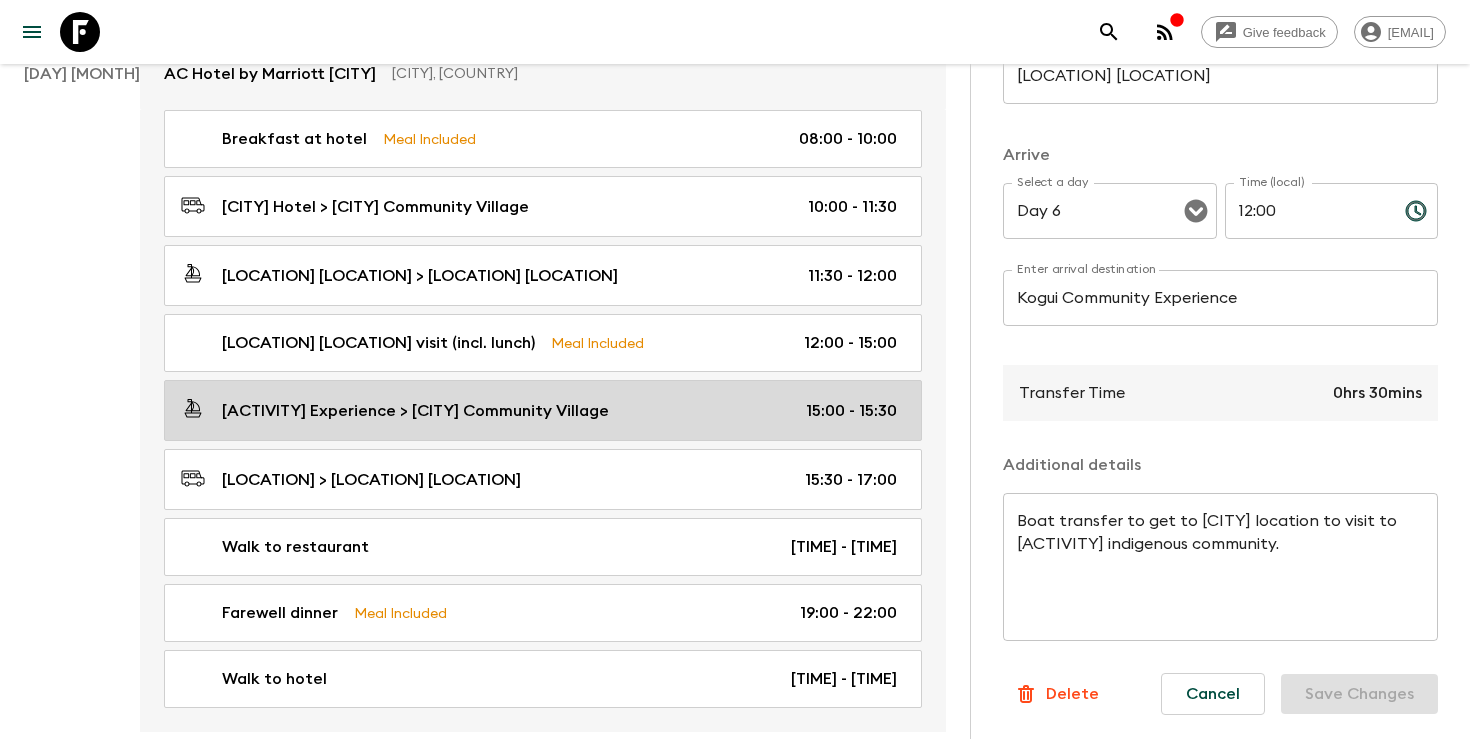 type on "Kogui Community Experience" 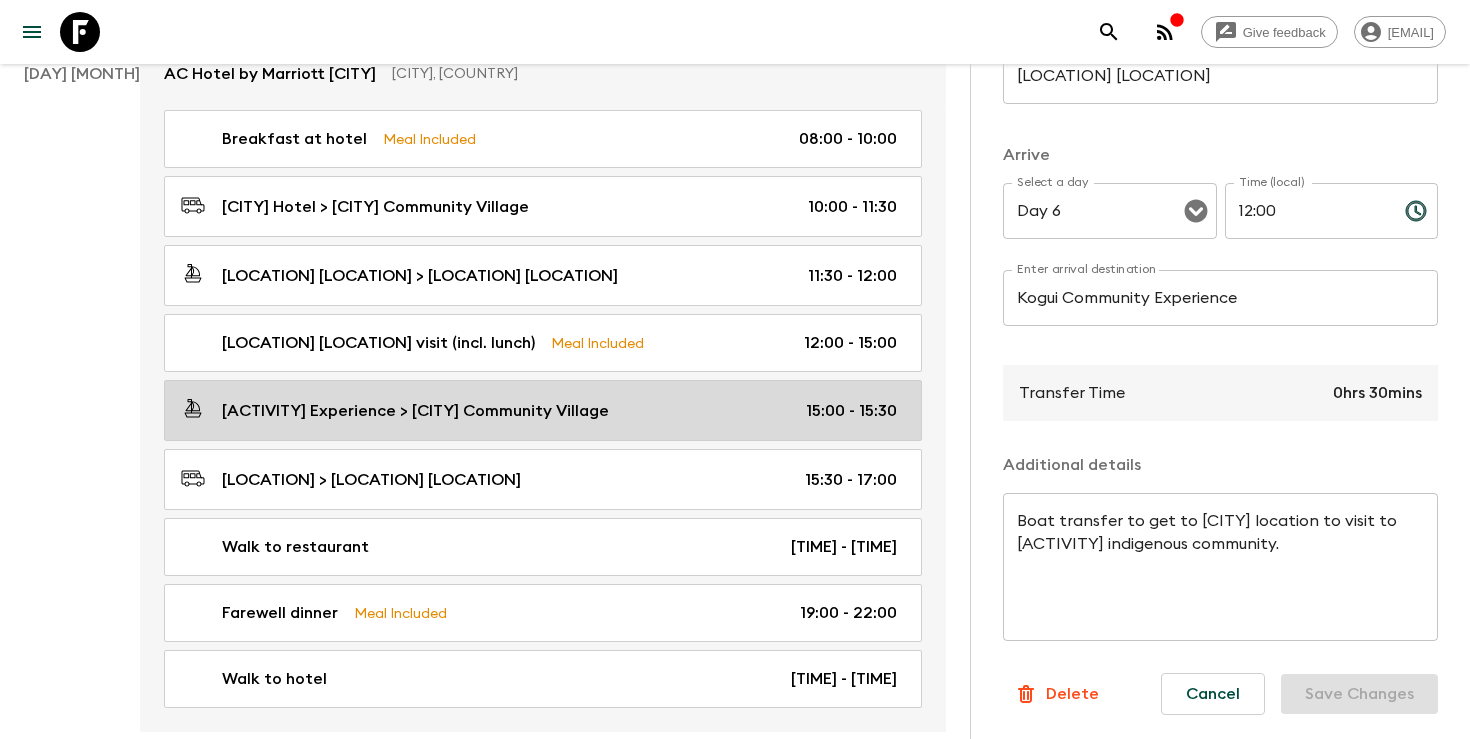 type on "Tayronaka Community Village" 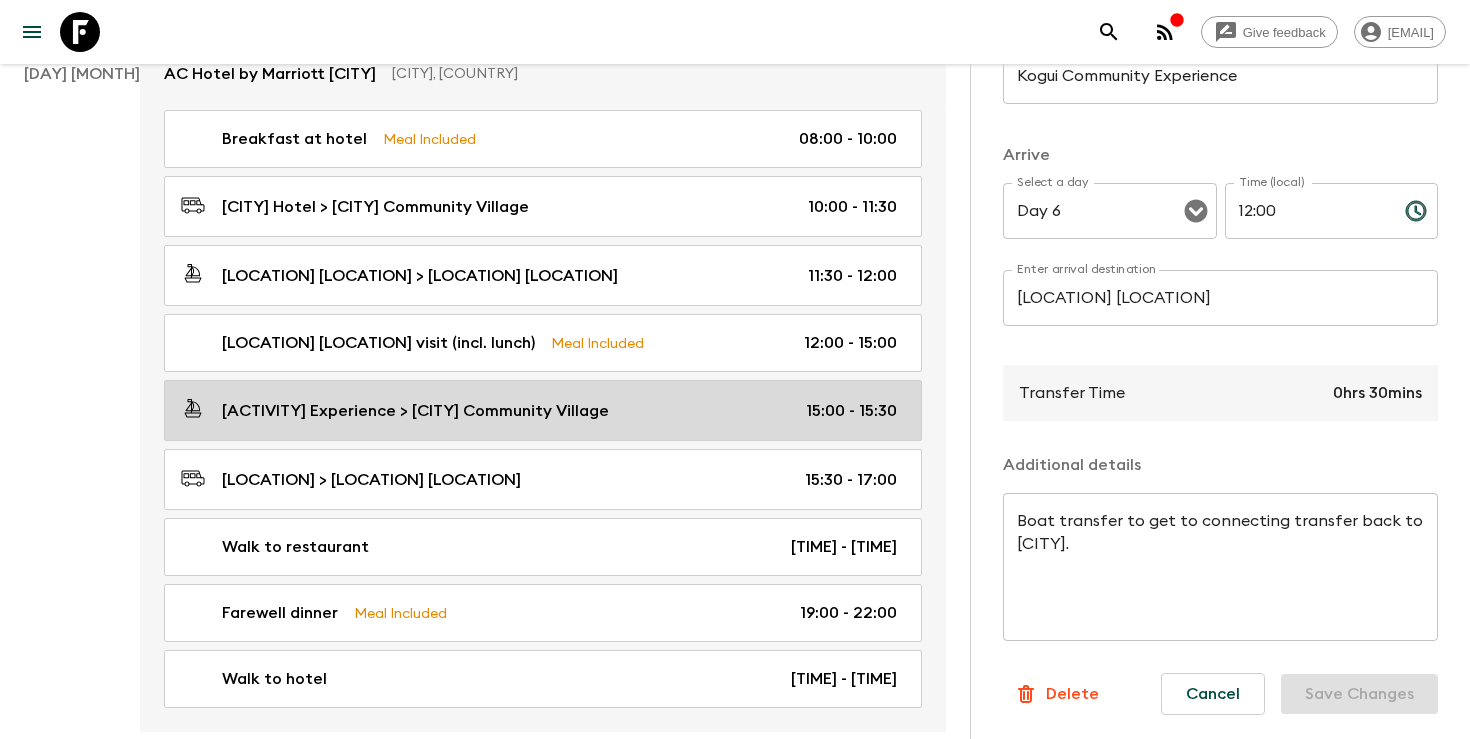 type on "15:00" 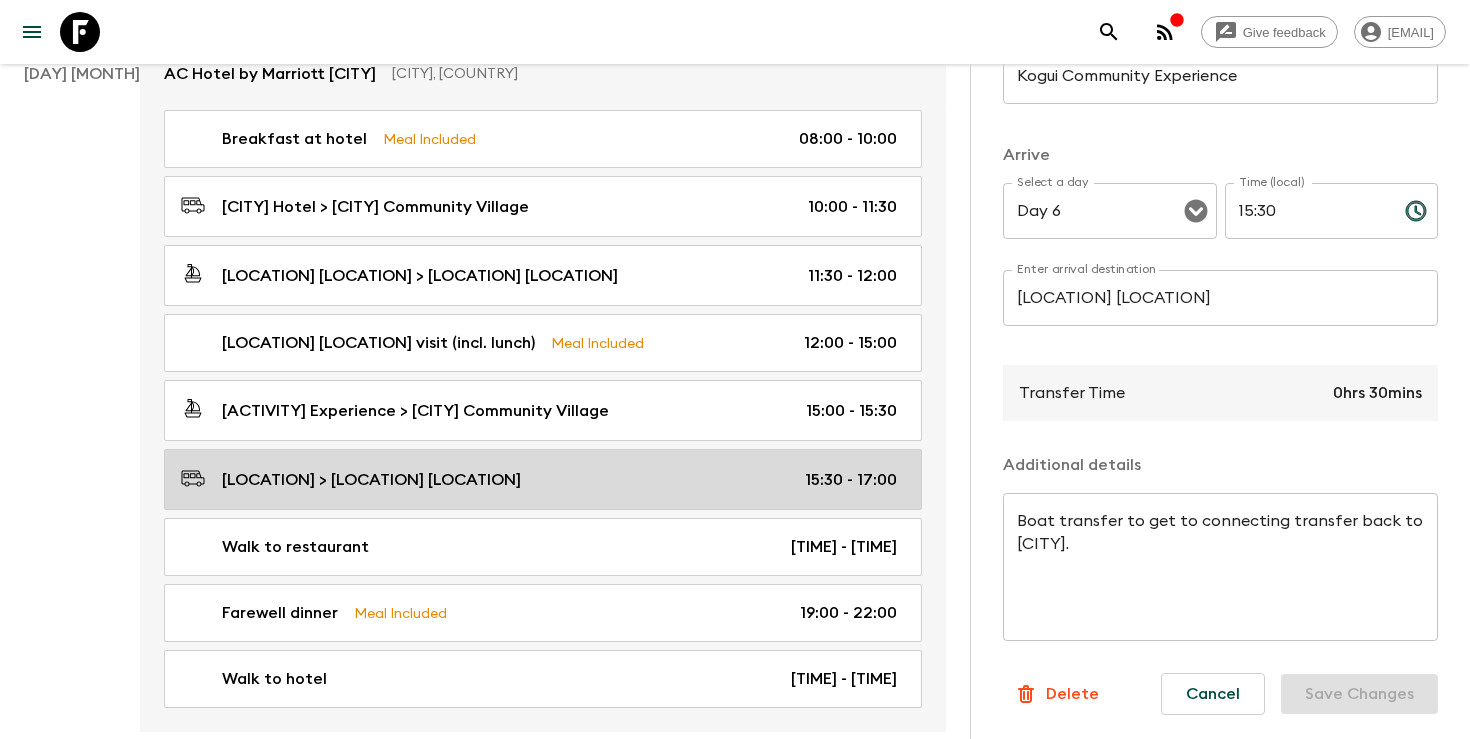 click on "Tayronaka Community Village > Santa Marta Hotel" at bounding box center [371, 480] 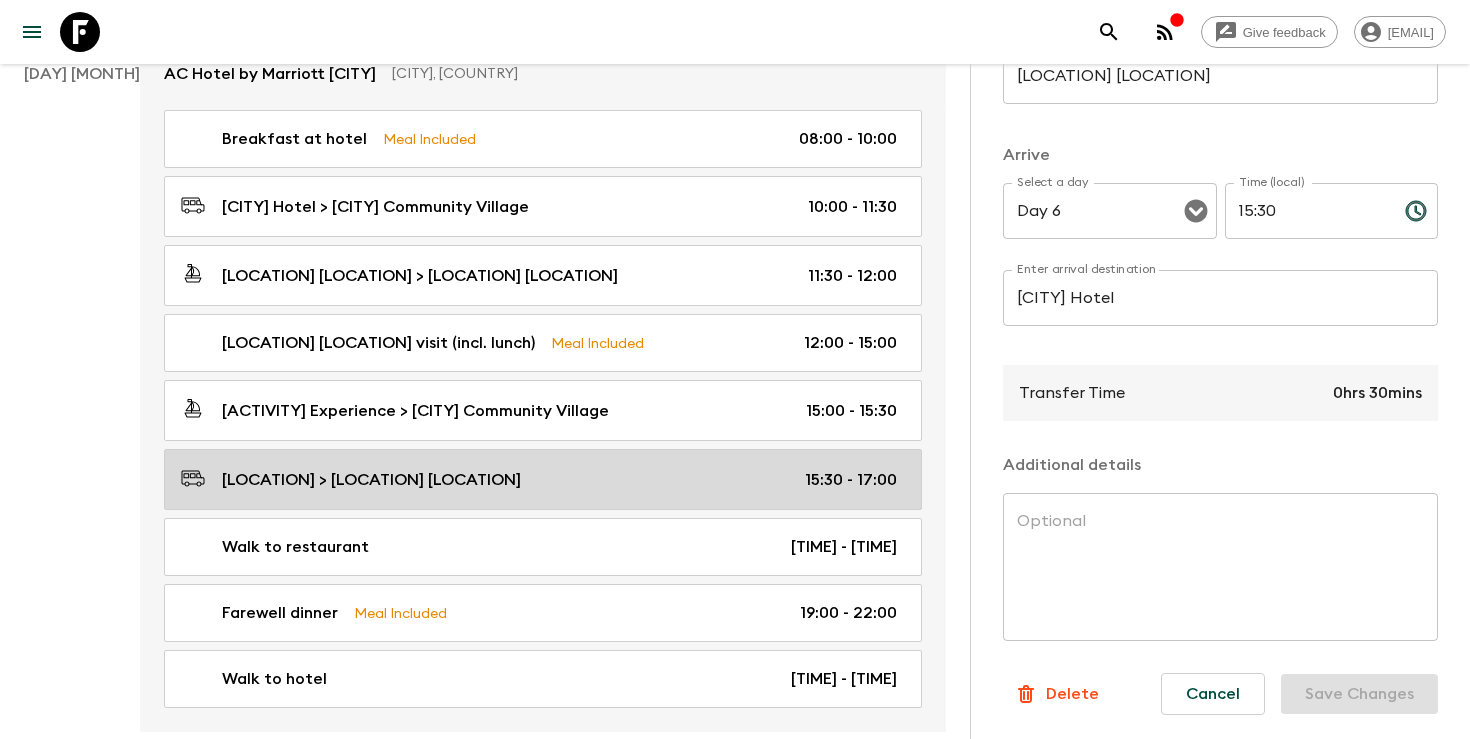 type on "15:30" 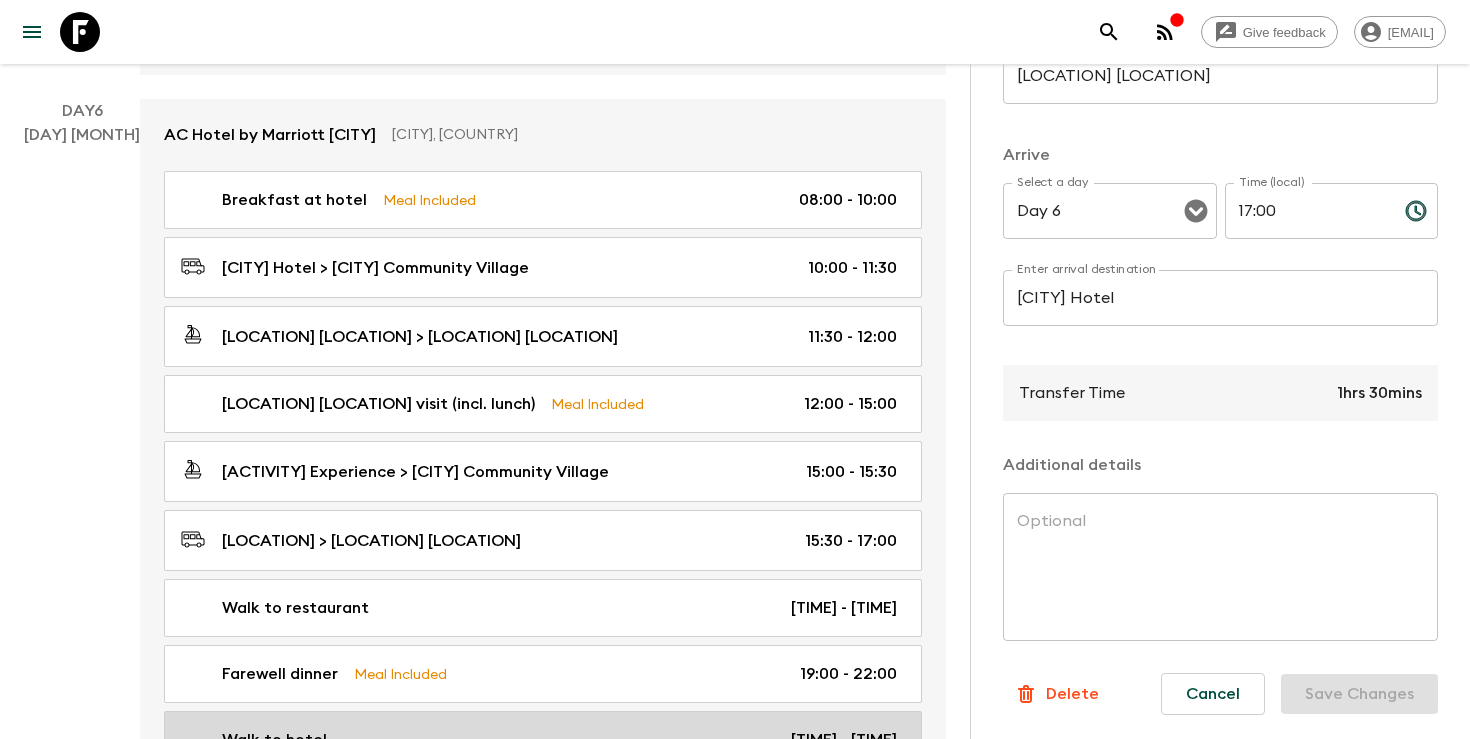 scroll, scrollTop: 2491, scrollLeft: 0, axis: vertical 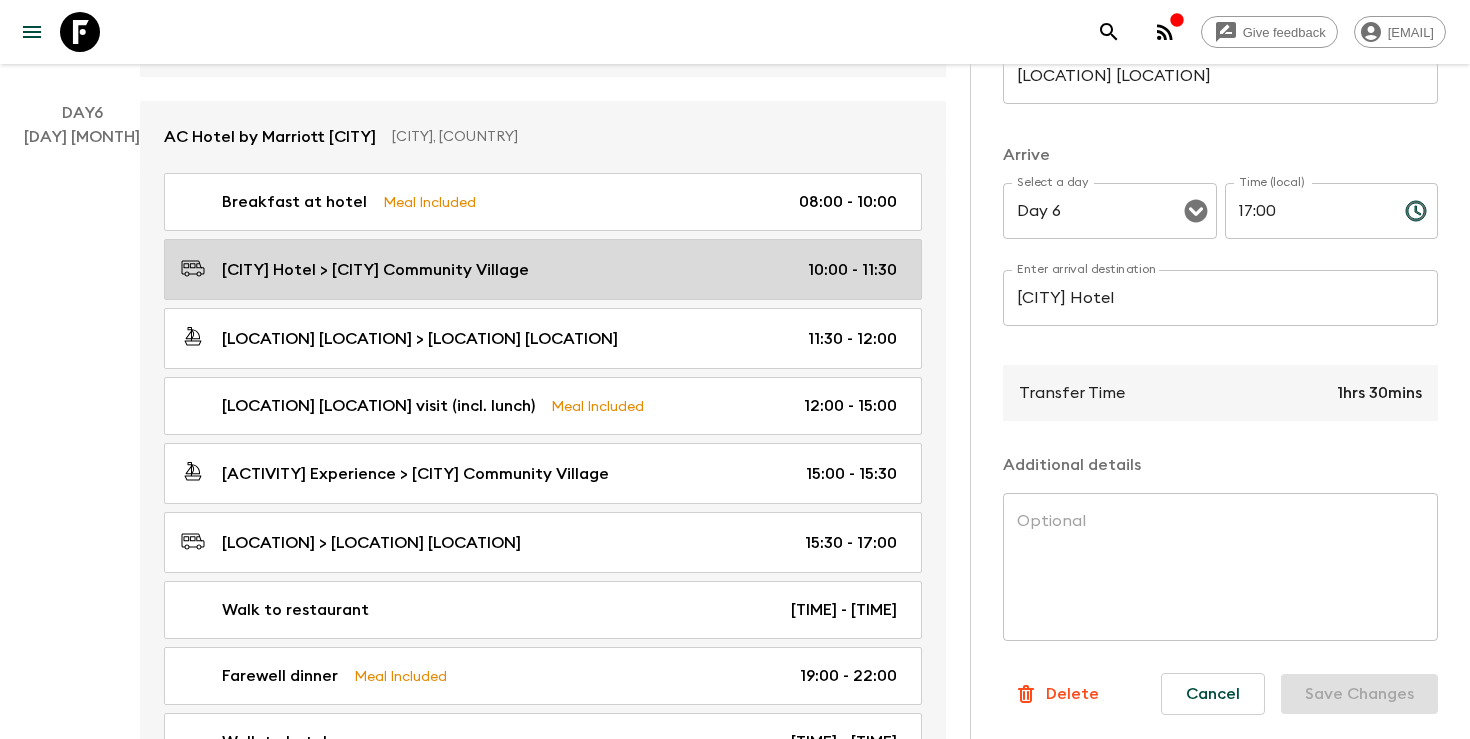 click on "Santa Marta Hotel > Tayronaka Community Village 10:00 - 11:30" at bounding box center [539, 269] 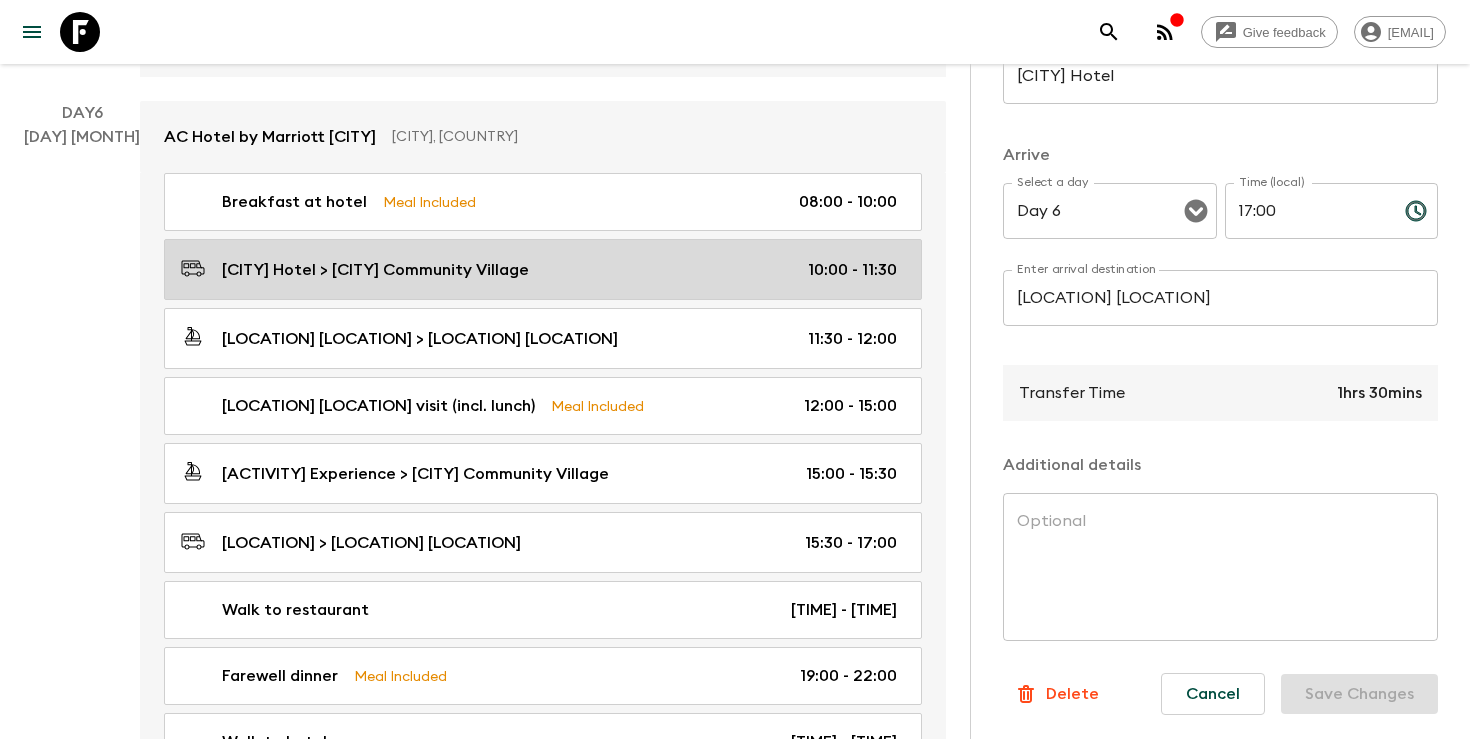 type on "10:00" 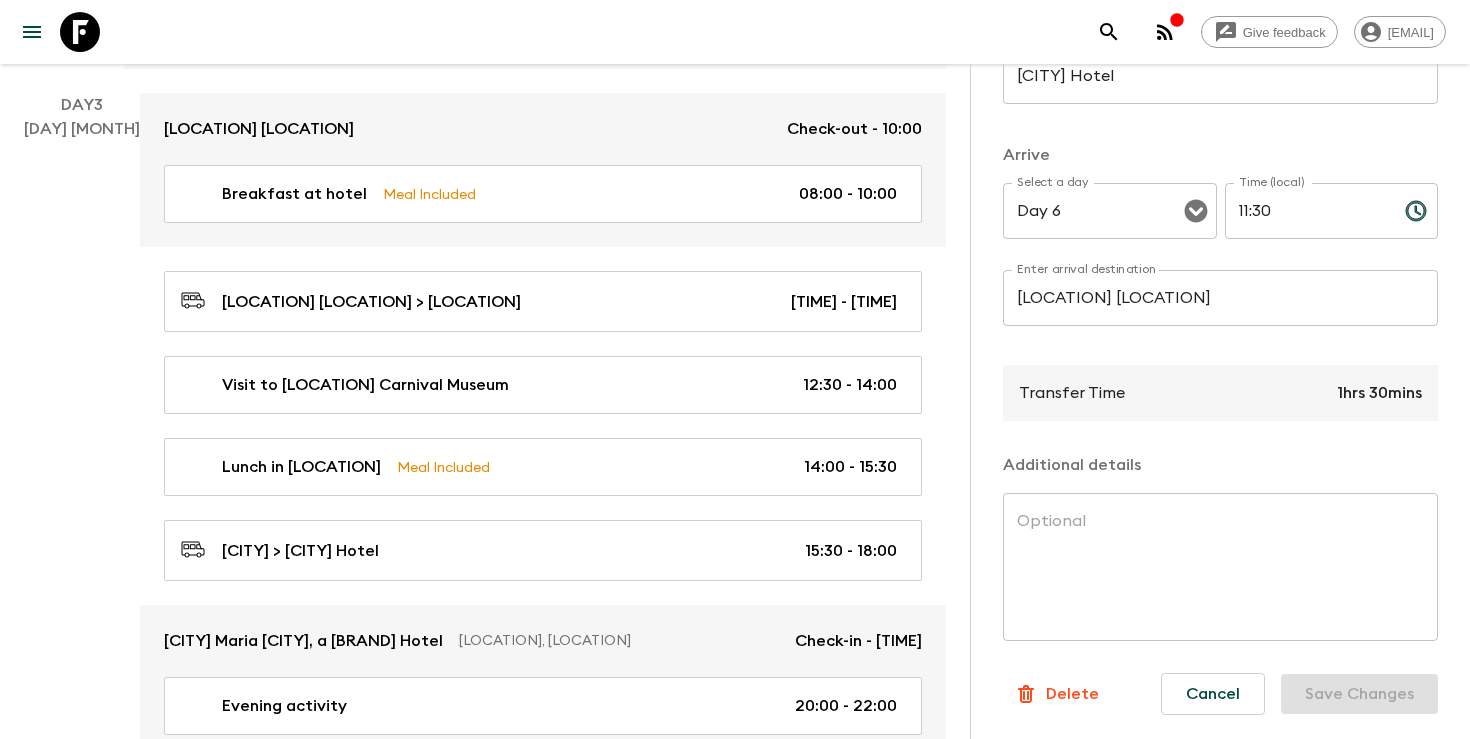 scroll, scrollTop: 1106, scrollLeft: 0, axis: vertical 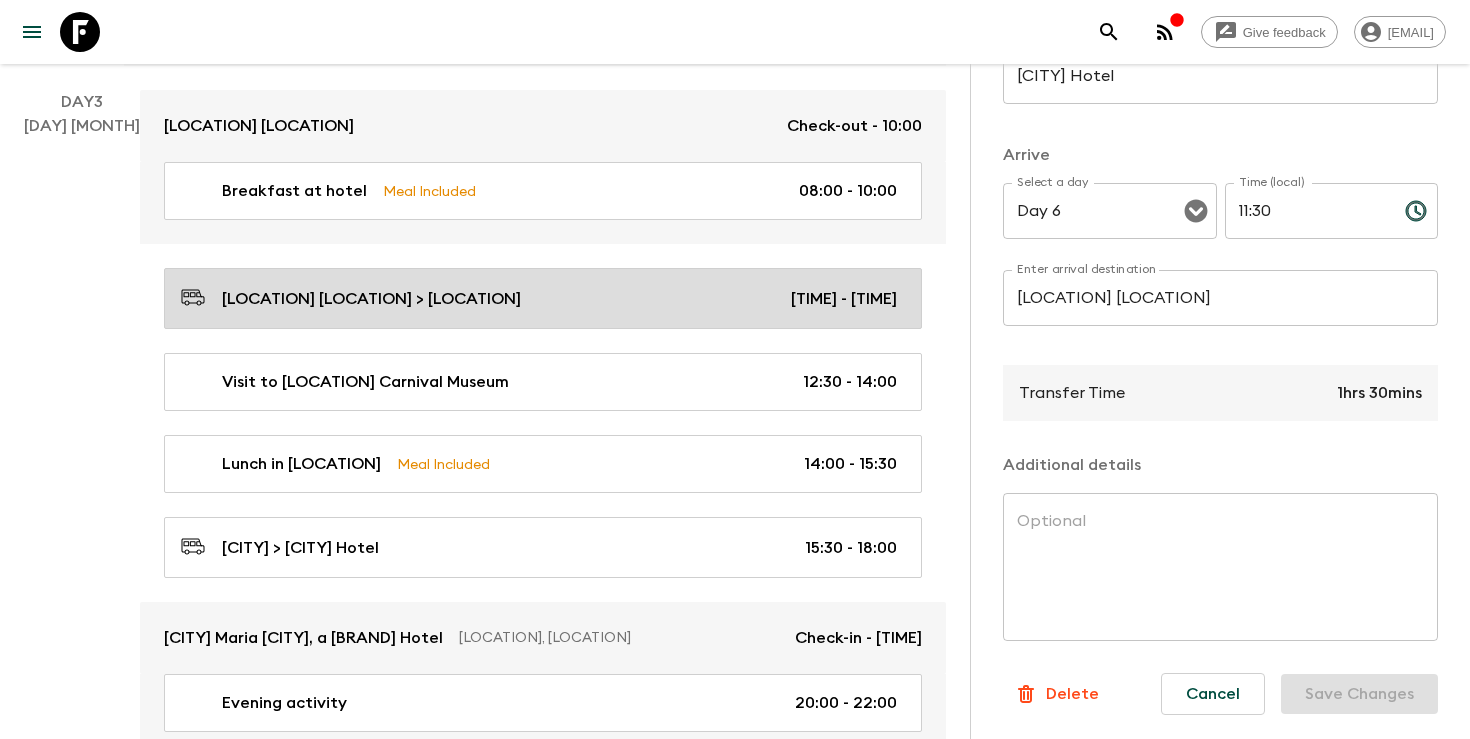 click on "Cartagena Hotel > Baranquilla 10:00 - 12:30" at bounding box center [543, 298] 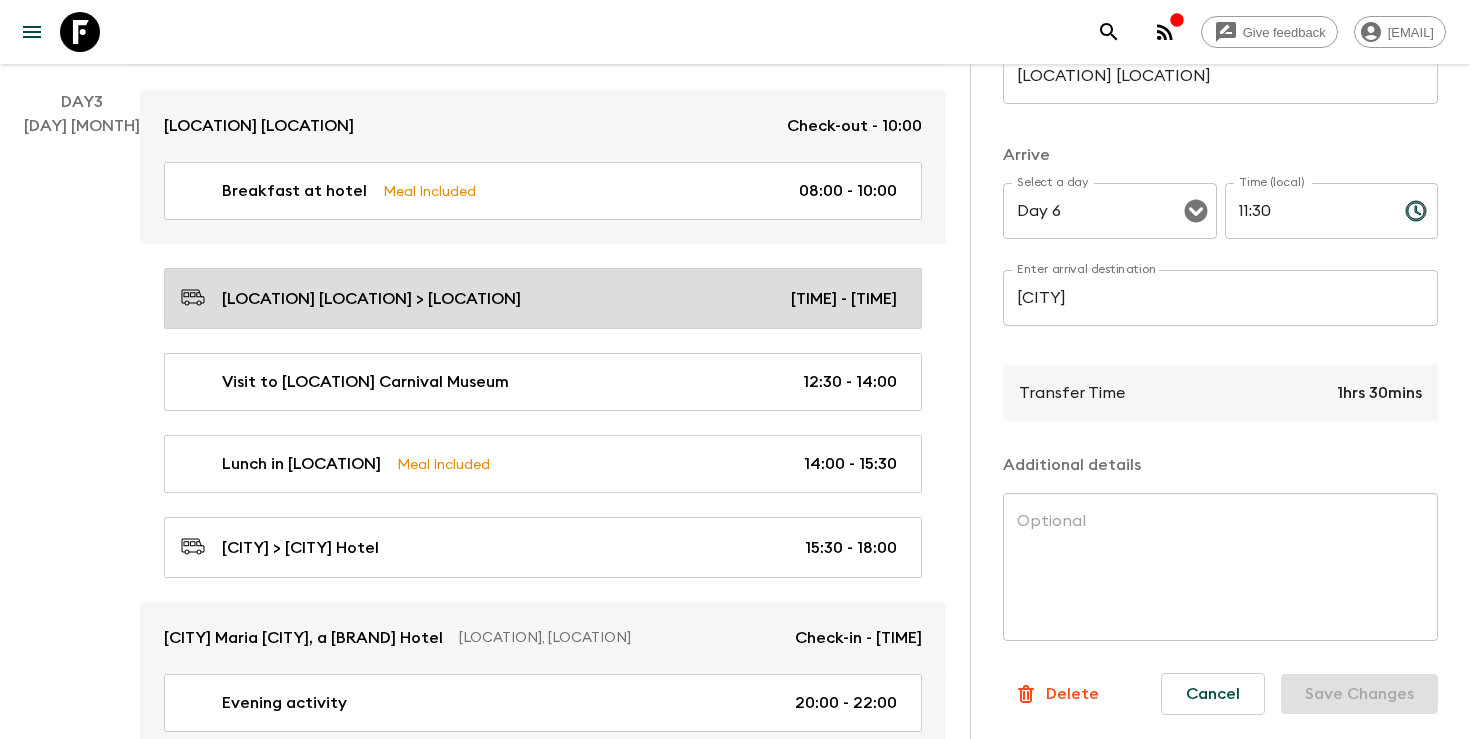 type on "Day 3" 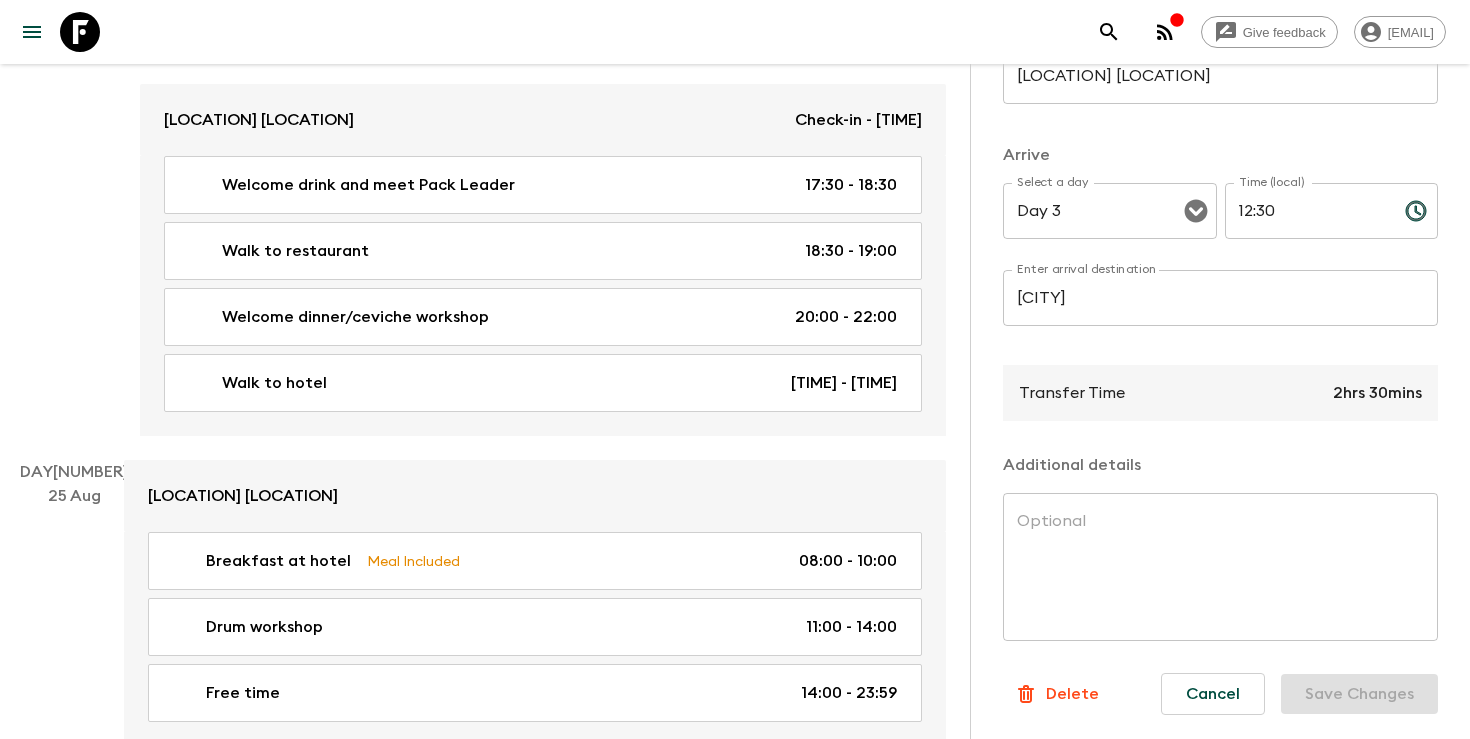 scroll, scrollTop: 407, scrollLeft: 0, axis: vertical 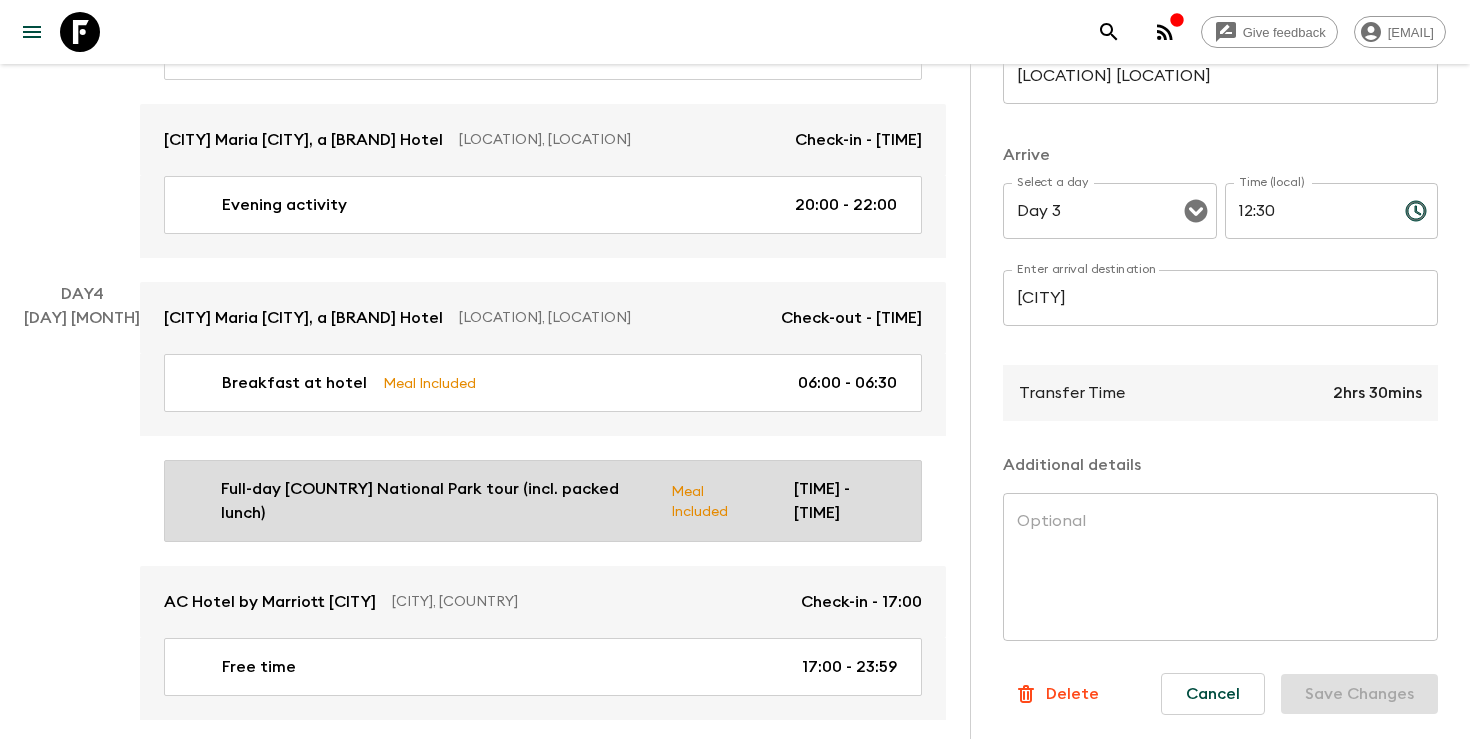 click on "Full-day Tayrona National Park tour (incl. packed lunch) Meal Included 06:30 - 17:00" at bounding box center [543, 501] 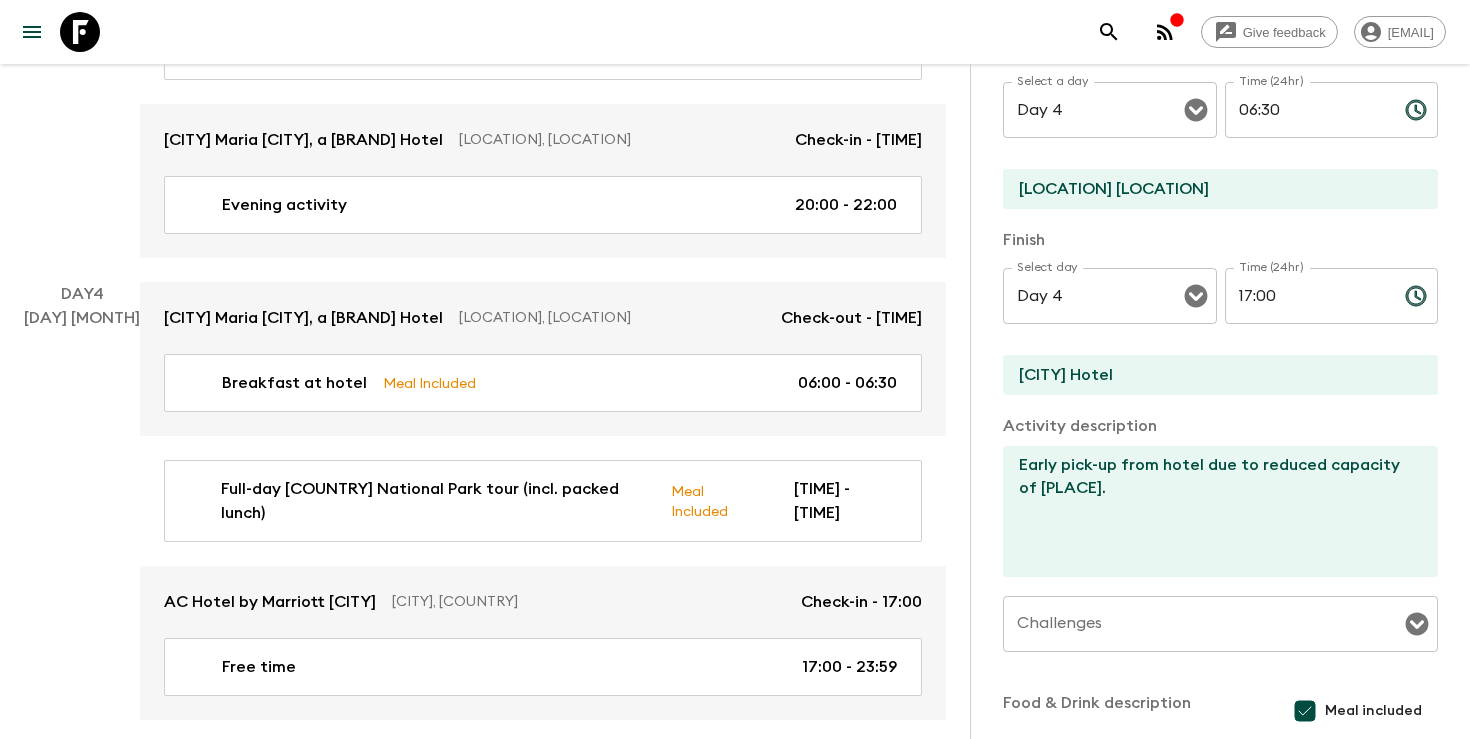 scroll, scrollTop: 378, scrollLeft: 0, axis: vertical 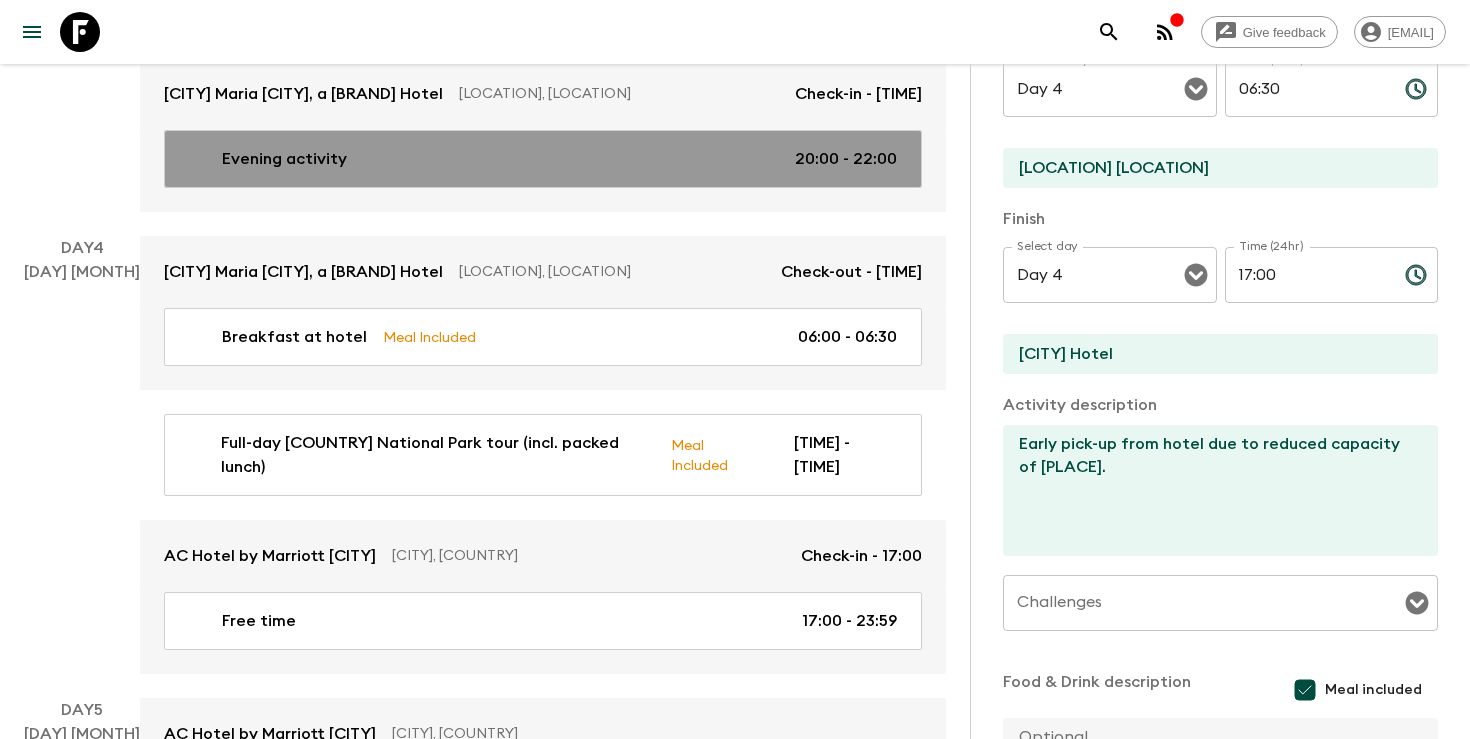 click on "Evening activity 20:00 - 22:00" at bounding box center (539, 159) 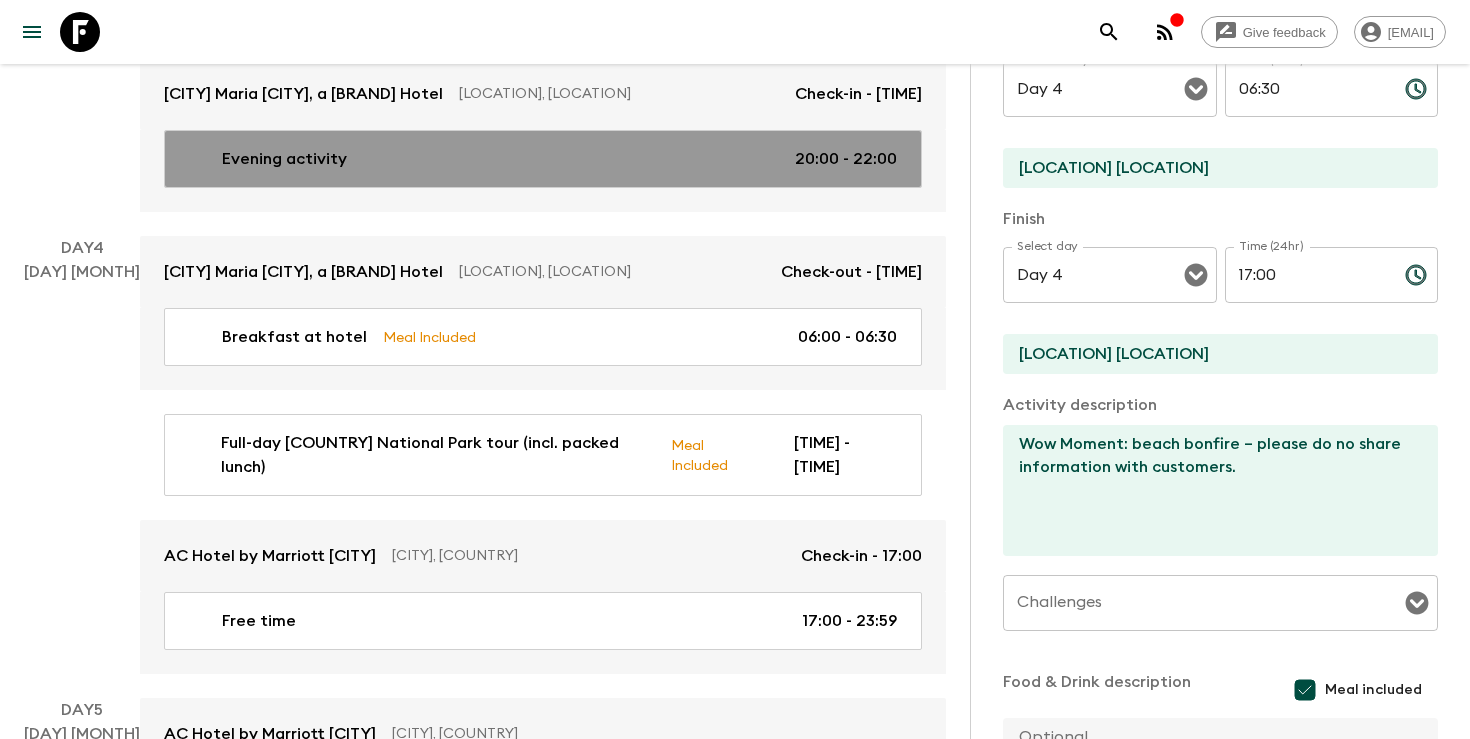 type on "Day 3" 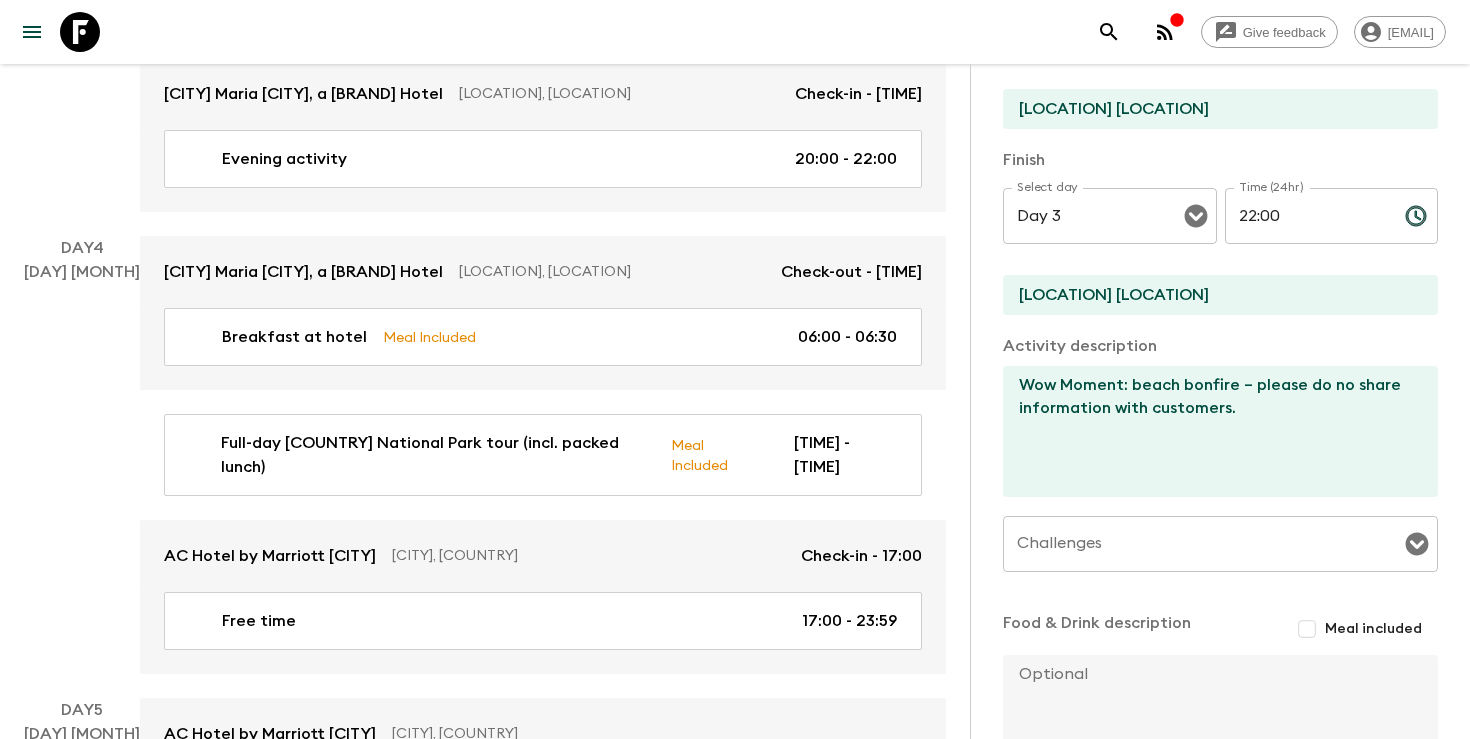 scroll, scrollTop: 445, scrollLeft: 0, axis: vertical 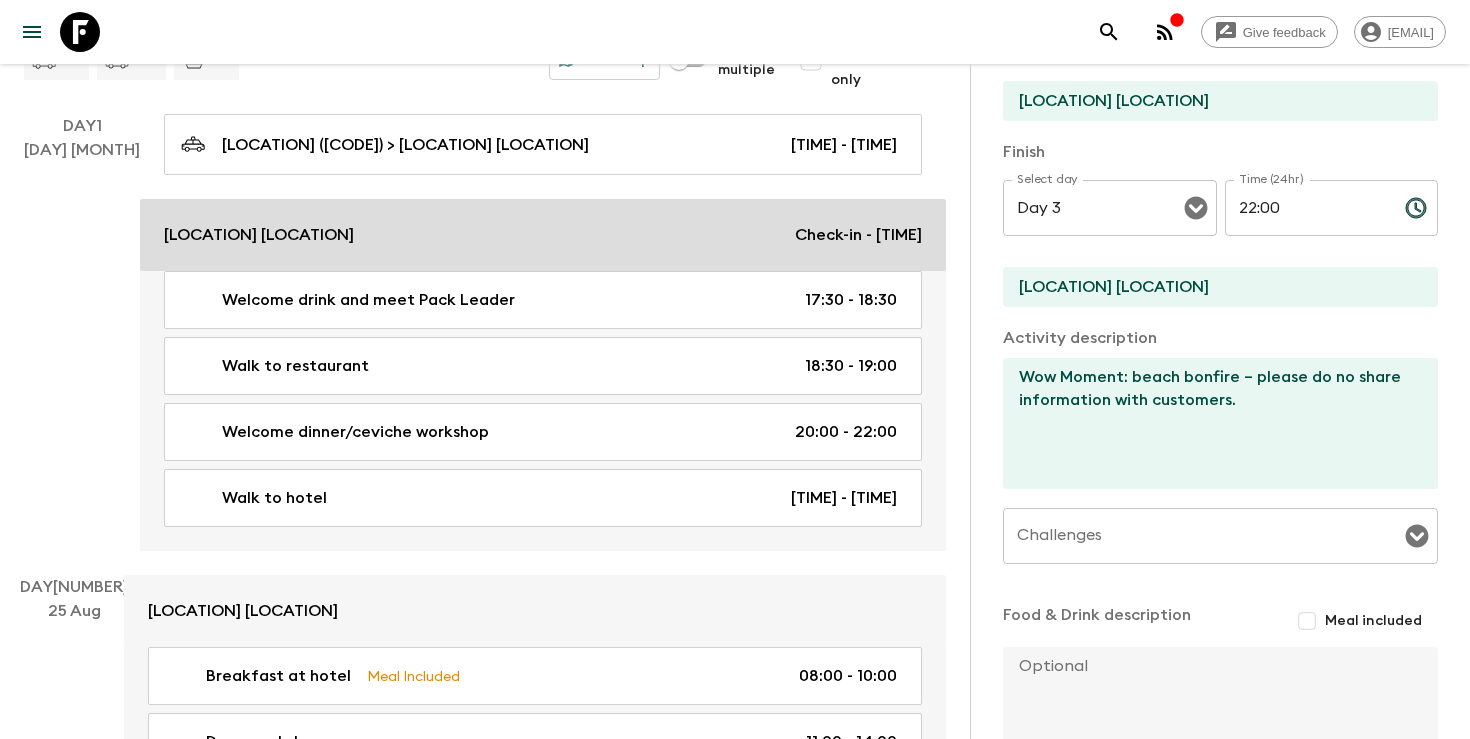 click on "OSH Hotel Getsemani Check-in - 16:00" at bounding box center (543, 235) 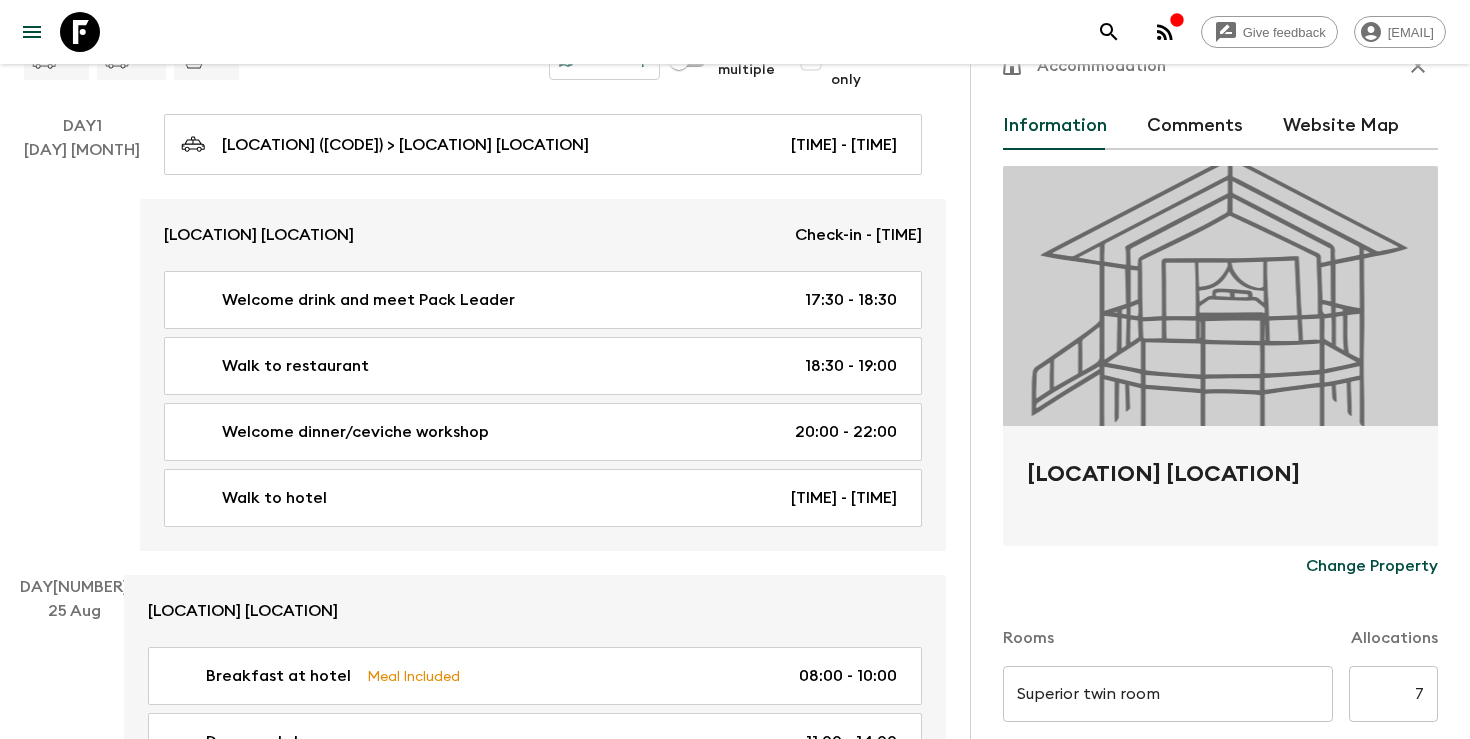 click at bounding box center [1220, 296] 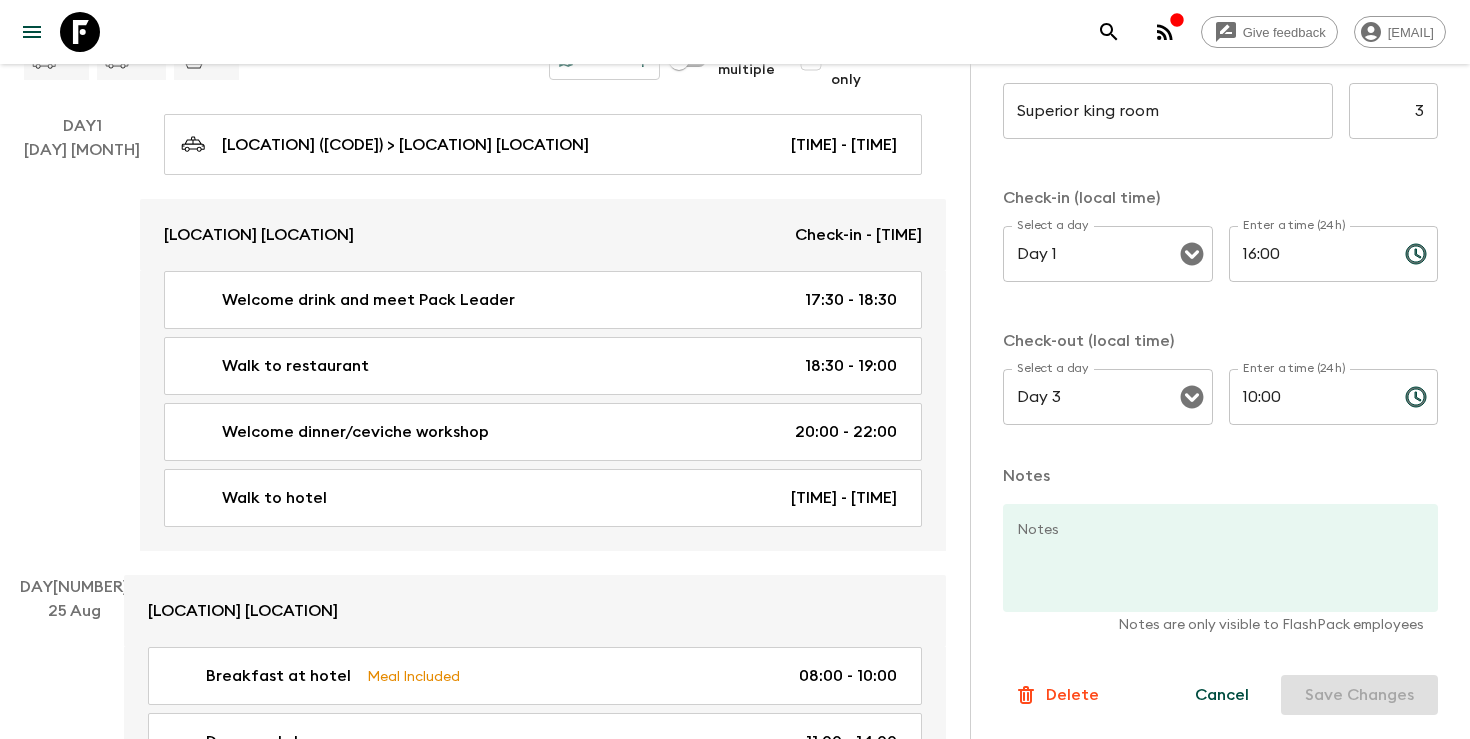 scroll, scrollTop: 713, scrollLeft: 0, axis: vertical 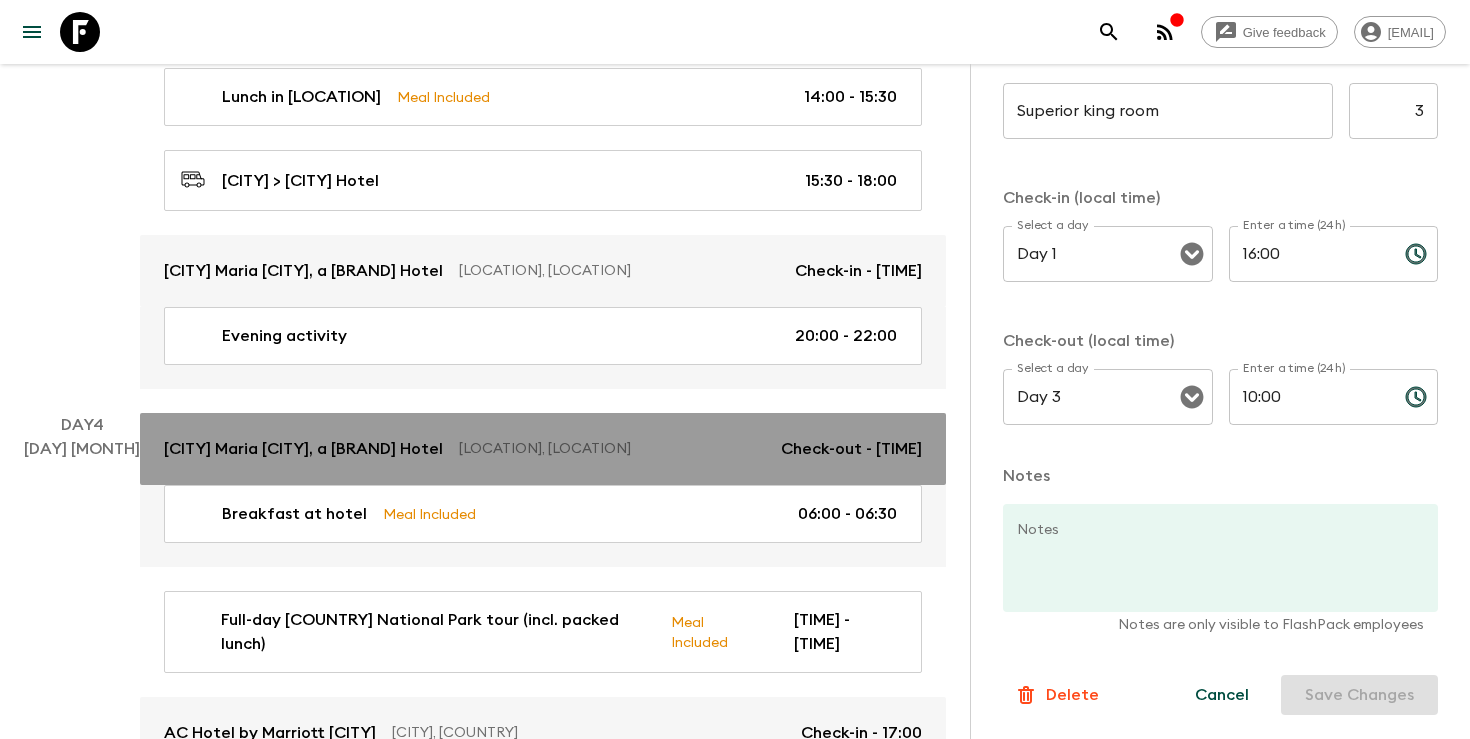 click on "Villa Maria Tayrona, a Kali Hotel Mata de Platano, Colombia Check-out - 06:30" at bounding box center [543, 449] 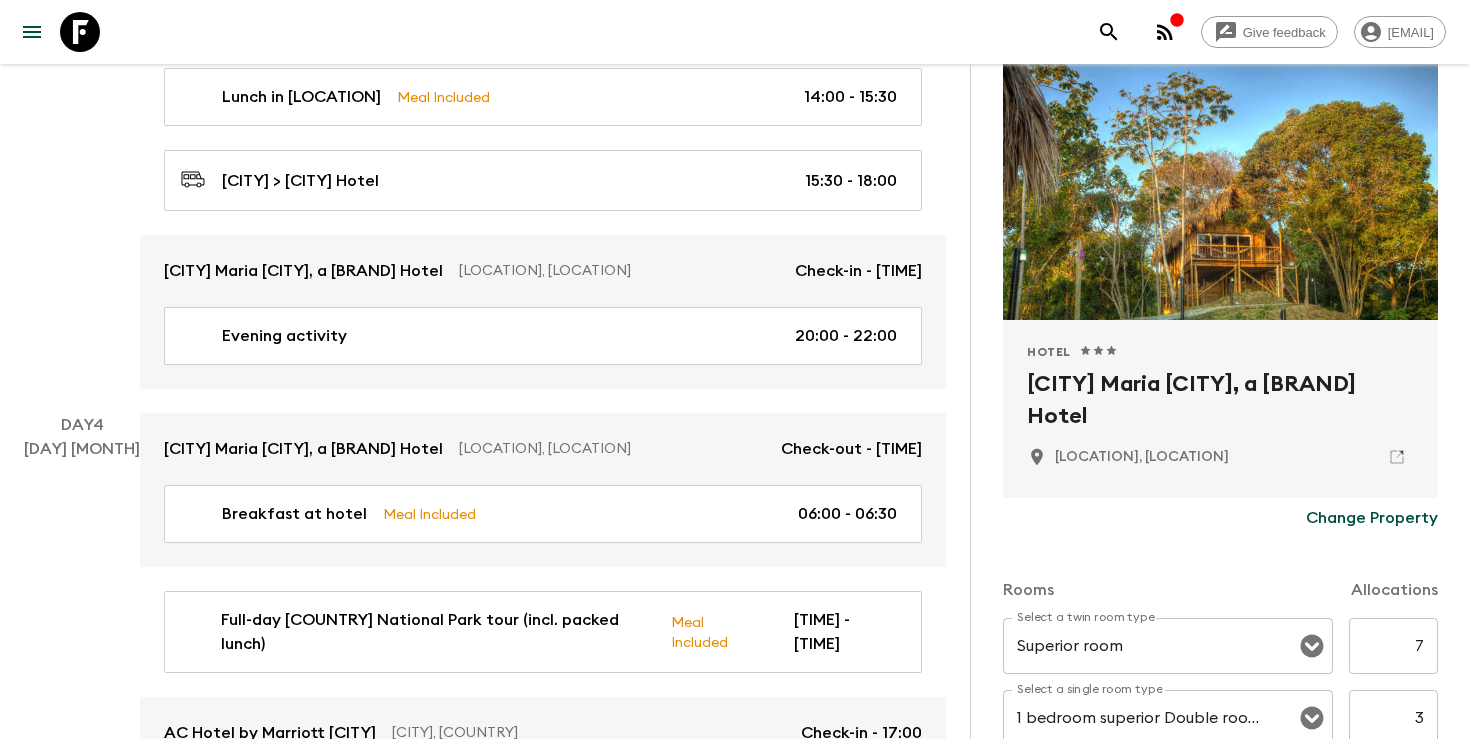 scroll, scrollTop: 224, scrollLeft: 0, axis: vertical 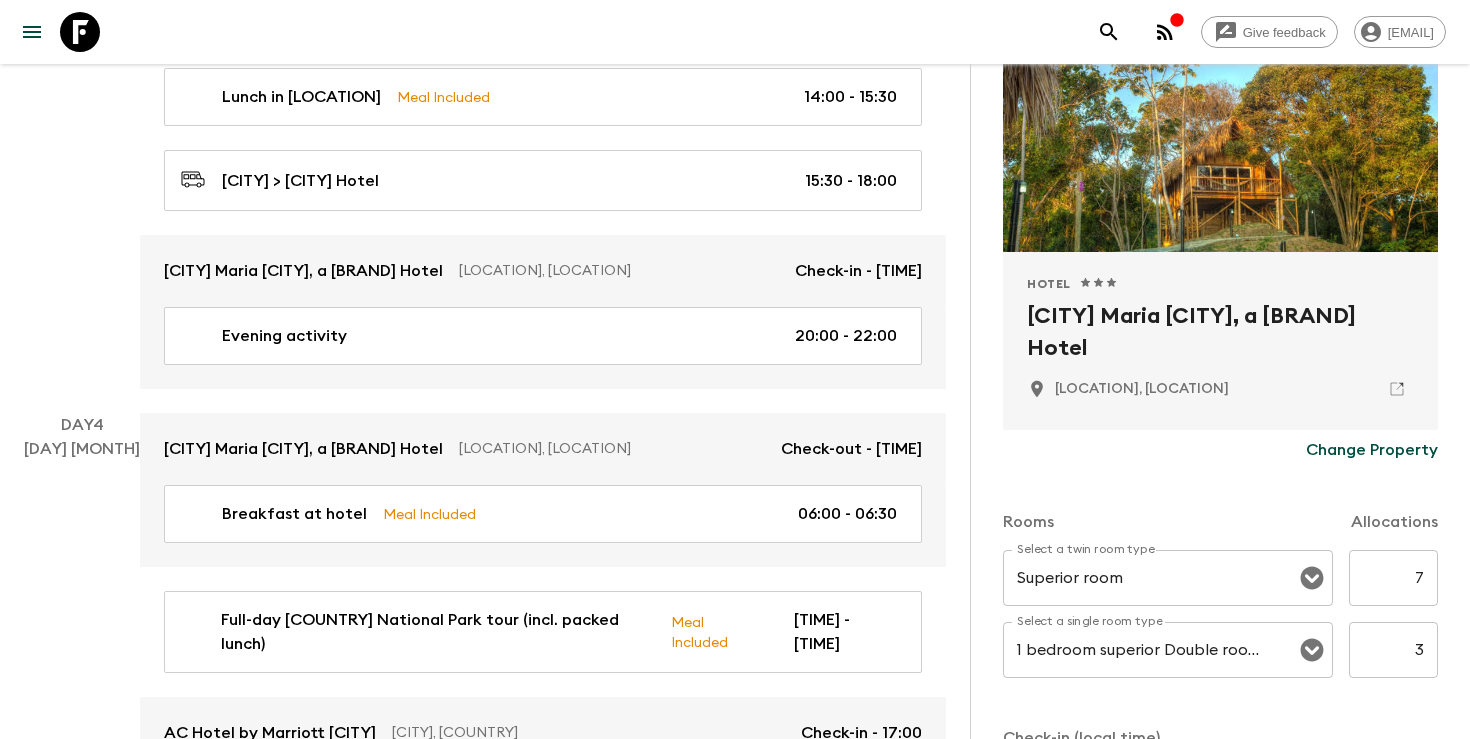 click 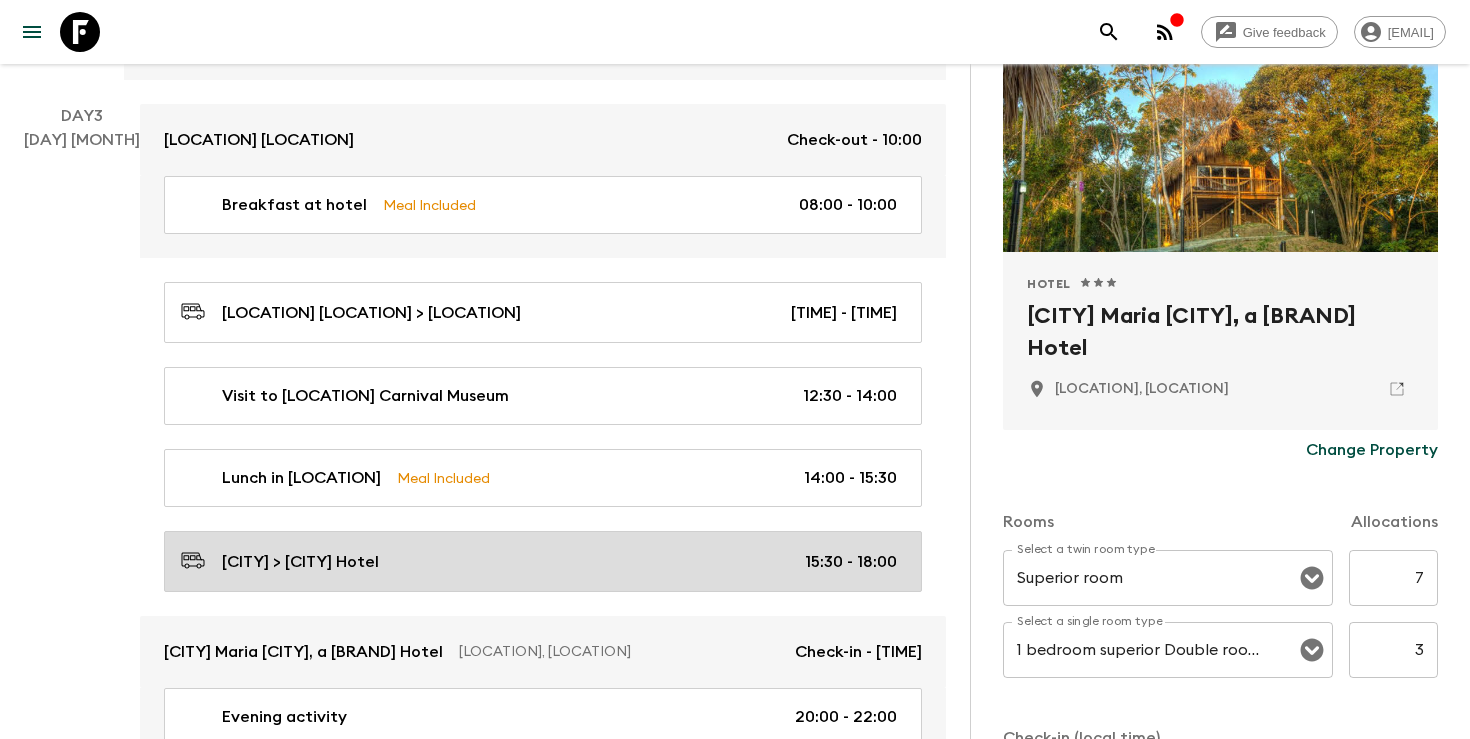 scroll, scrollTop: 897, scrollLeft: 0, axis: vertical 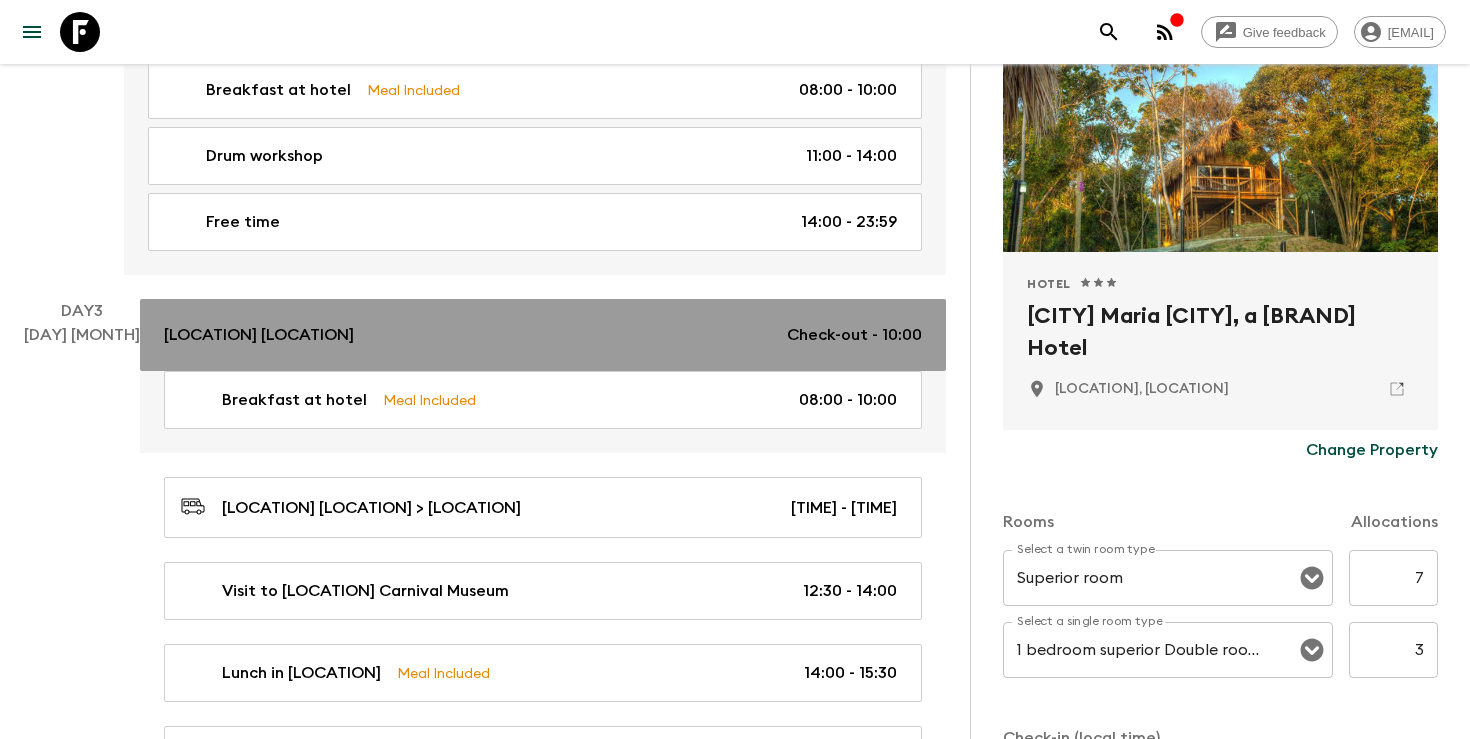 click on "OSH Hotel Getsemani Check-out - 10:00" at bounding box center (543, 335) 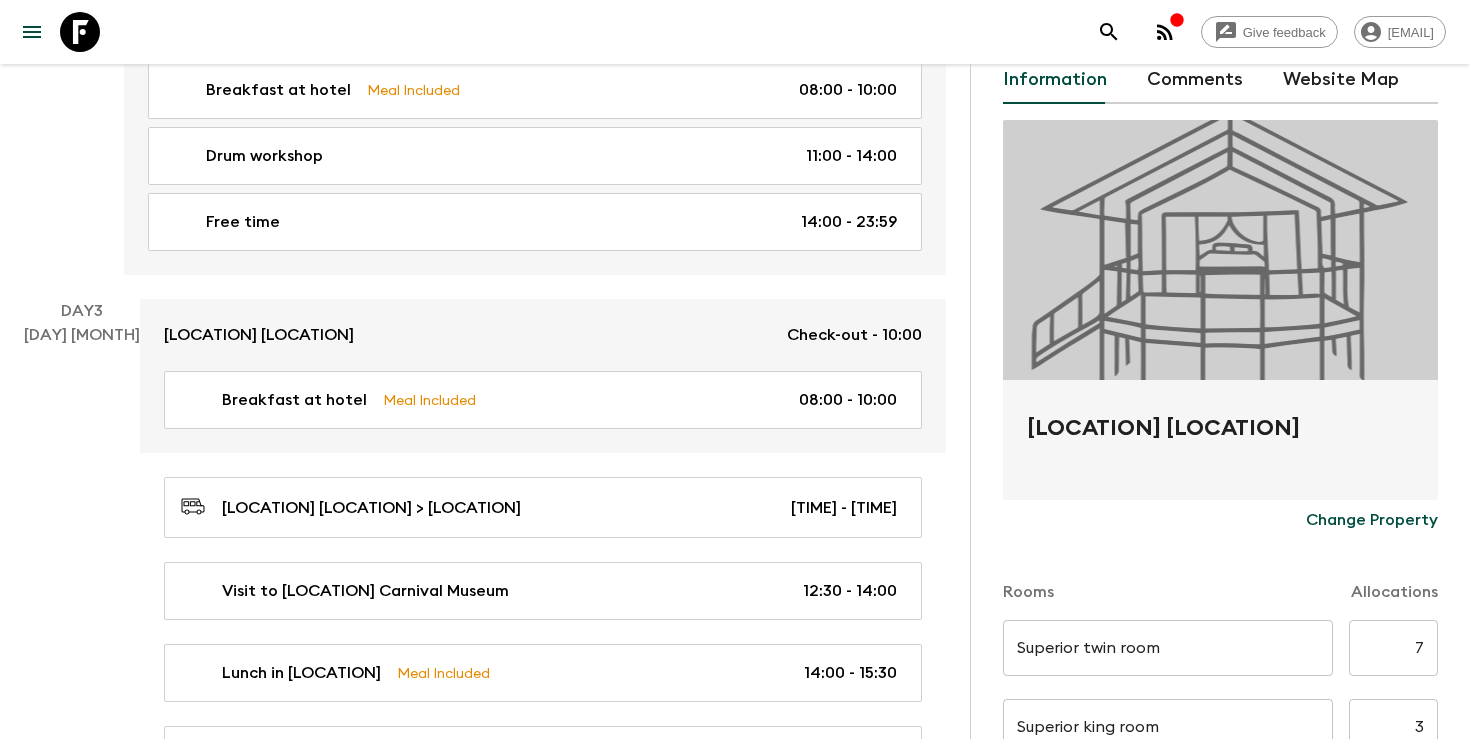 scroll, scrollTop: 0, scrollLeft: 0, axis: both 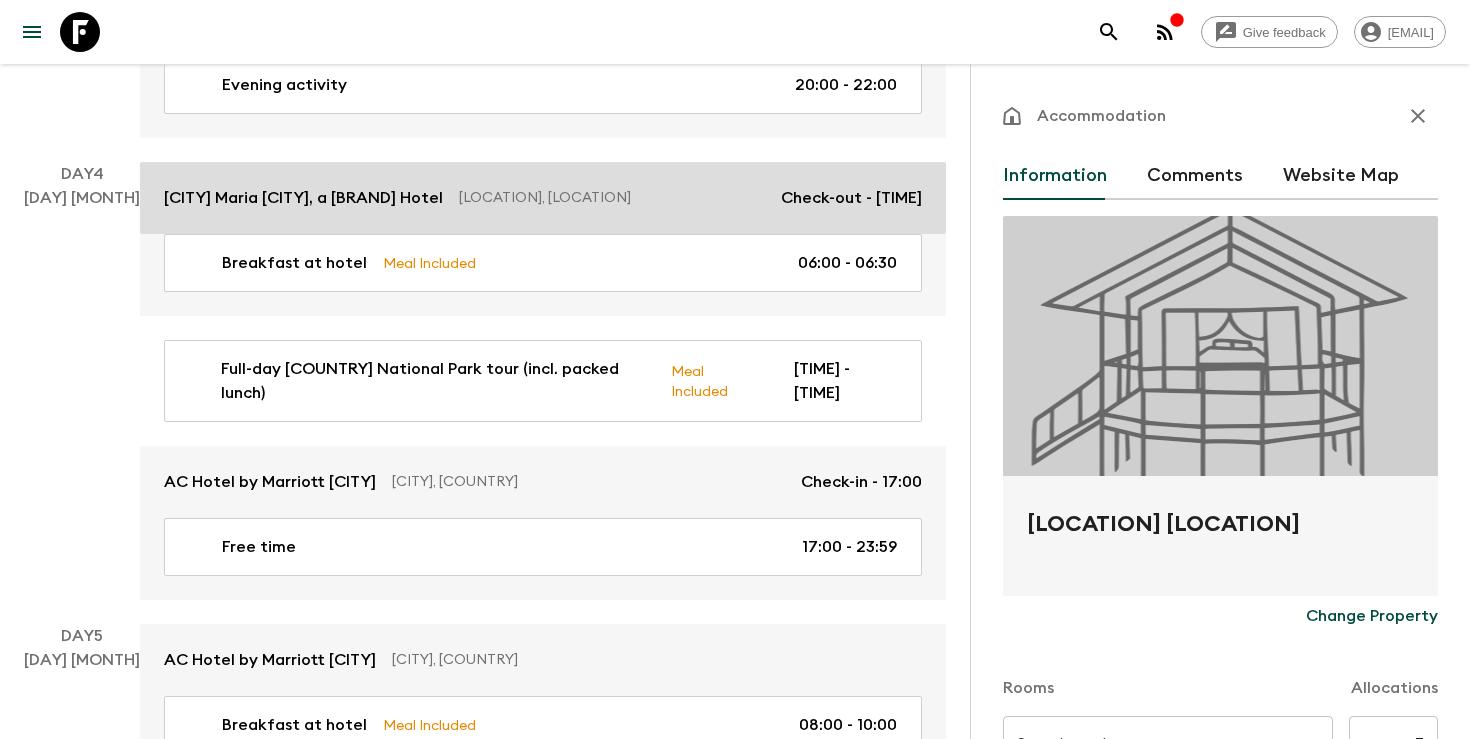 click on "Villa Maria Tayrona, a Kali Hotel Mata de Platano, Colombia Check-out - 06:30" at bounding box center (543, 198) 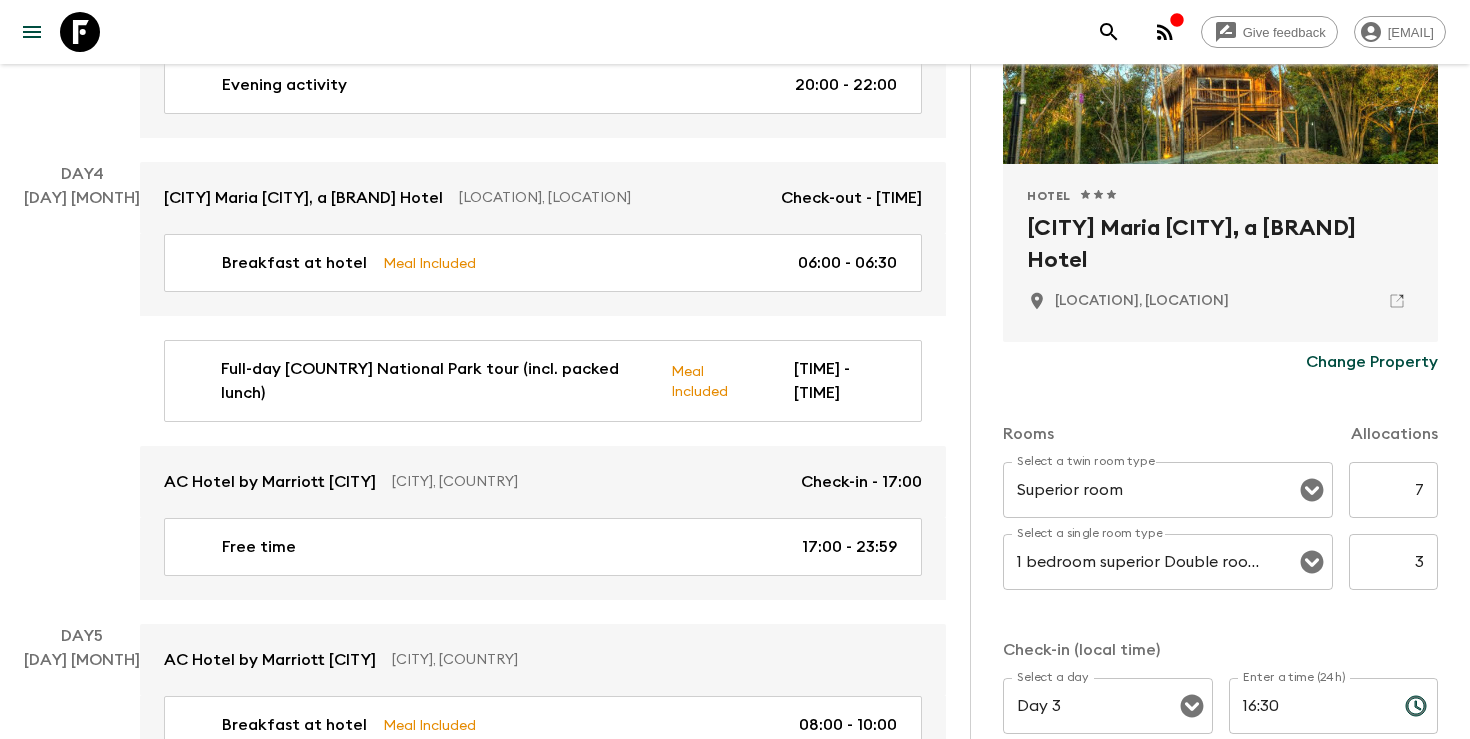 scroll, scrollTop: 339, scrollLeft: 0, axis: vertical 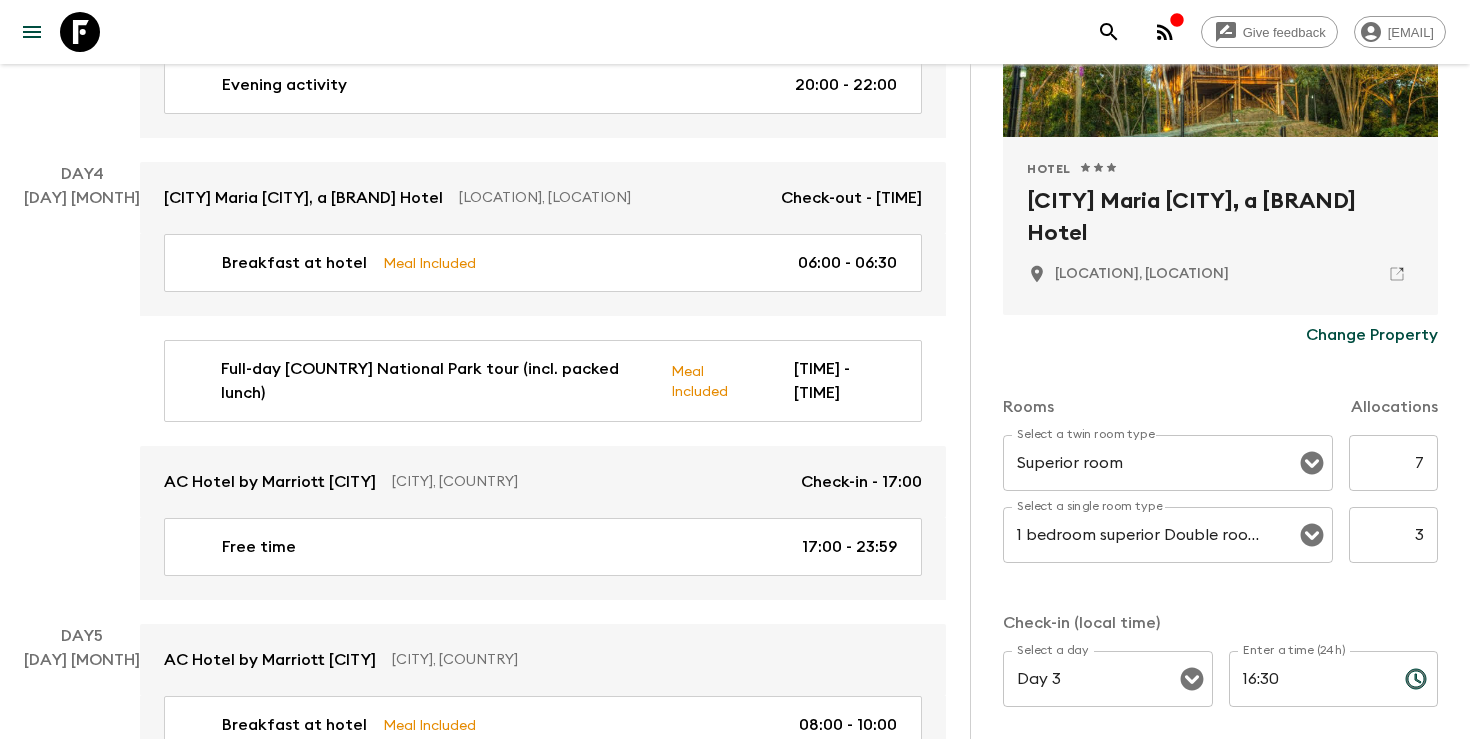 click 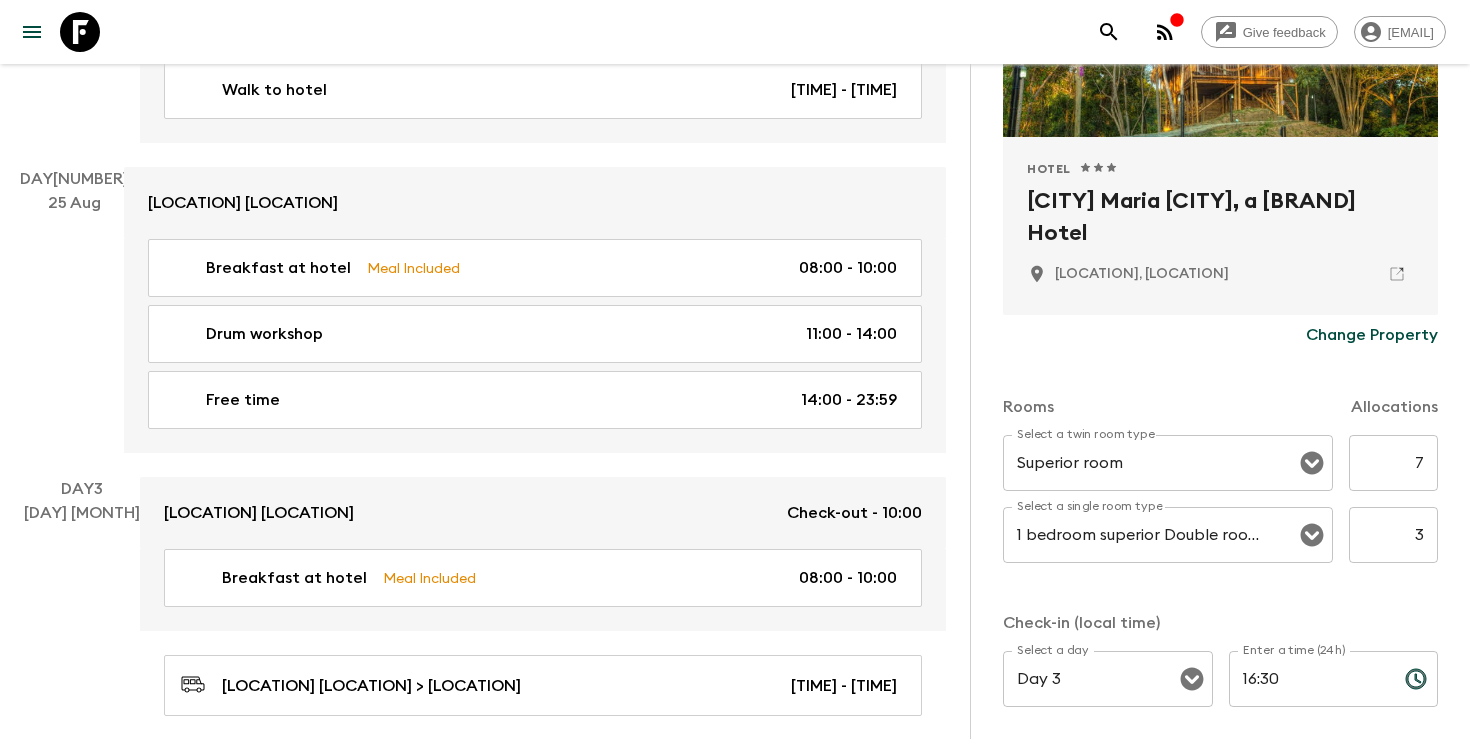 scroll, scrollTop: 0, scrollLeft: 0, axis: both 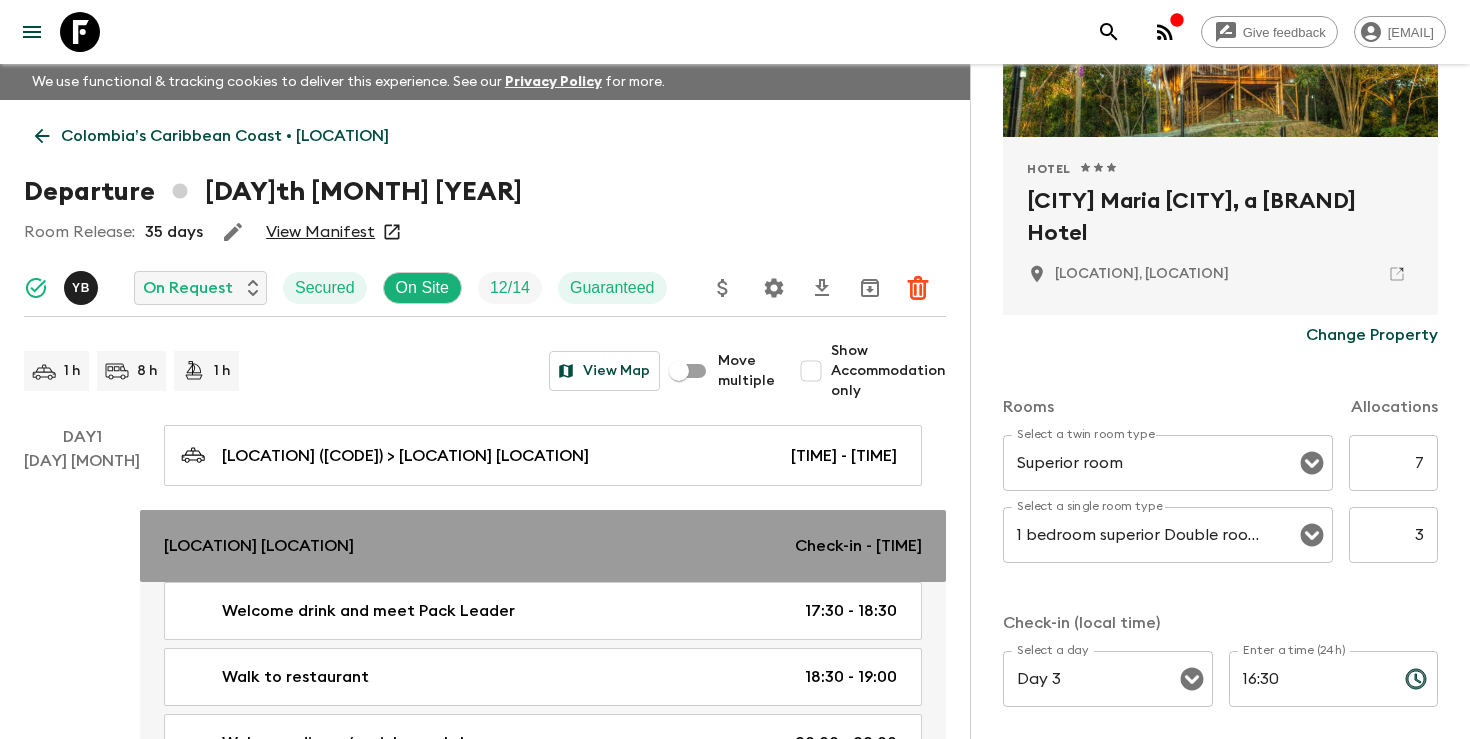 click on "OSH Hotel Getsemani" at bounding box center (259, 546) 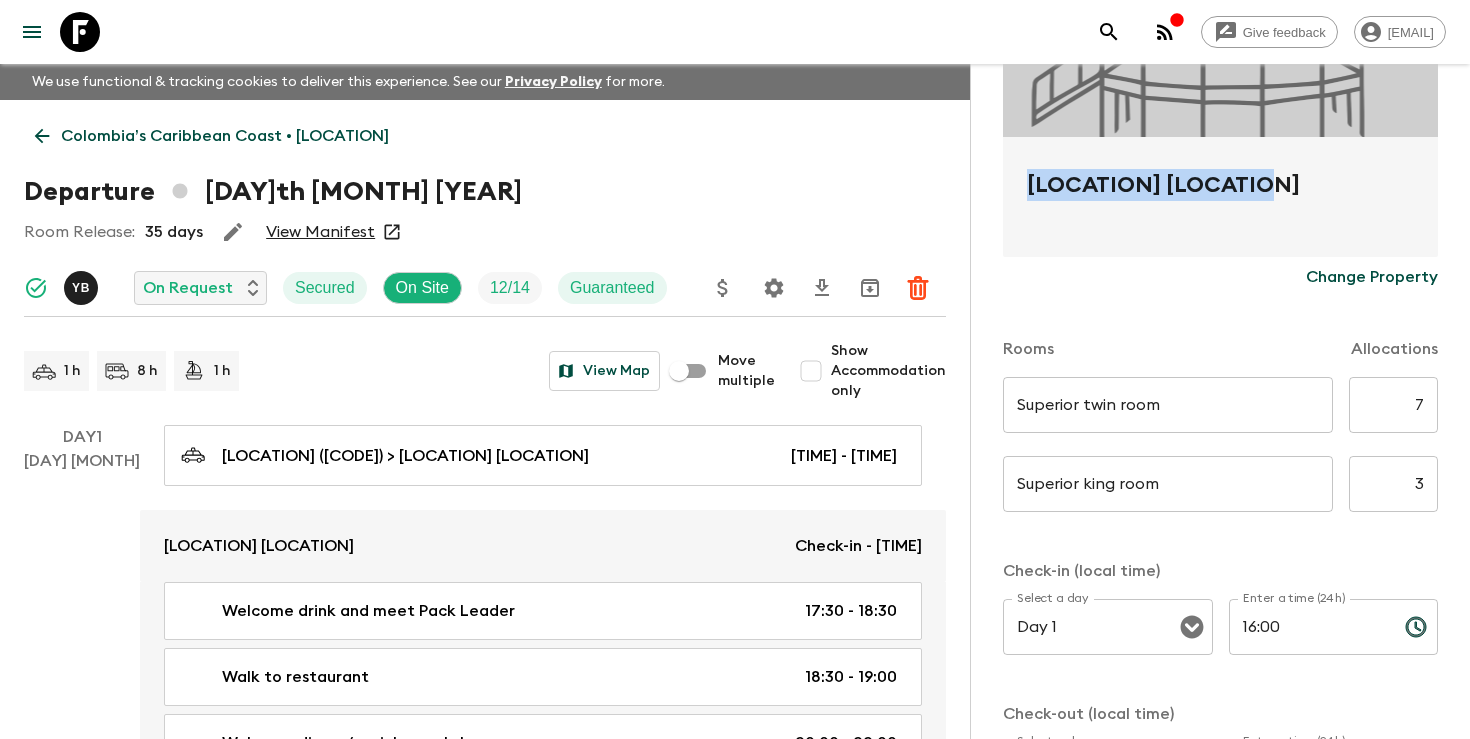 drag, startPoint x: 1269, startPoint y: 183, endPoint x: 1029, endPoint y: 188, distance: 240.05208 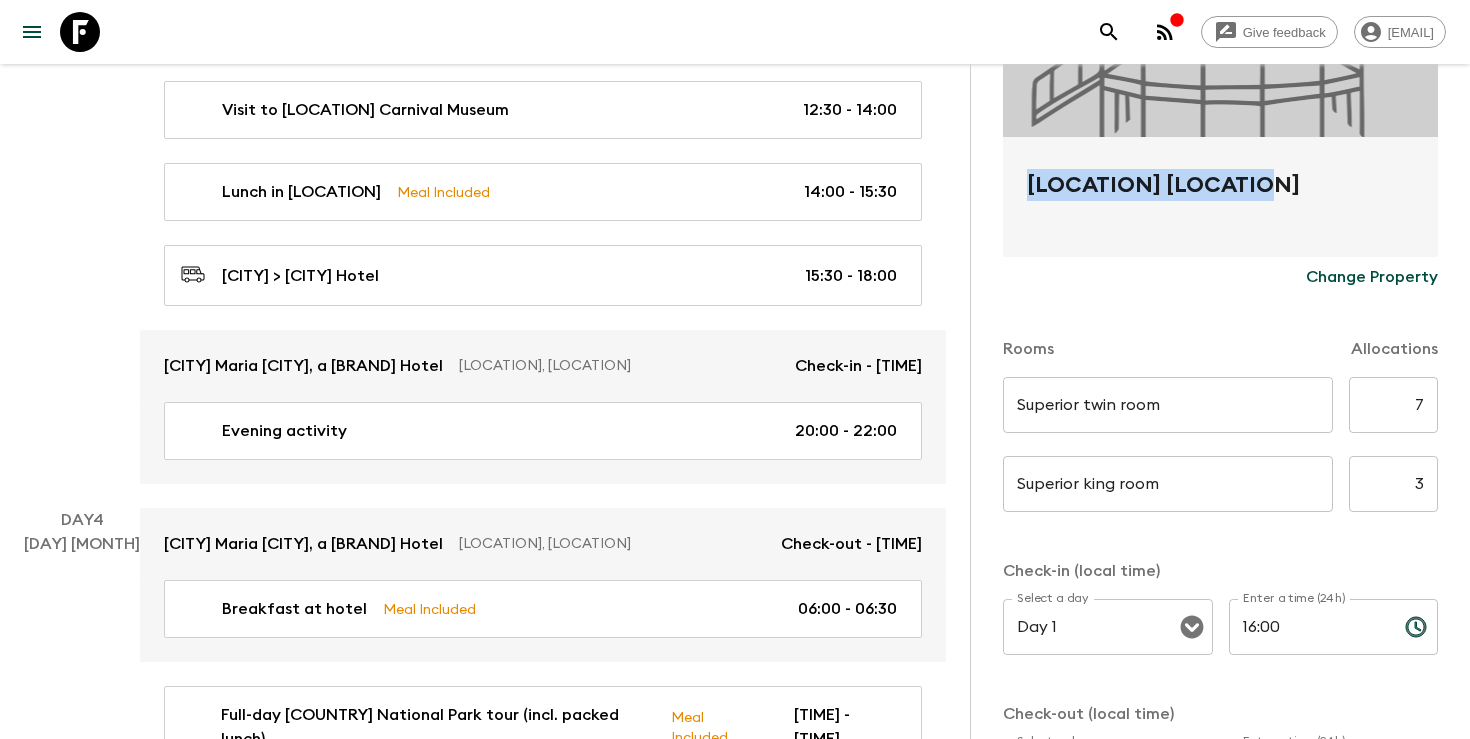 scroll, scrollTop: 1381, scrollLeft: 0, axis: vertical 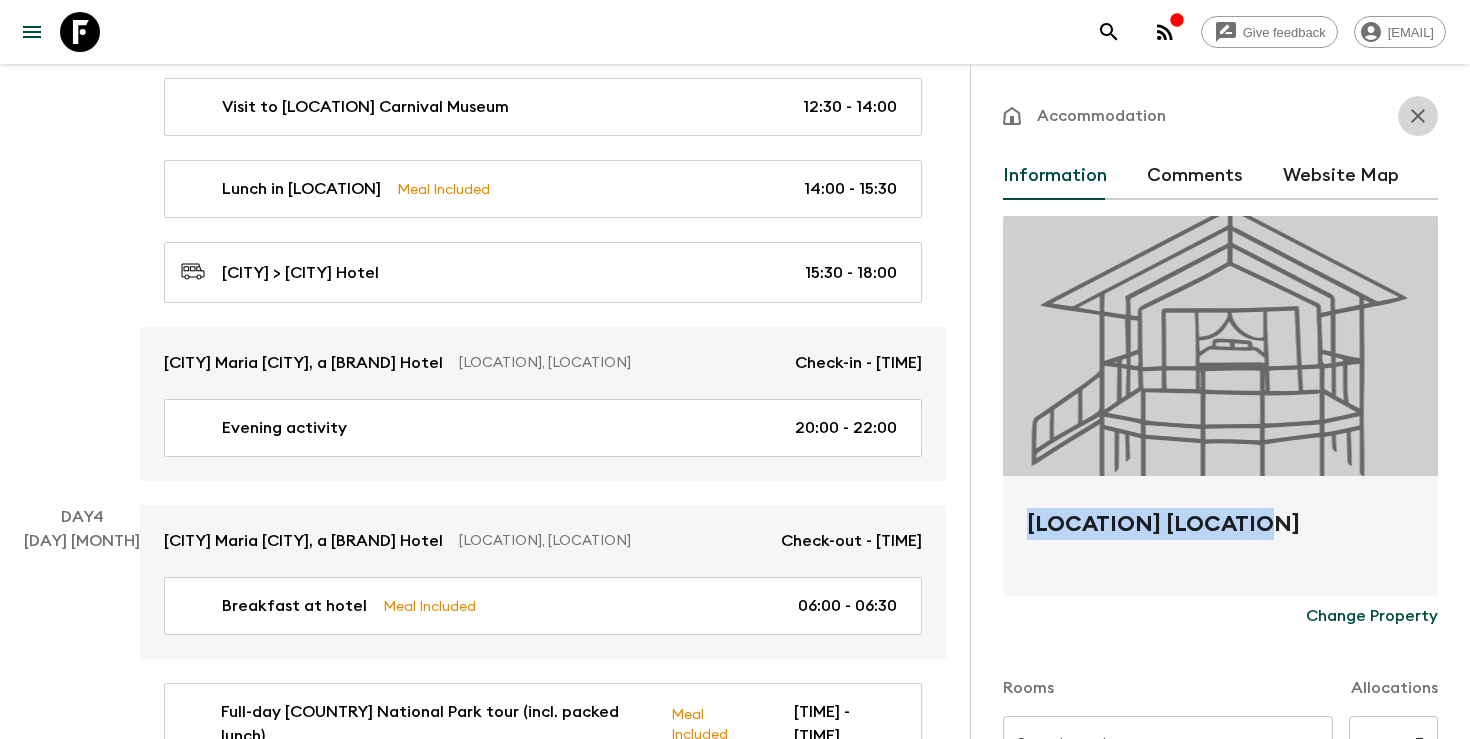 click 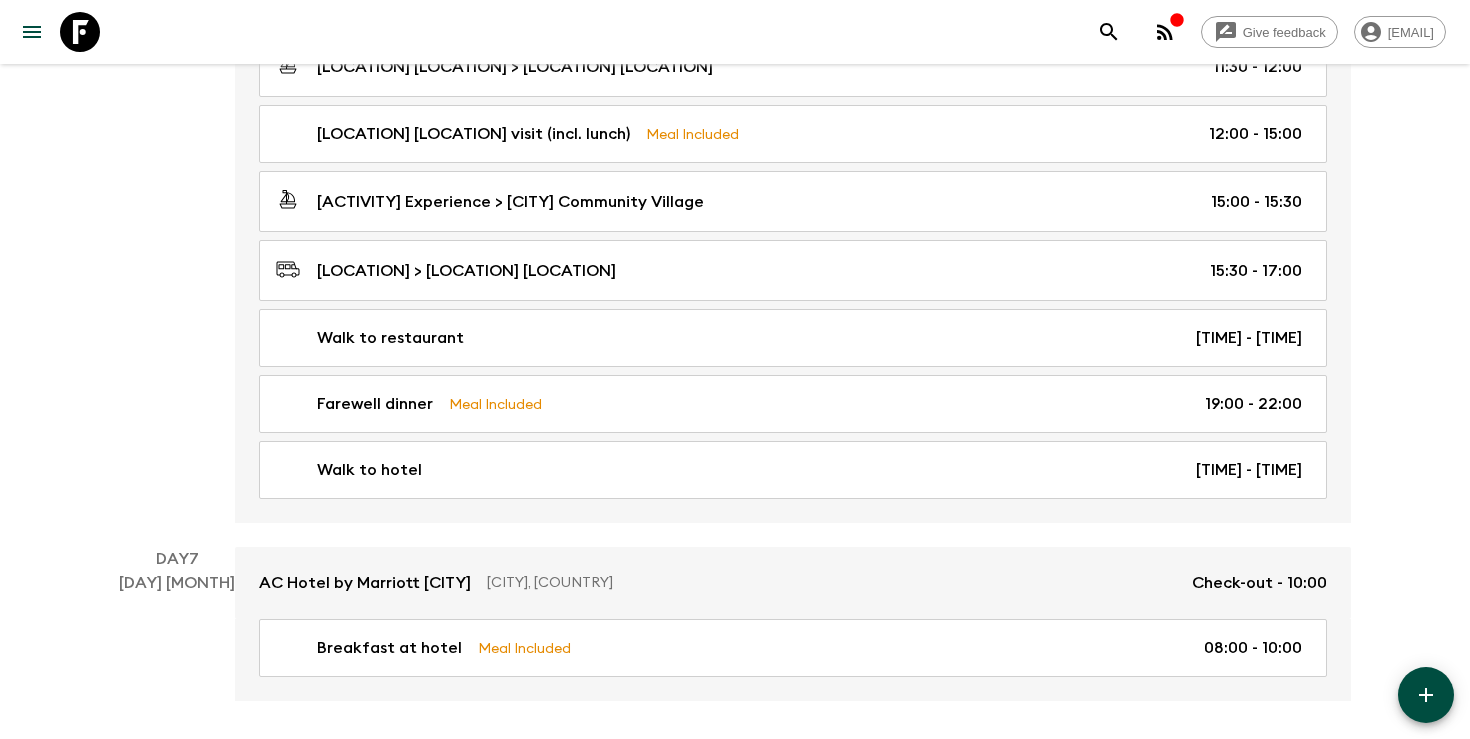 scroll, scrollTop: 2807, scrollLeft: 0, axis: vertical 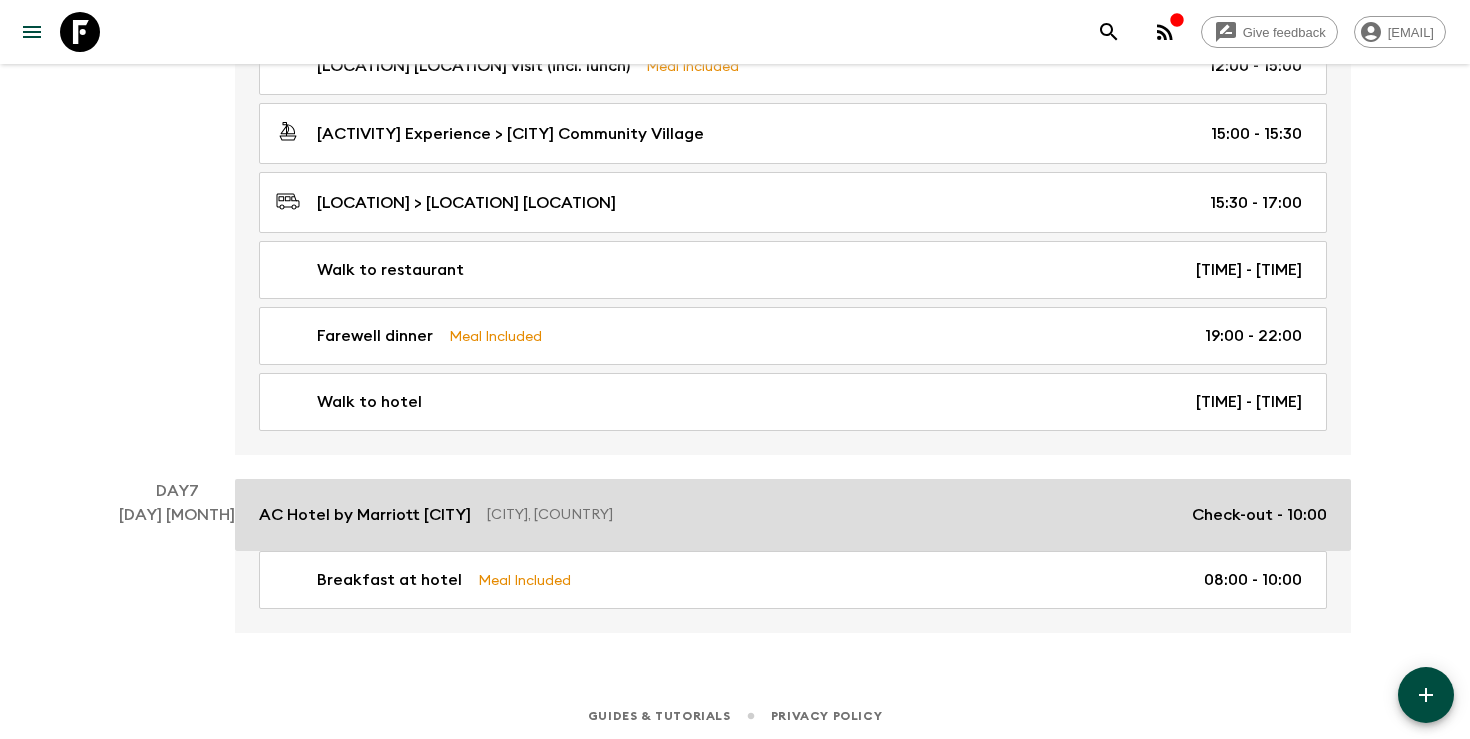 click on "AC Hotel by Marriott Santa Marta Santa Marta, Colombia Check-out - 10:00" at bounding box center (793, 515) 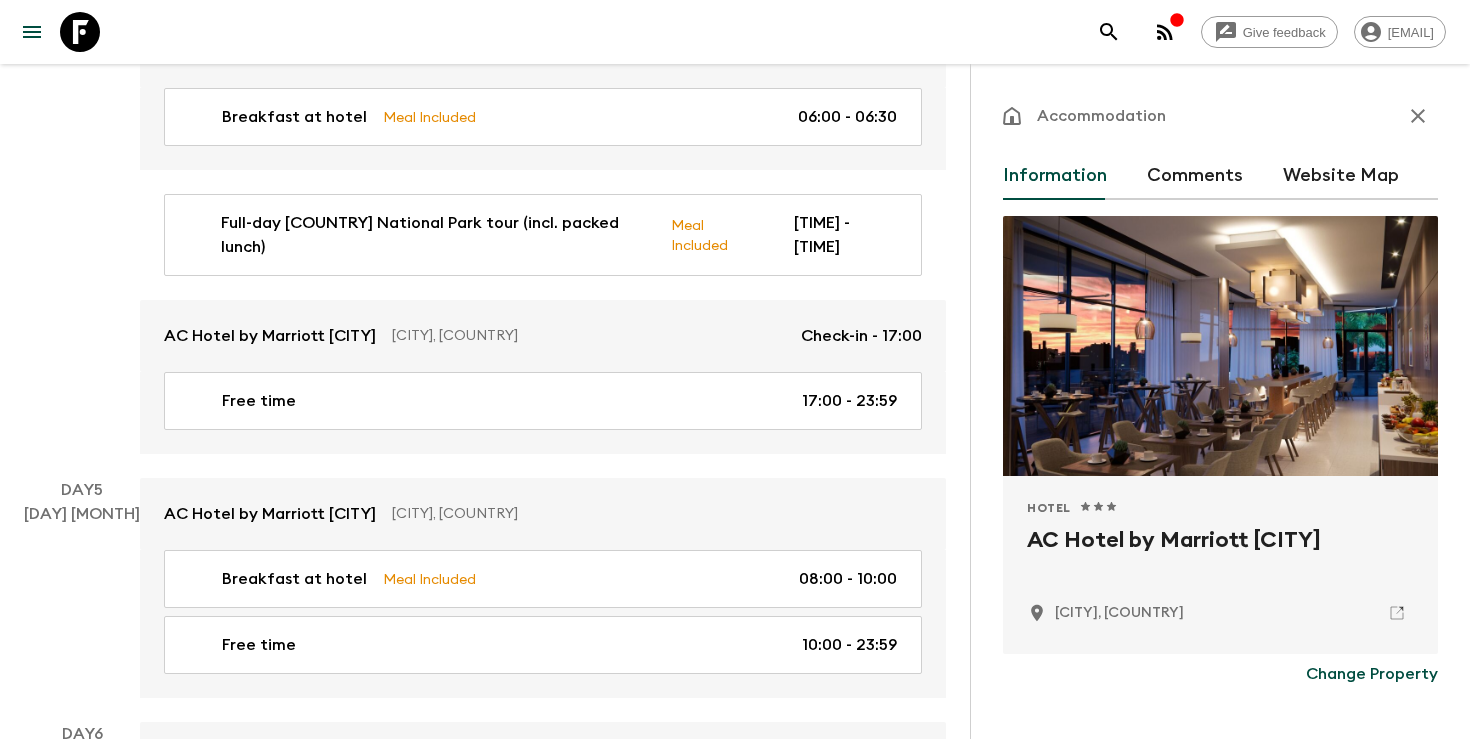 scroll, scrollTop: 1861, scrollLeft: 0, axis: vertical 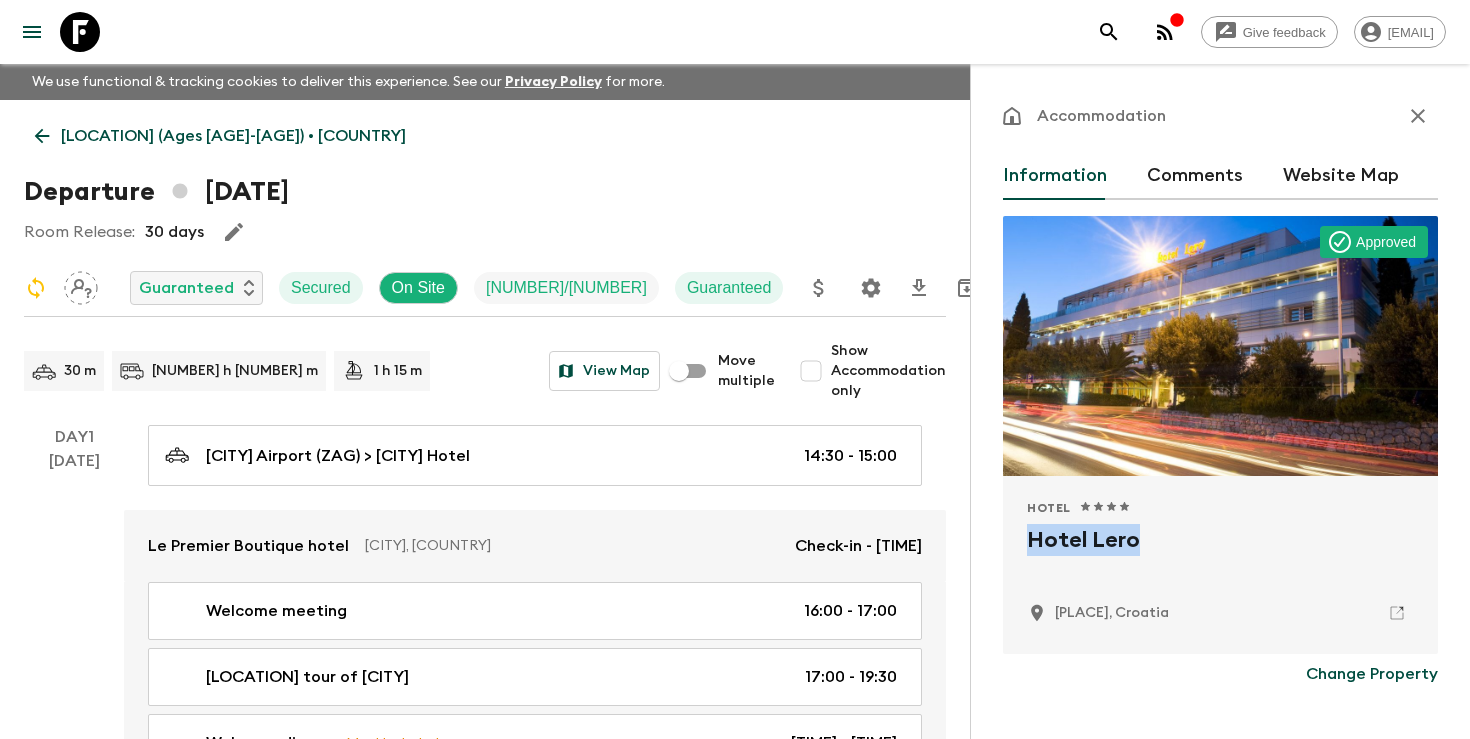 click 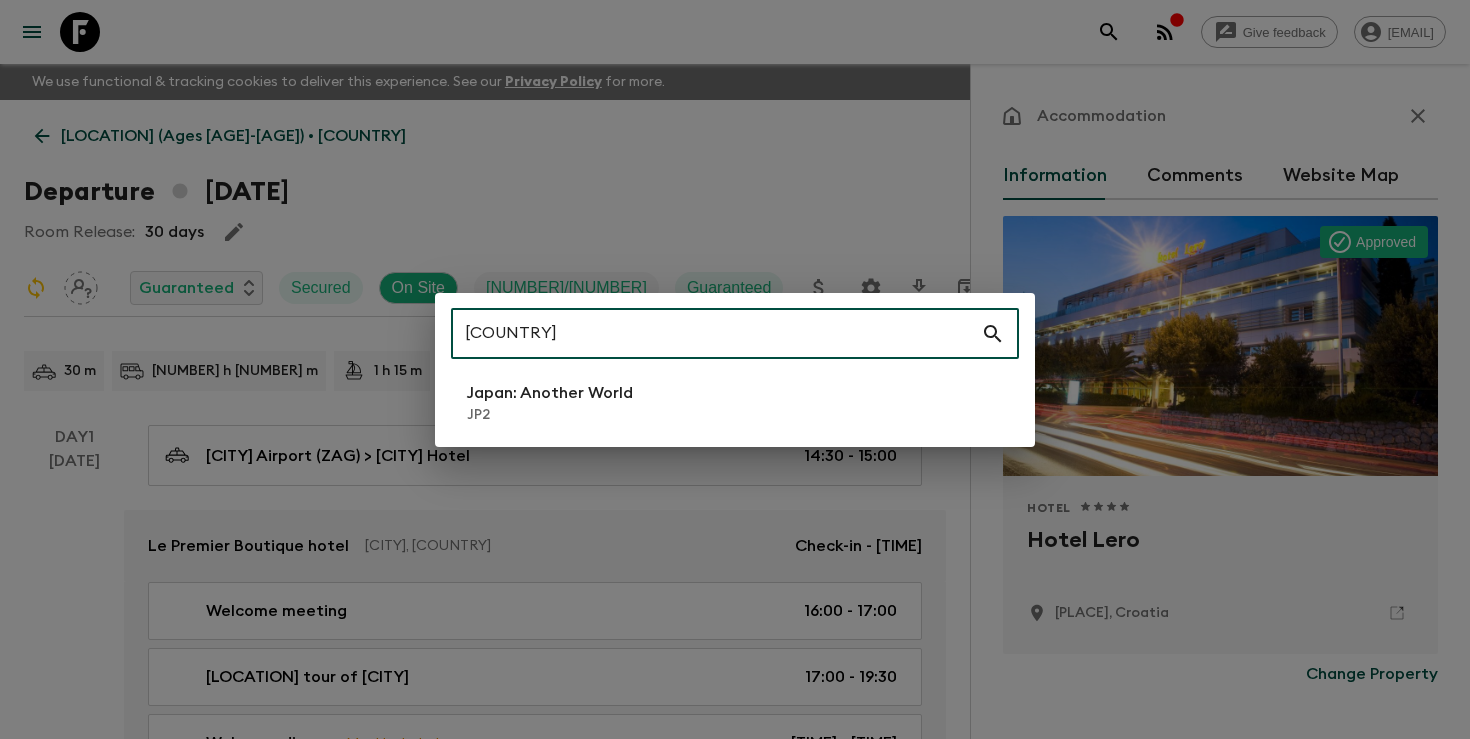 type on "jp2" 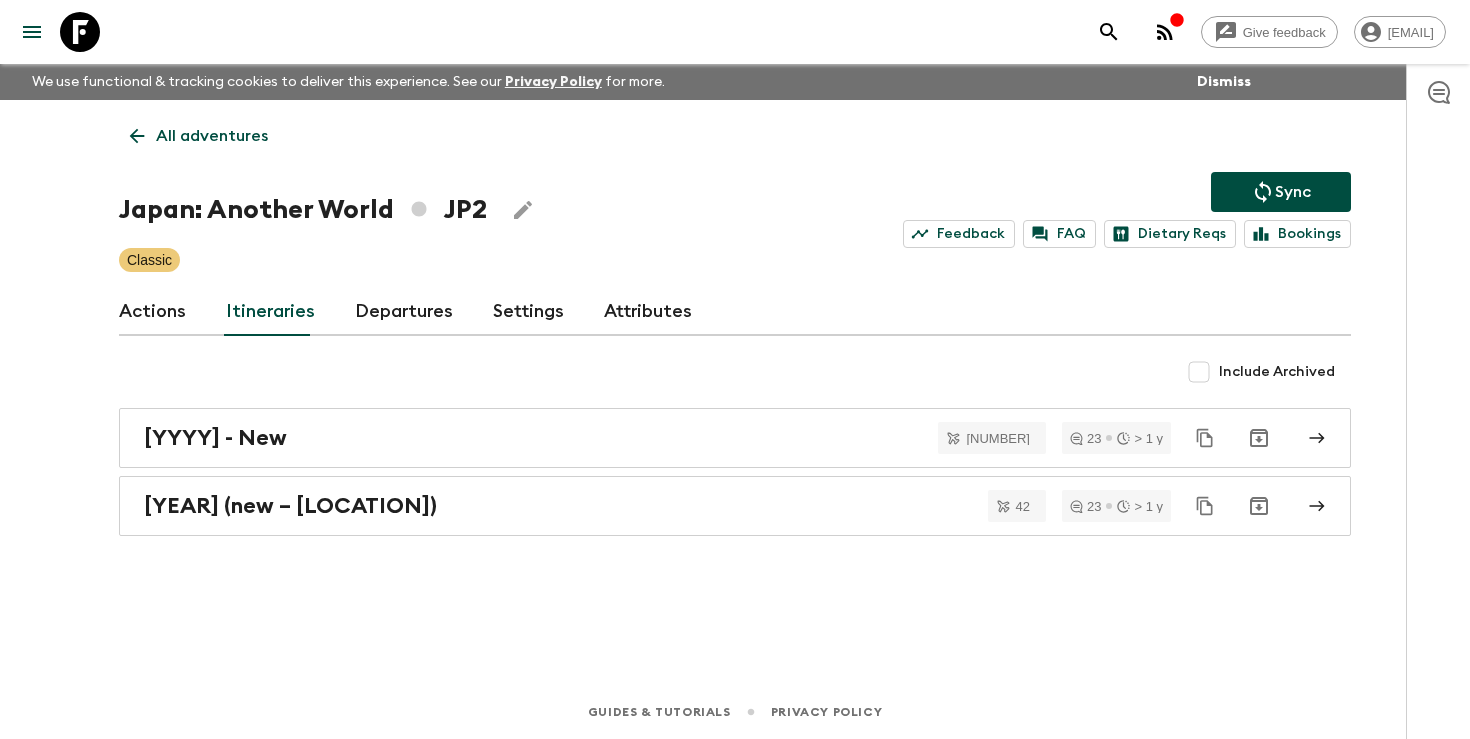 click on "Departures" at bounding box center [404, 312] 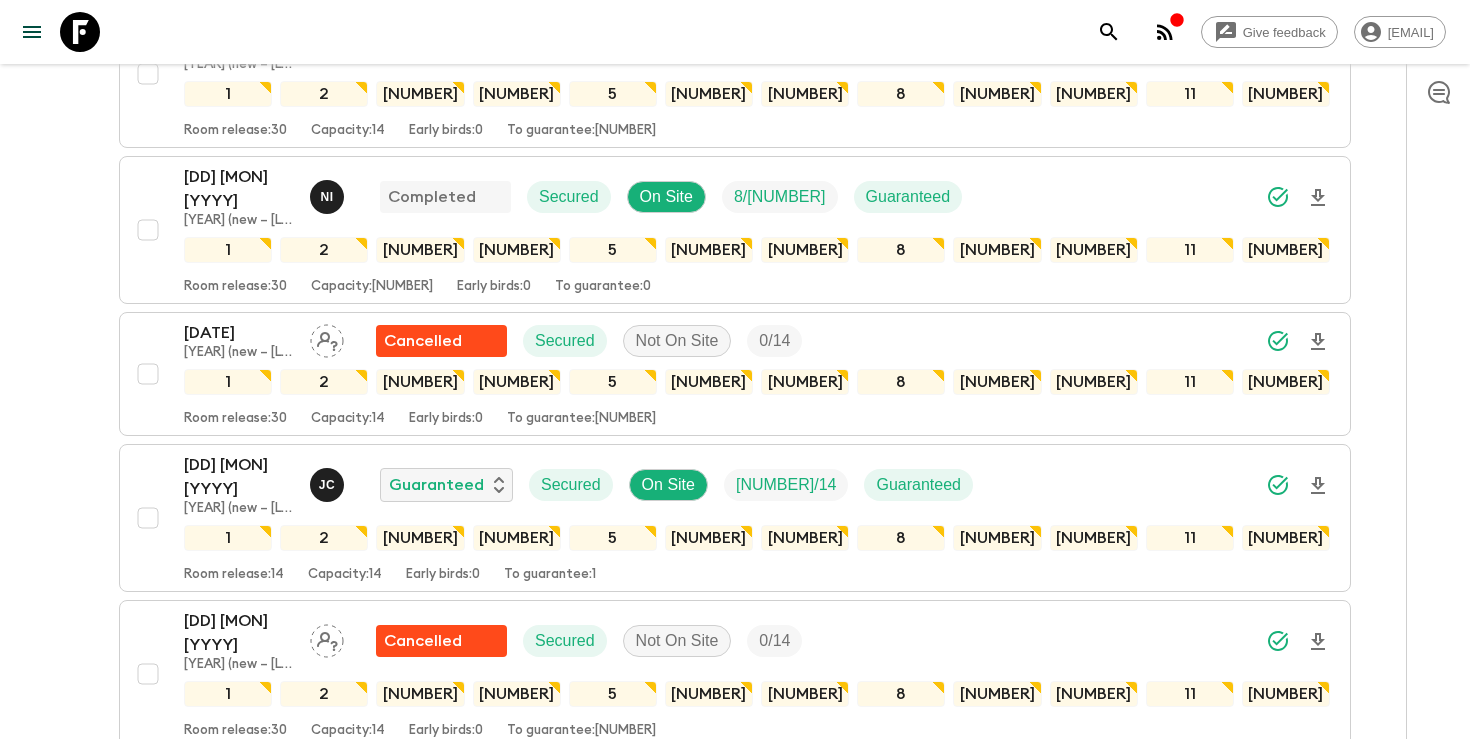 scroll, scrollTop: 3170, scrollLeft: 0, axis: vertical 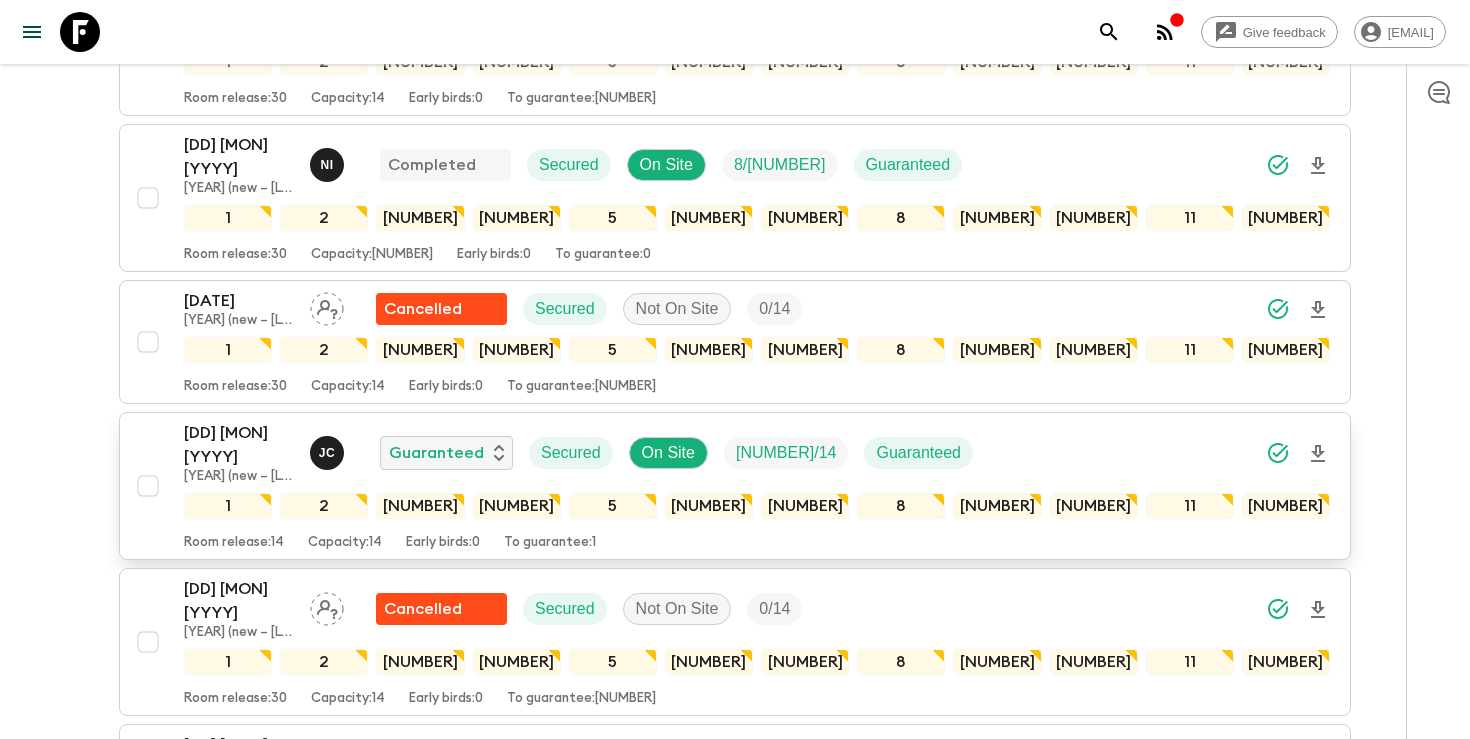 click on "23 Aug 2025" at bounding box center [239, 445] 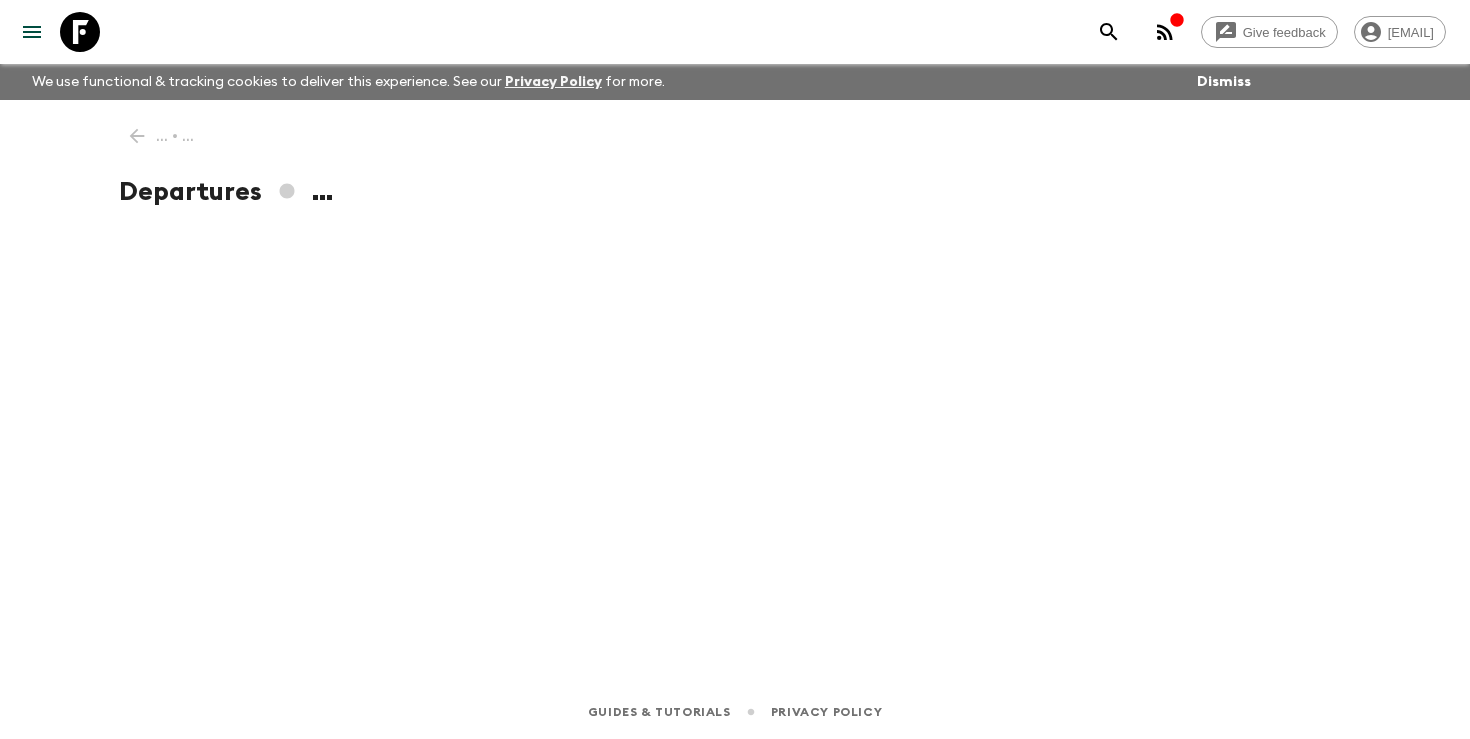 scroll, scrollTop: 0, scrollLeft: 0, axis: both 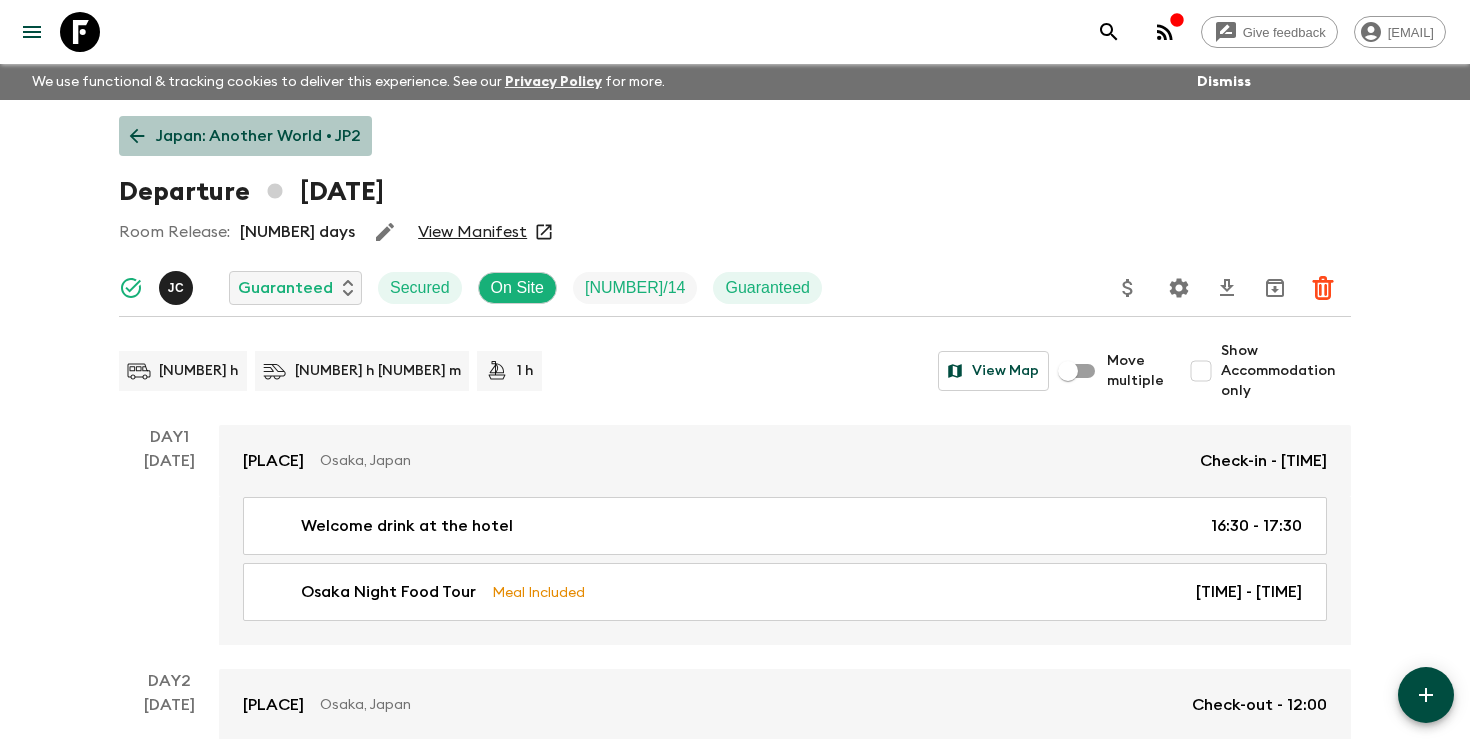 click on "Japan: Another World • JP2" at bounding box center (258, 136) 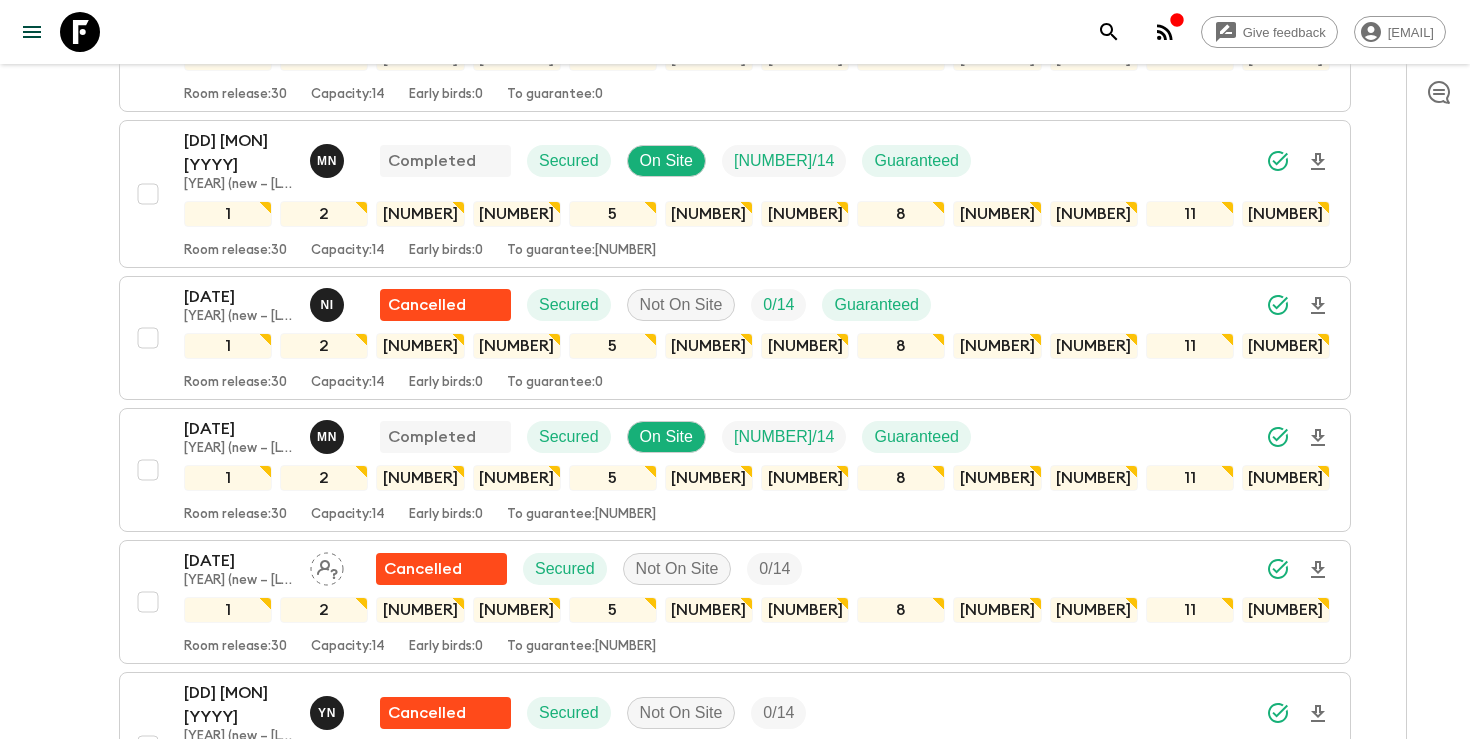 scroll, scrollTop: 3182, scrollLeft: 0, axis: vertical 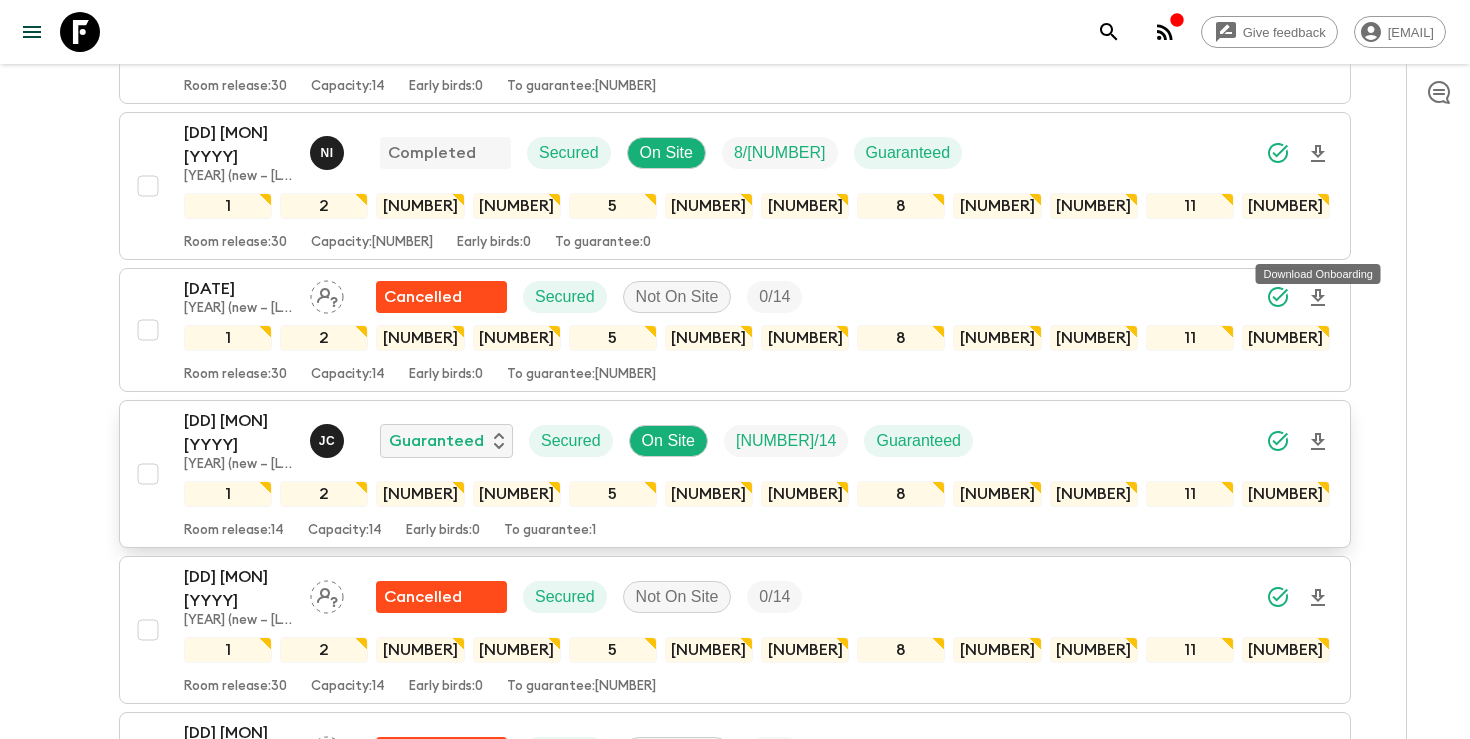 click 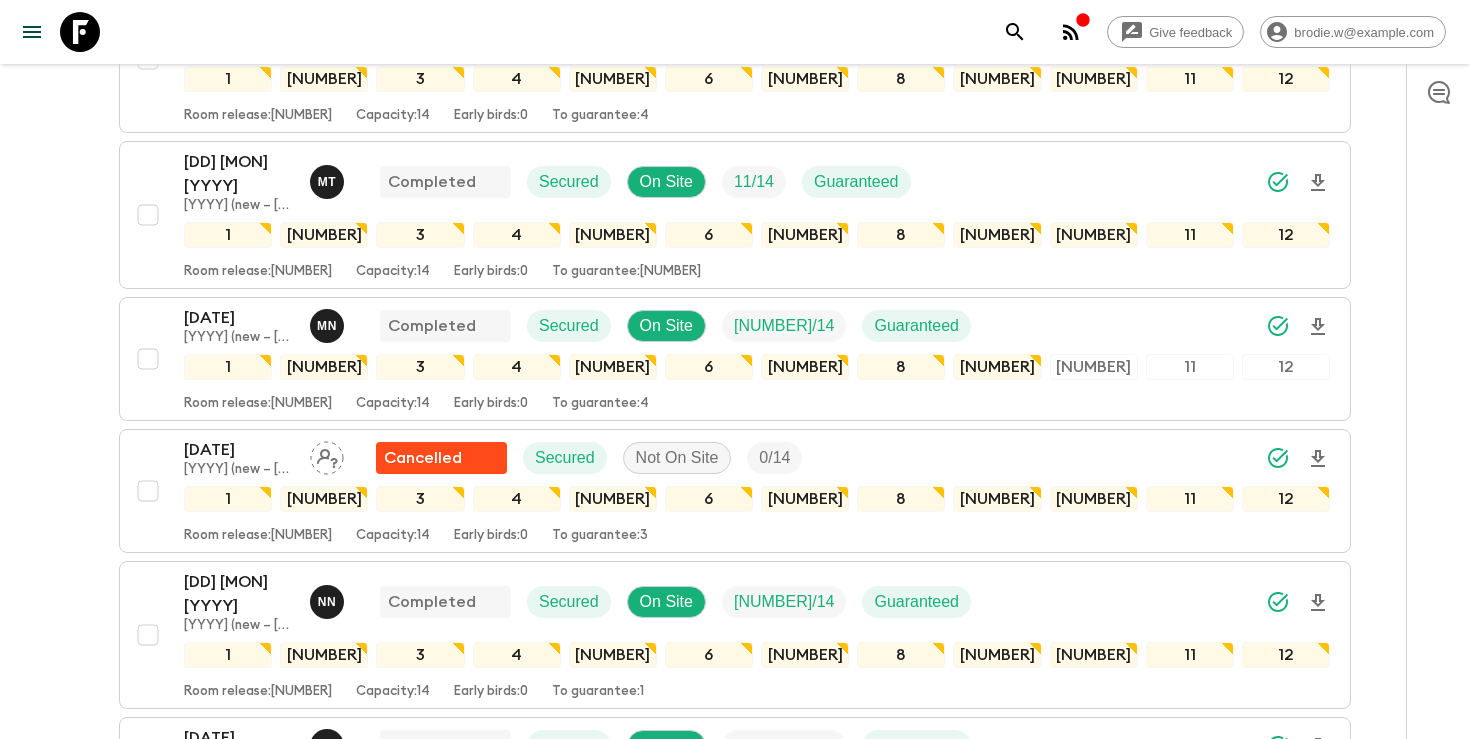 scroll, scrollTop: 0, scrollLeft: 0, axis: both 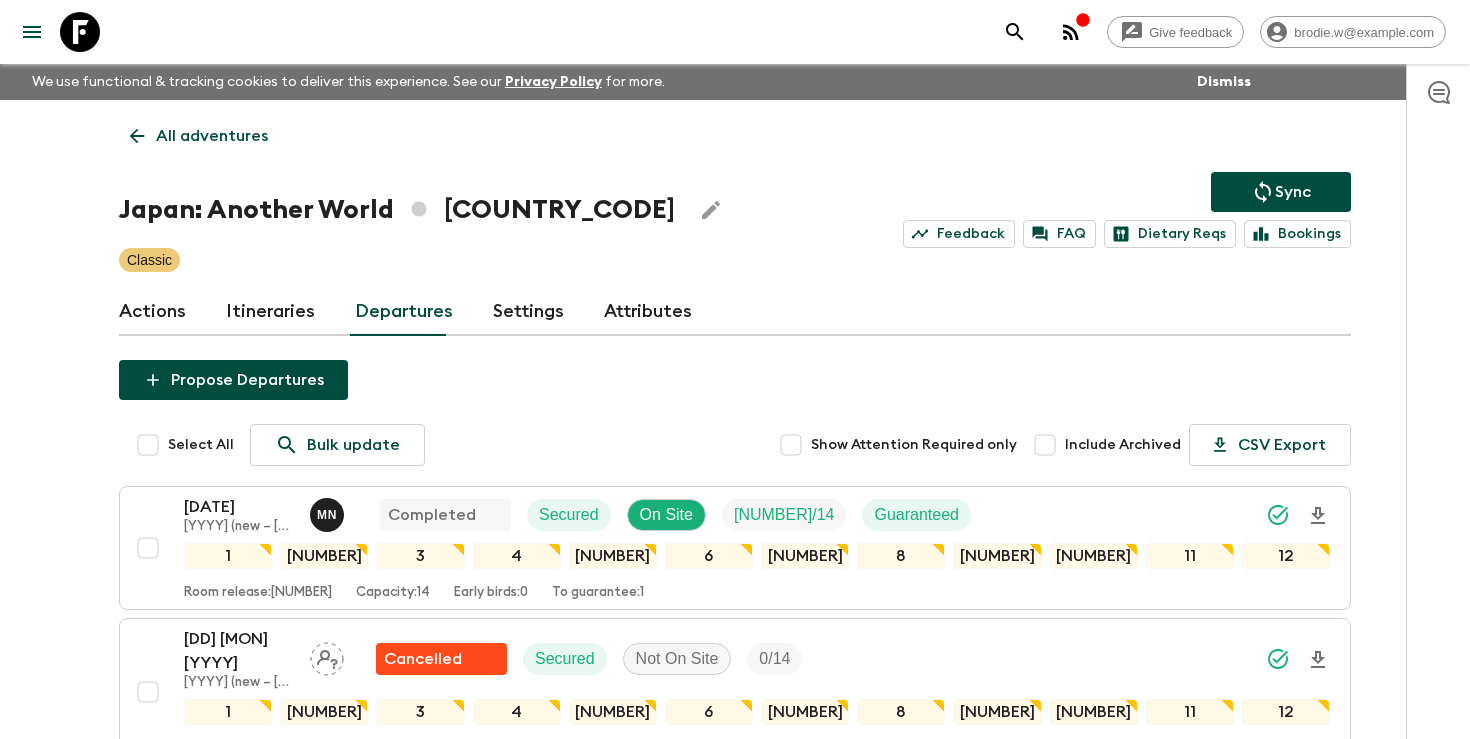 click on "Settings" at bounding box center (528, 312) 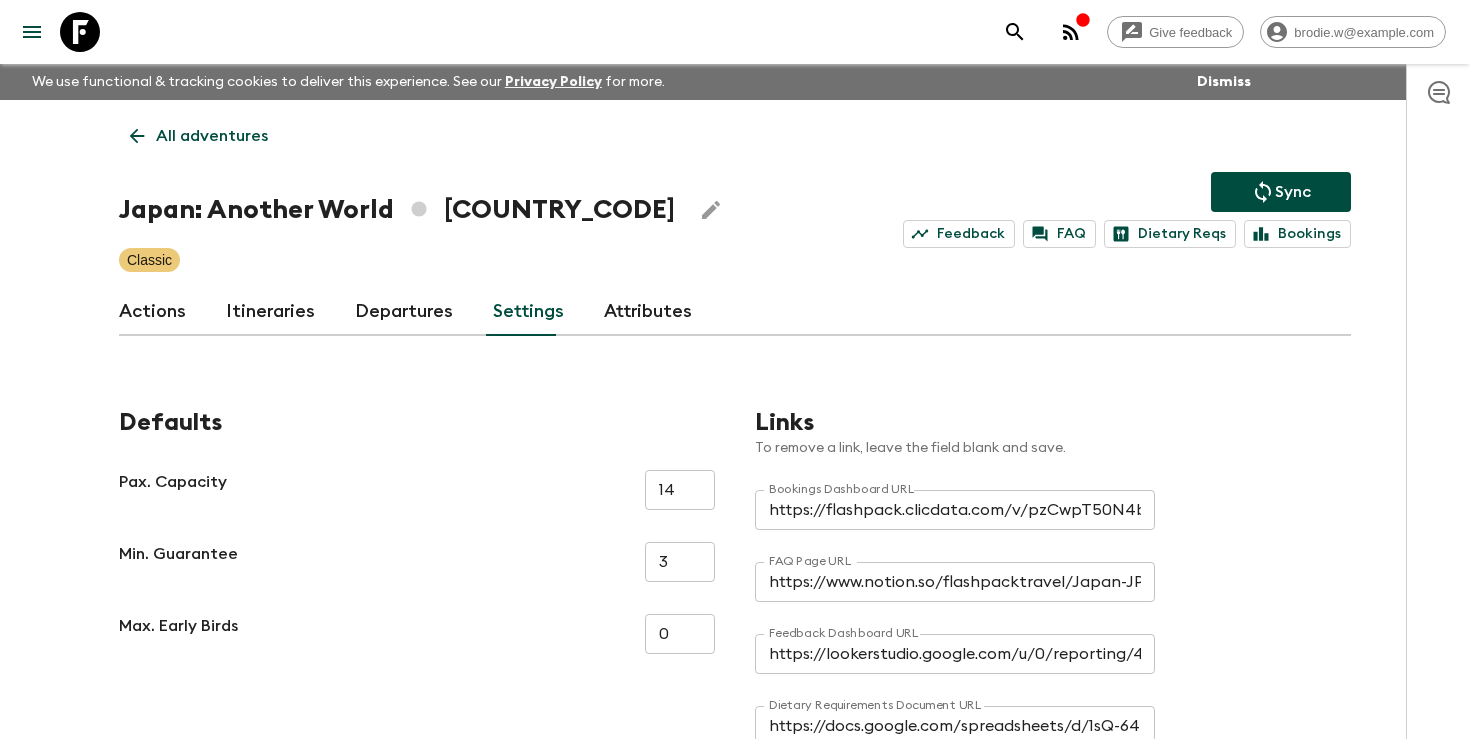 click on "Attributes" at bounding box center (648, 312) 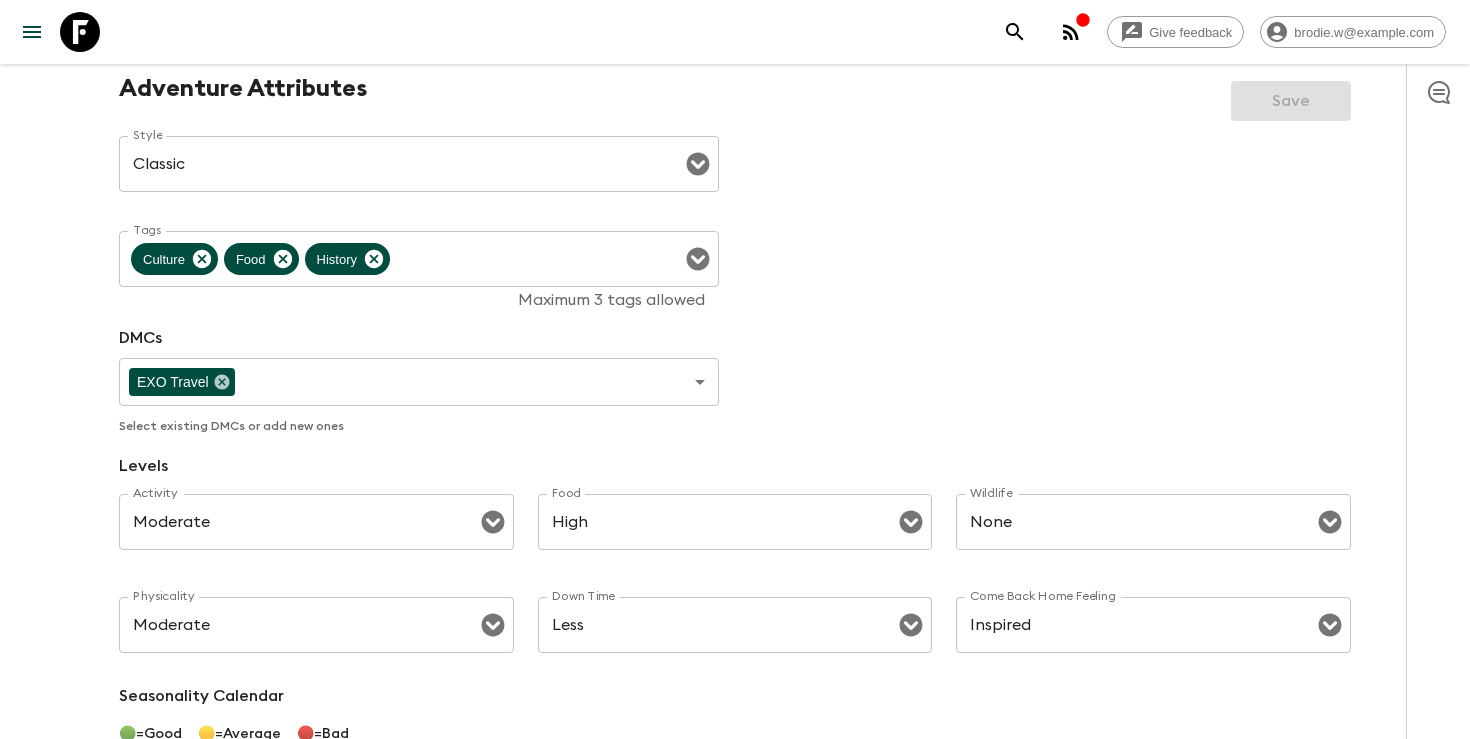 scroll, scrollTop: 0, scrollLeft: 0, axis: both 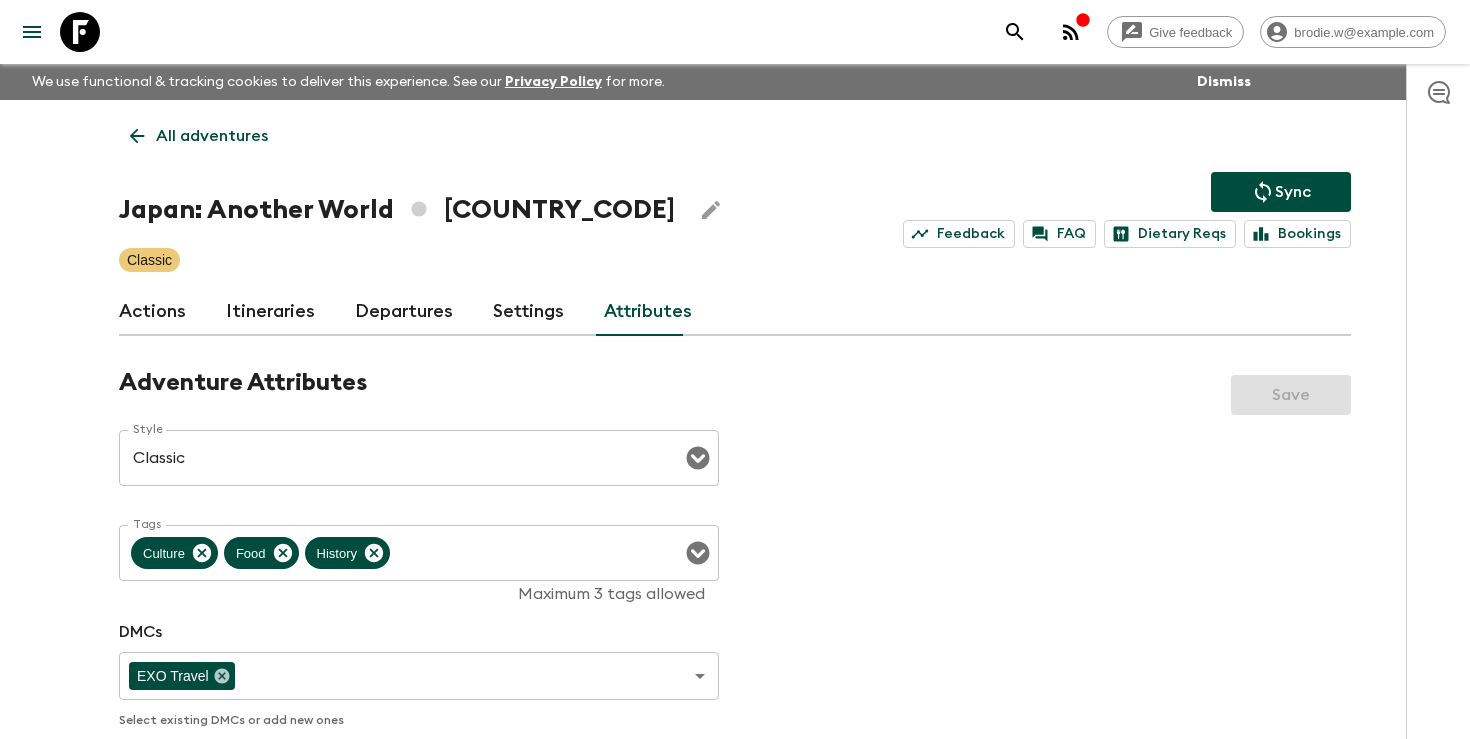 click on "Settings" at bounding box center (528, 312) 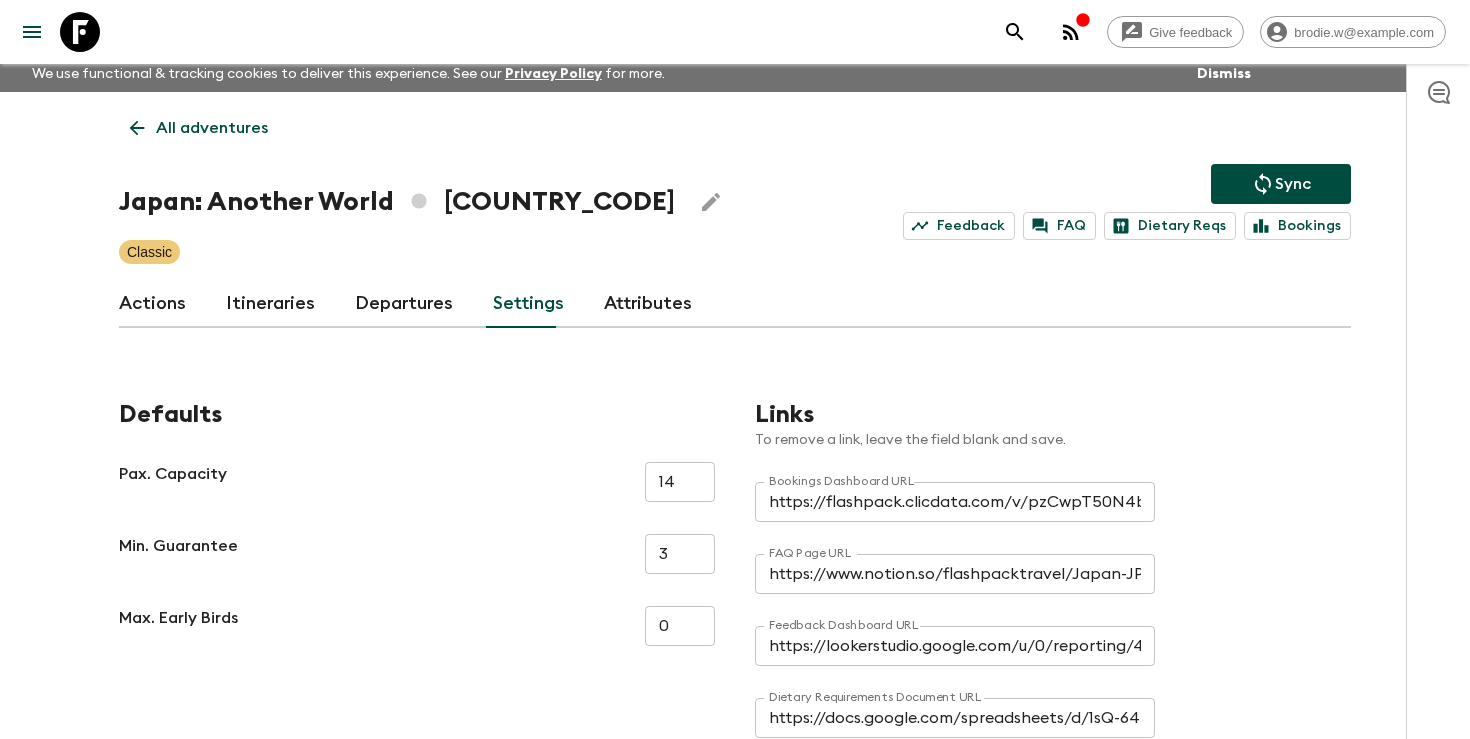 scroll, scrollTop: 0, scrollLeft: 0, axis: both 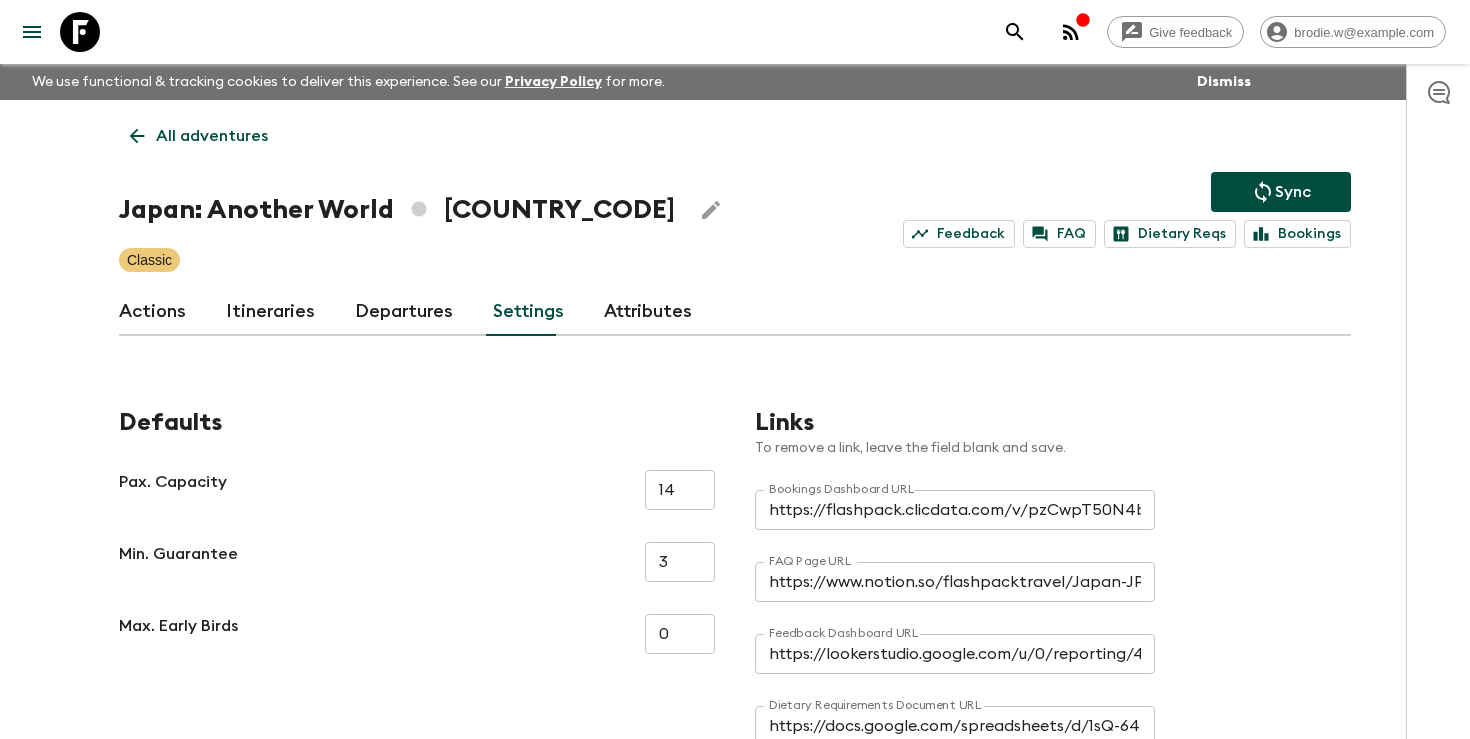 click on "Departures" at bounding box center (404, 312) 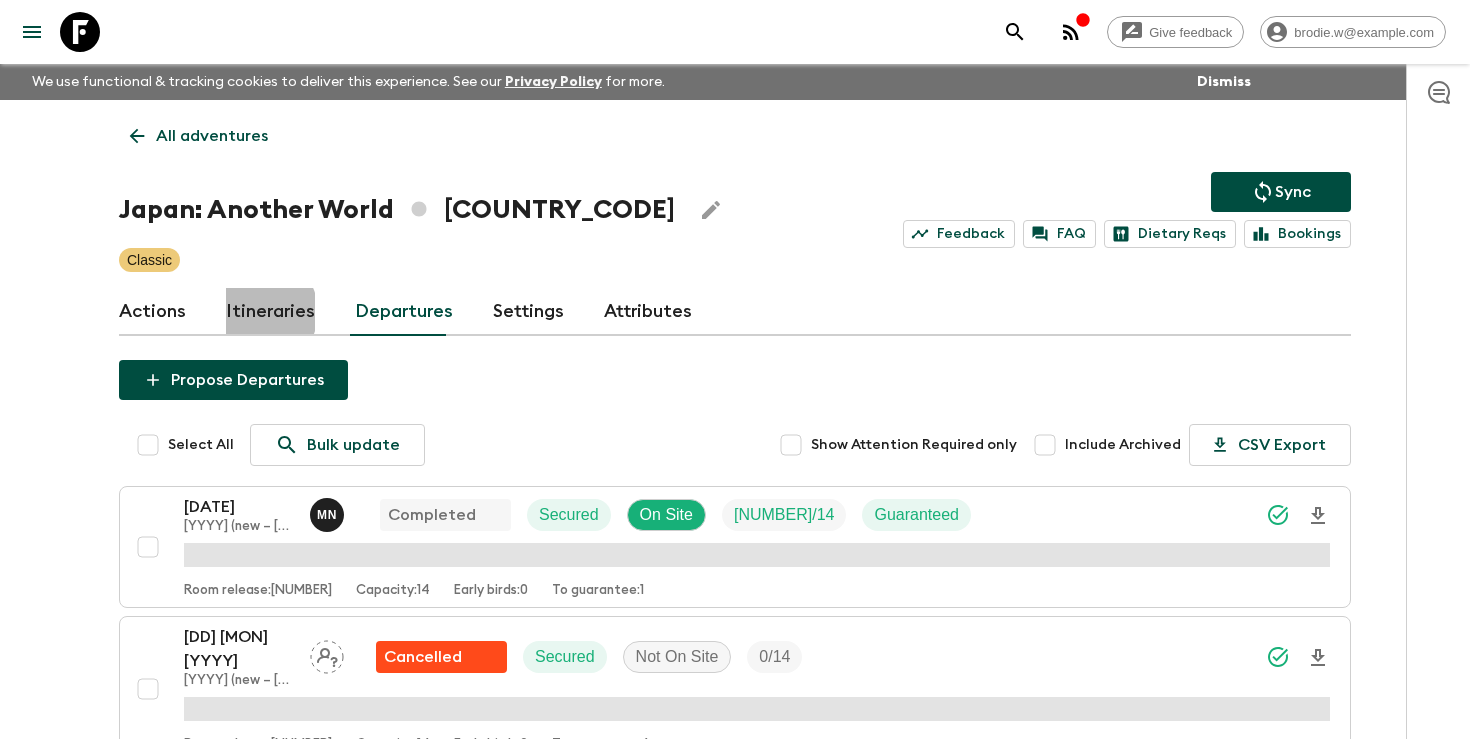 click on "Itineraries" at bounding box center [270, 312] 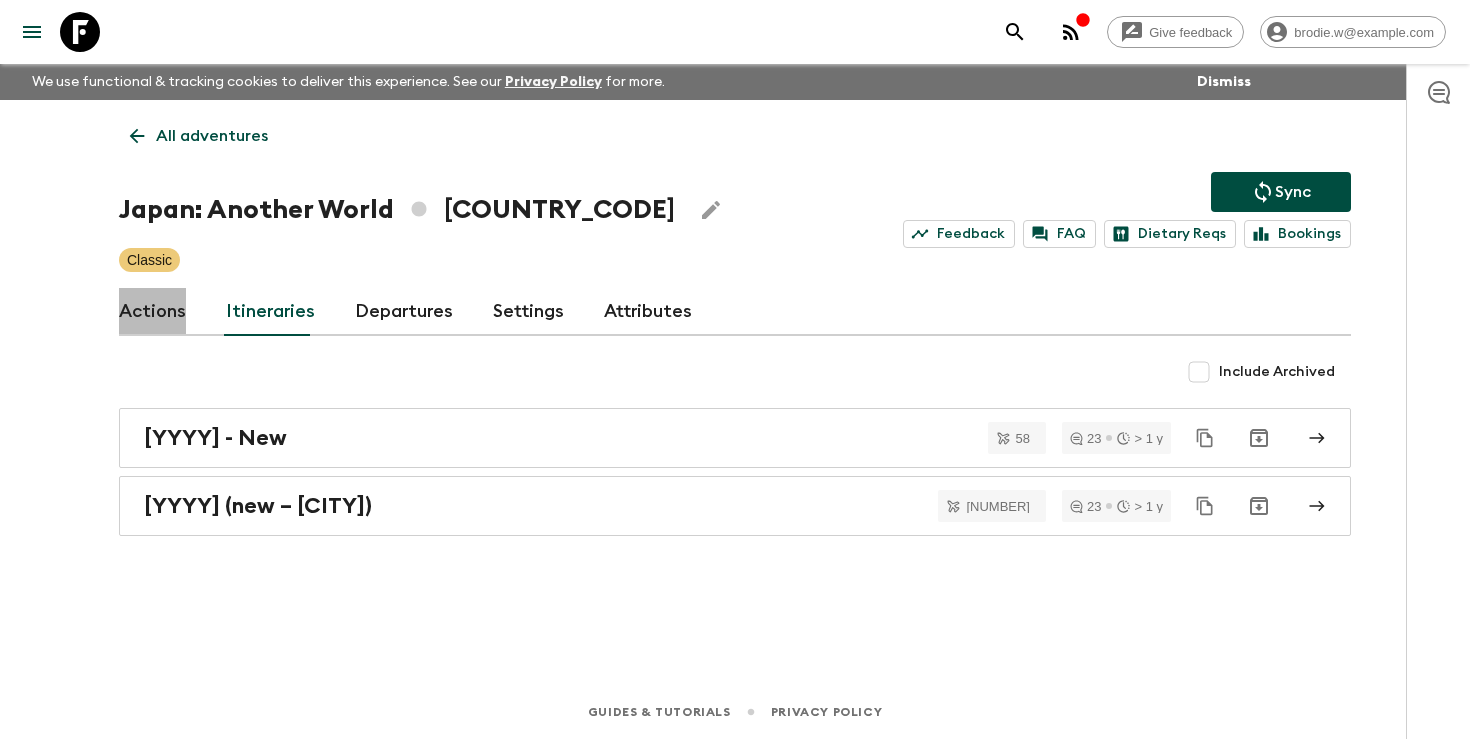 click on "Actions" at bounding box center (152, 312) 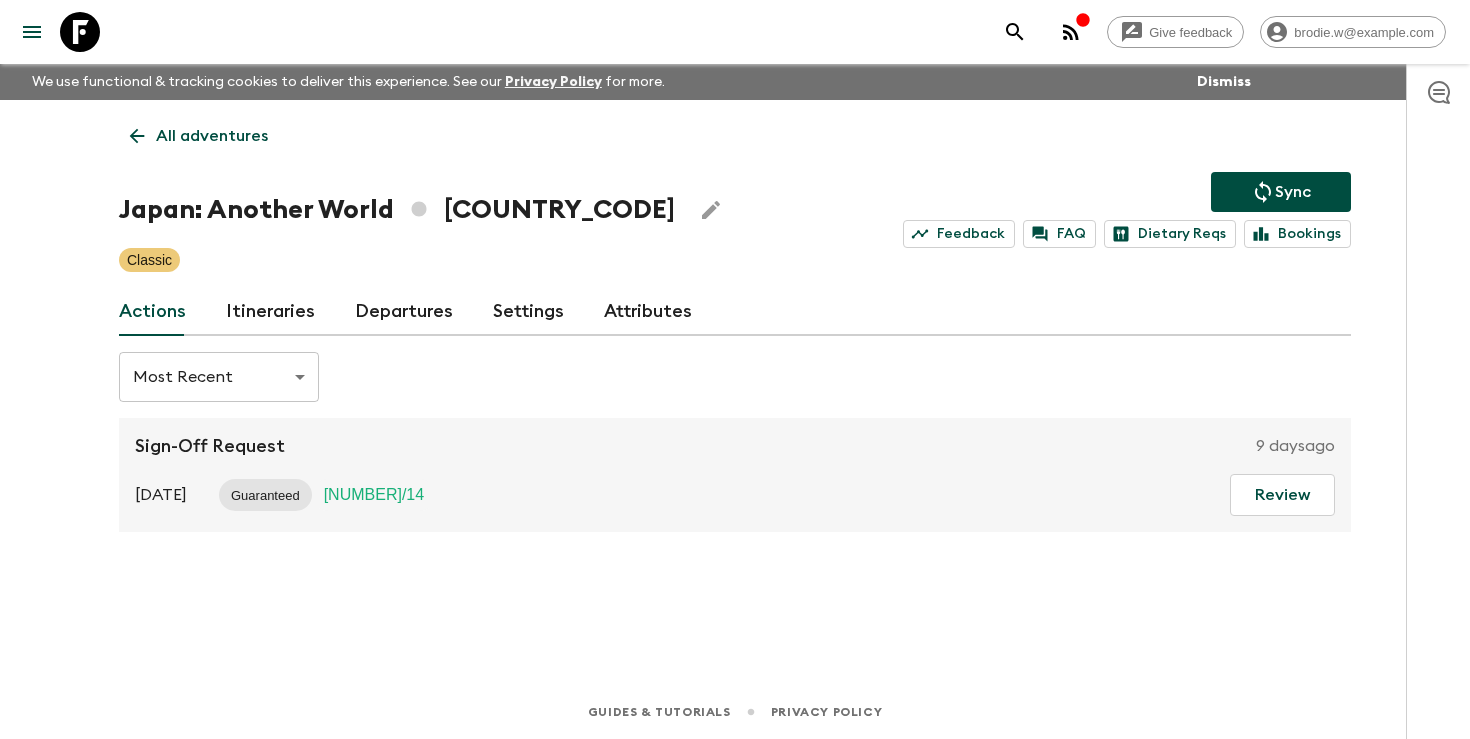 click on "All adventures" at bounding box center [212, 136] 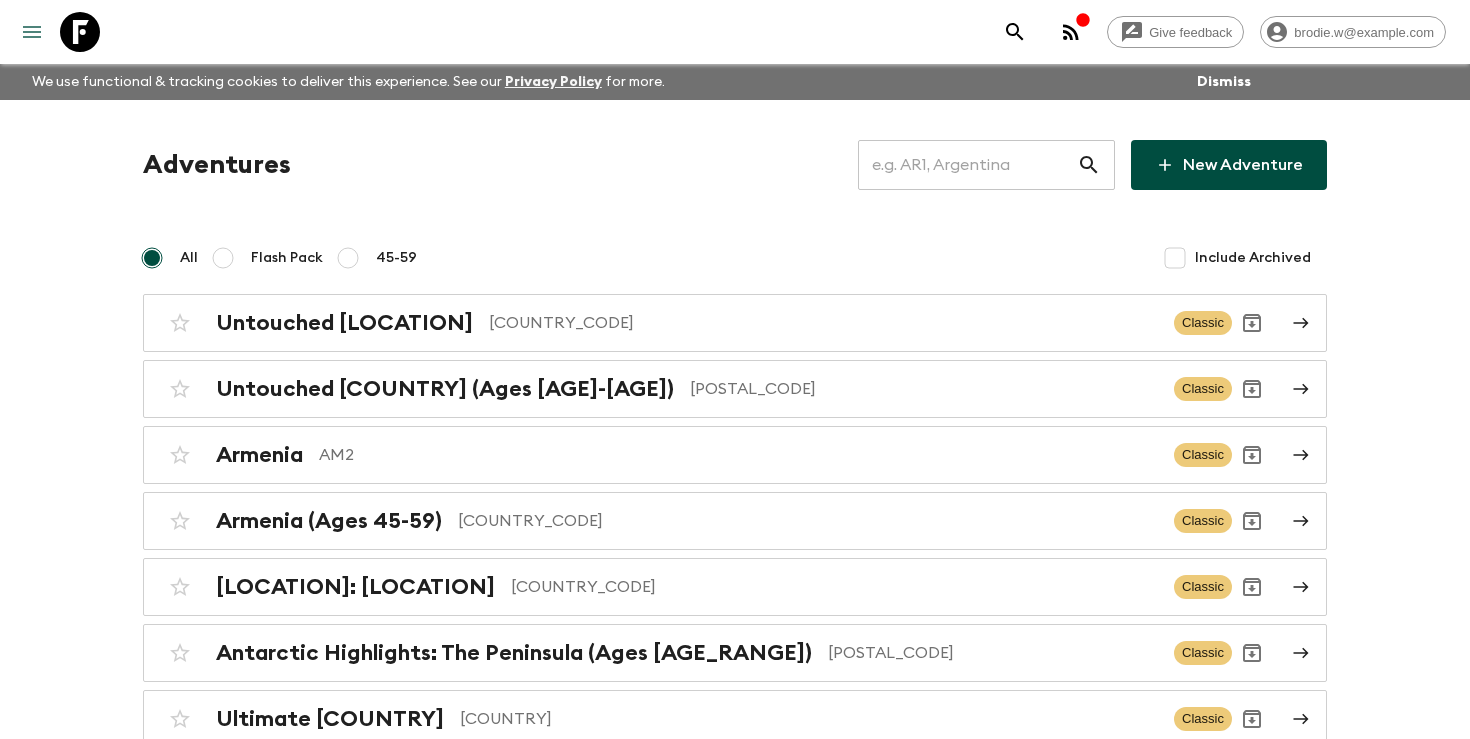 click 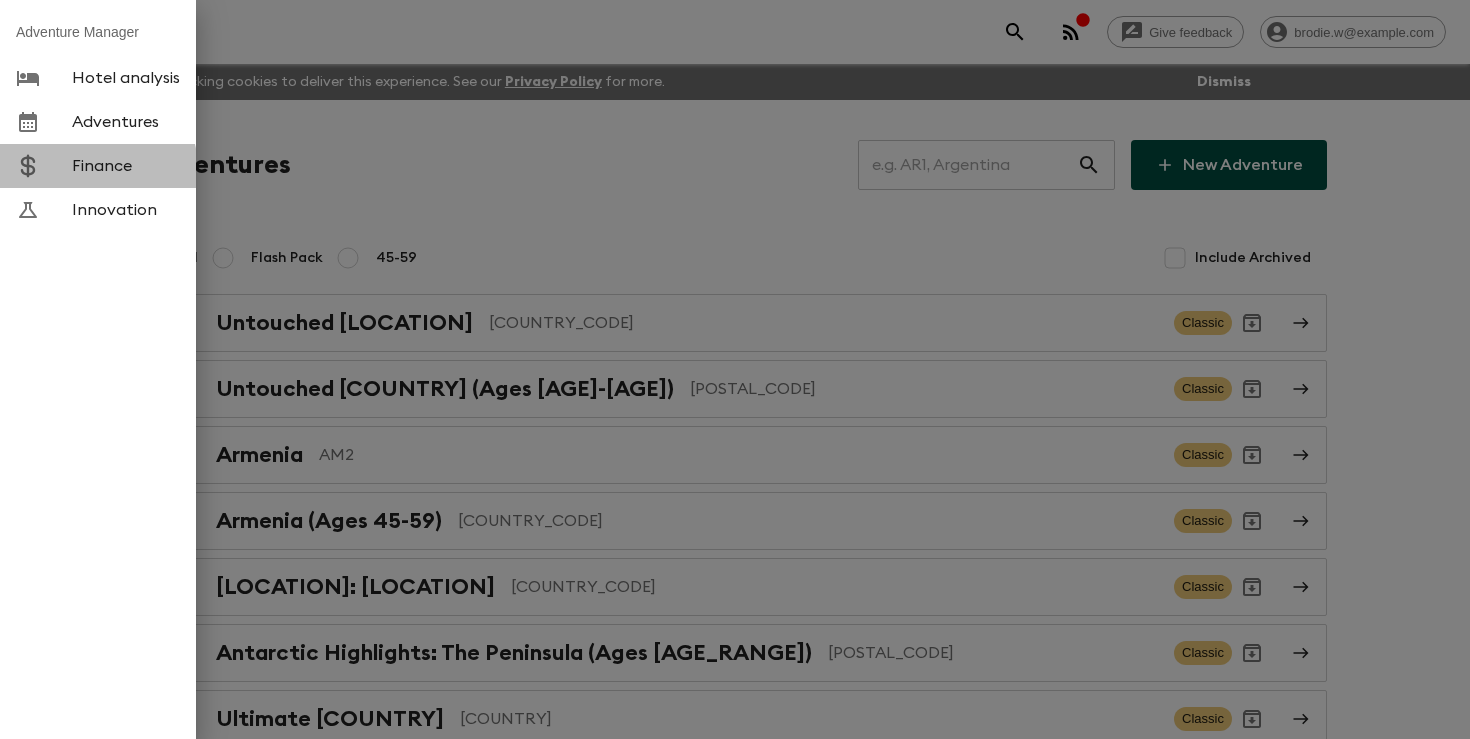 click on "Finance" at bounding box center [126, 166] 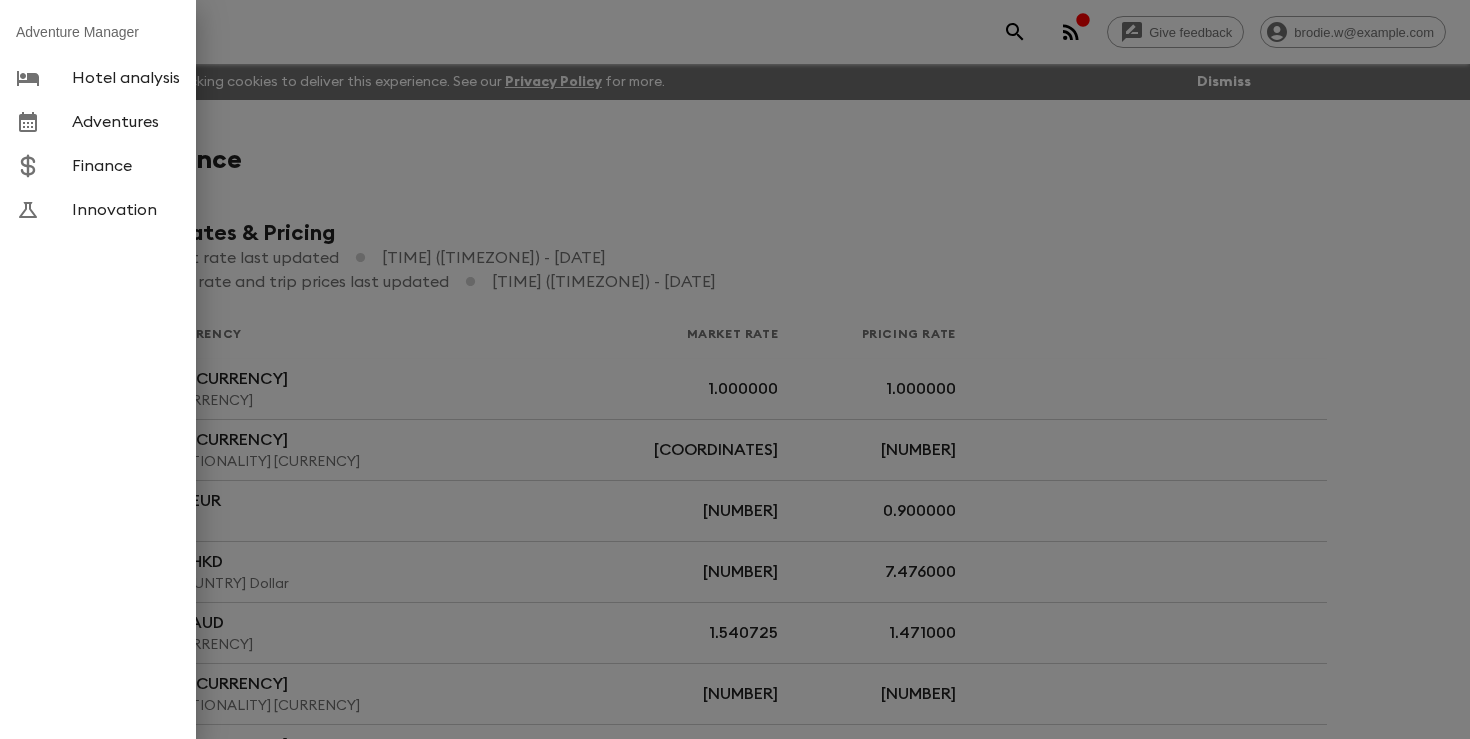 click at bounding box center [735, 369] 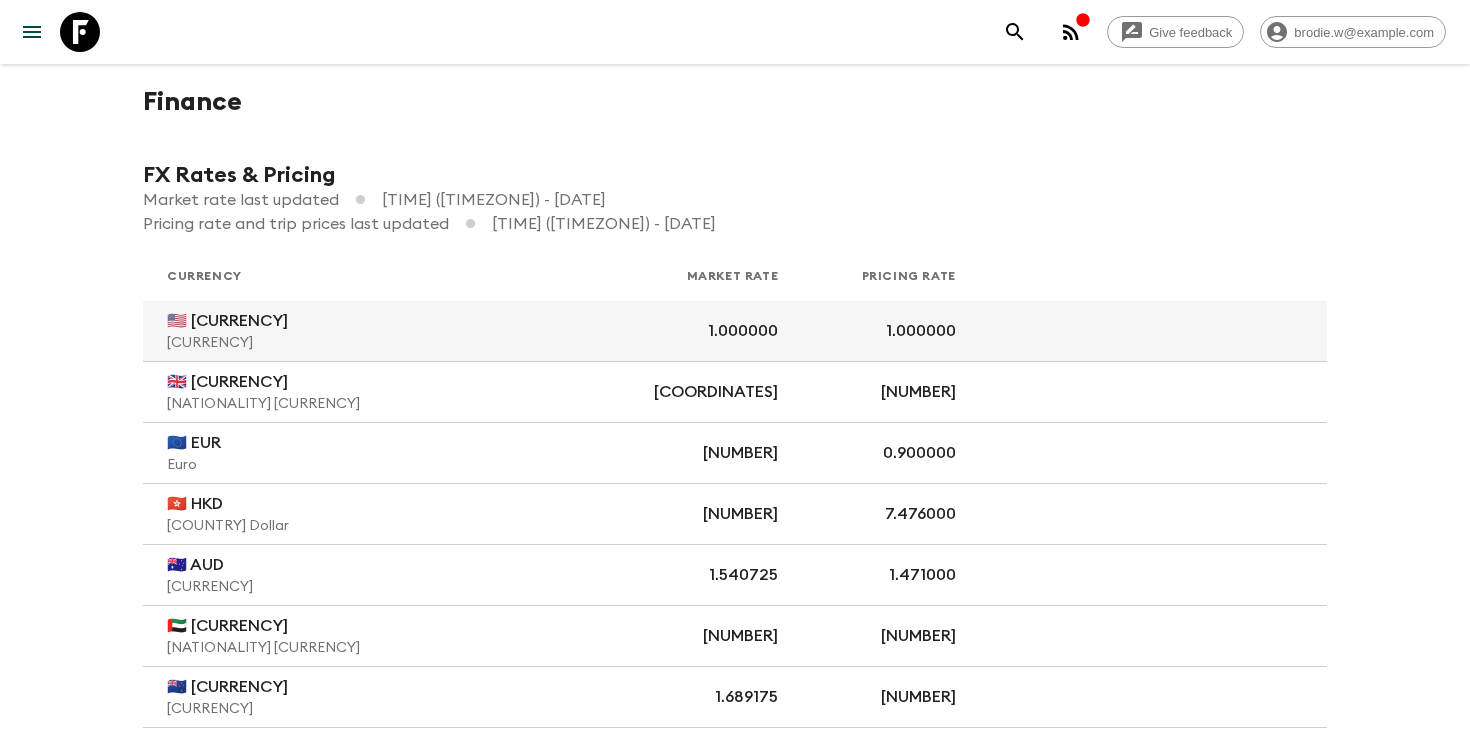 scroll, scrollTop: 0, scrollLeft: 0, axis: both 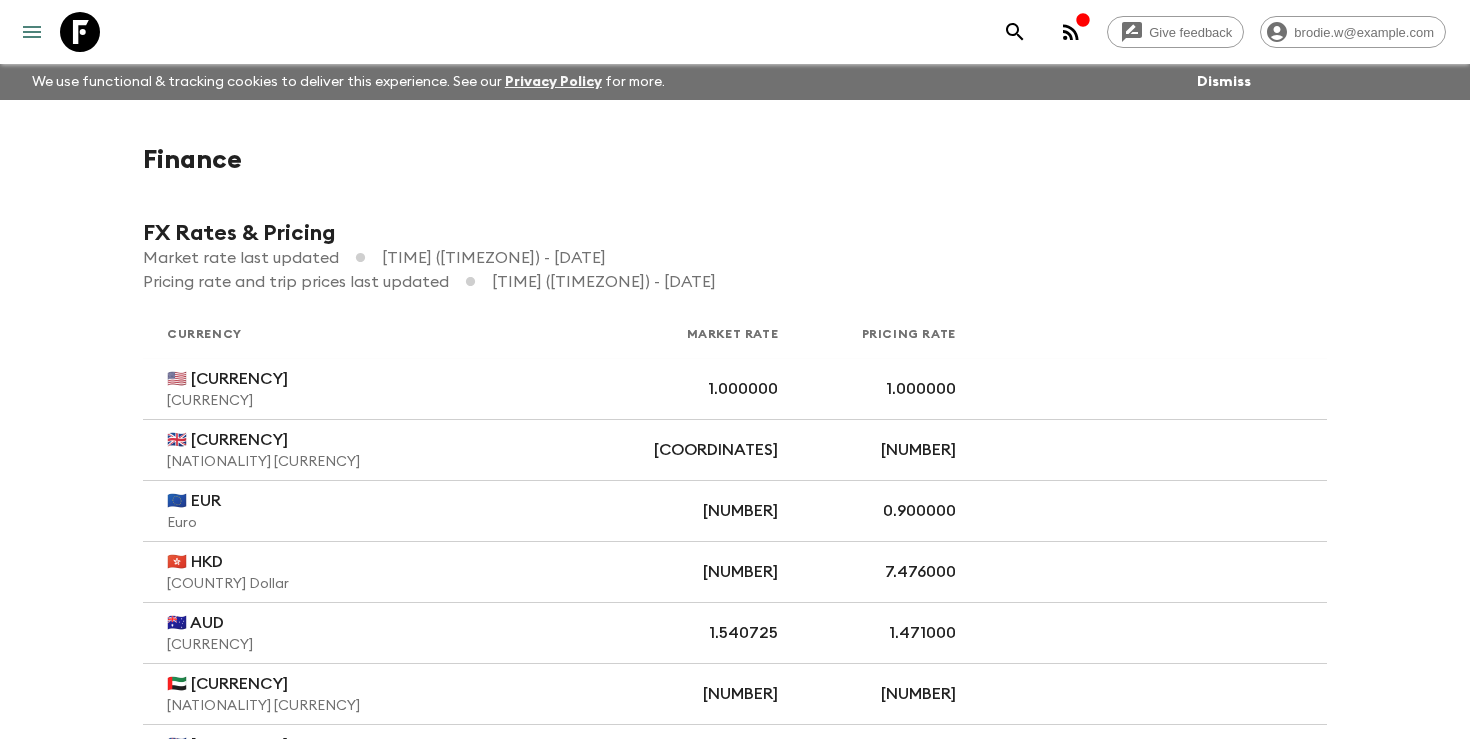 click 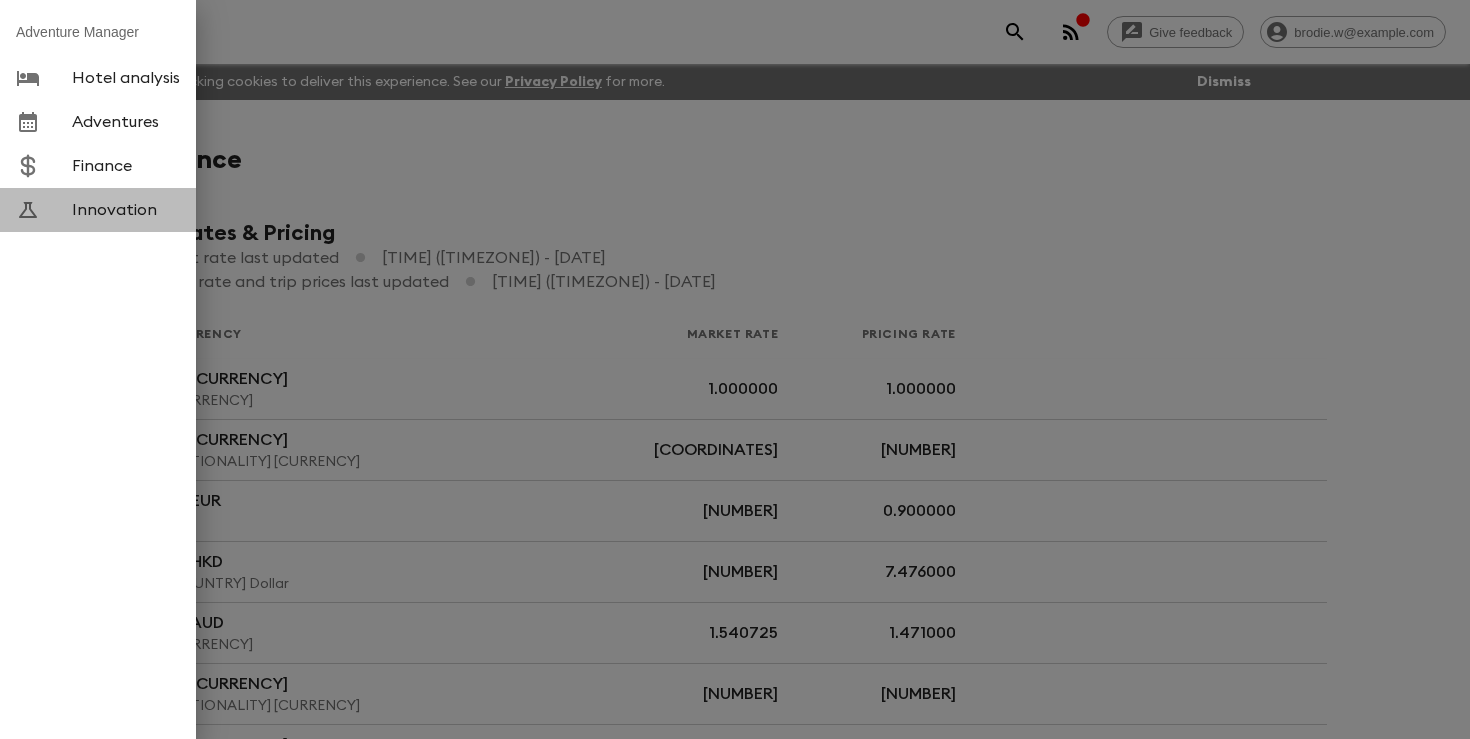 click on "Innovation" at bounding box center (98, 210) 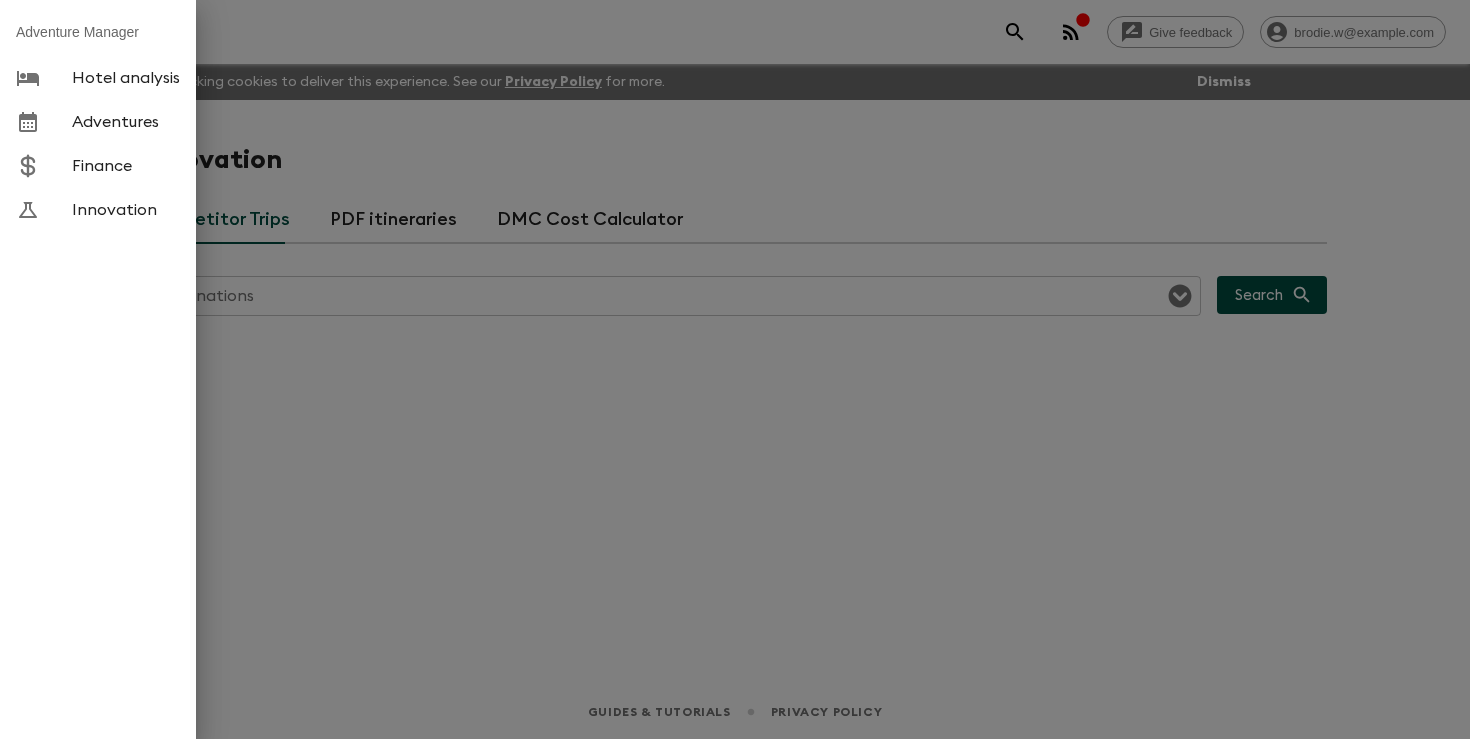 click at bounding box center [735, 369] 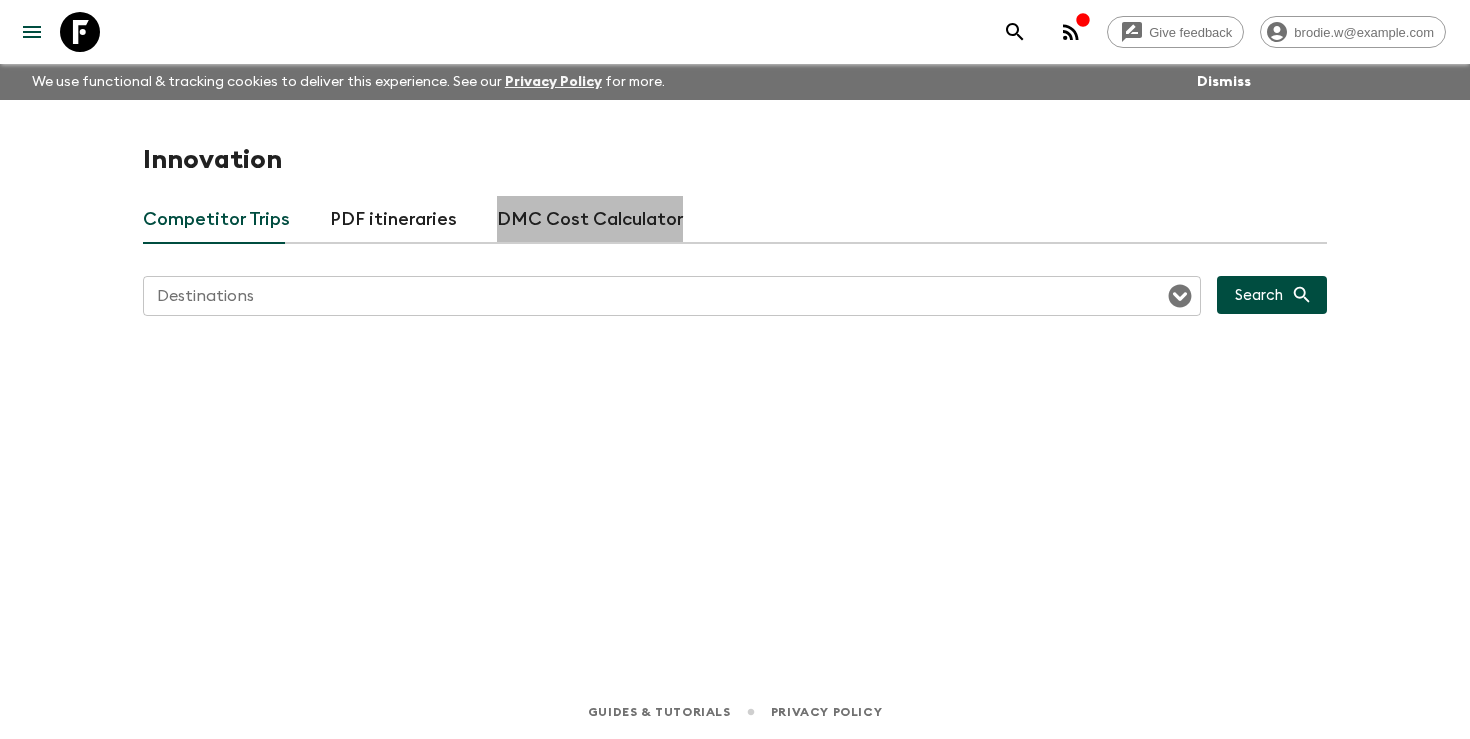 click on "DMC Cost Calculator" at bounding box center [590, 220] 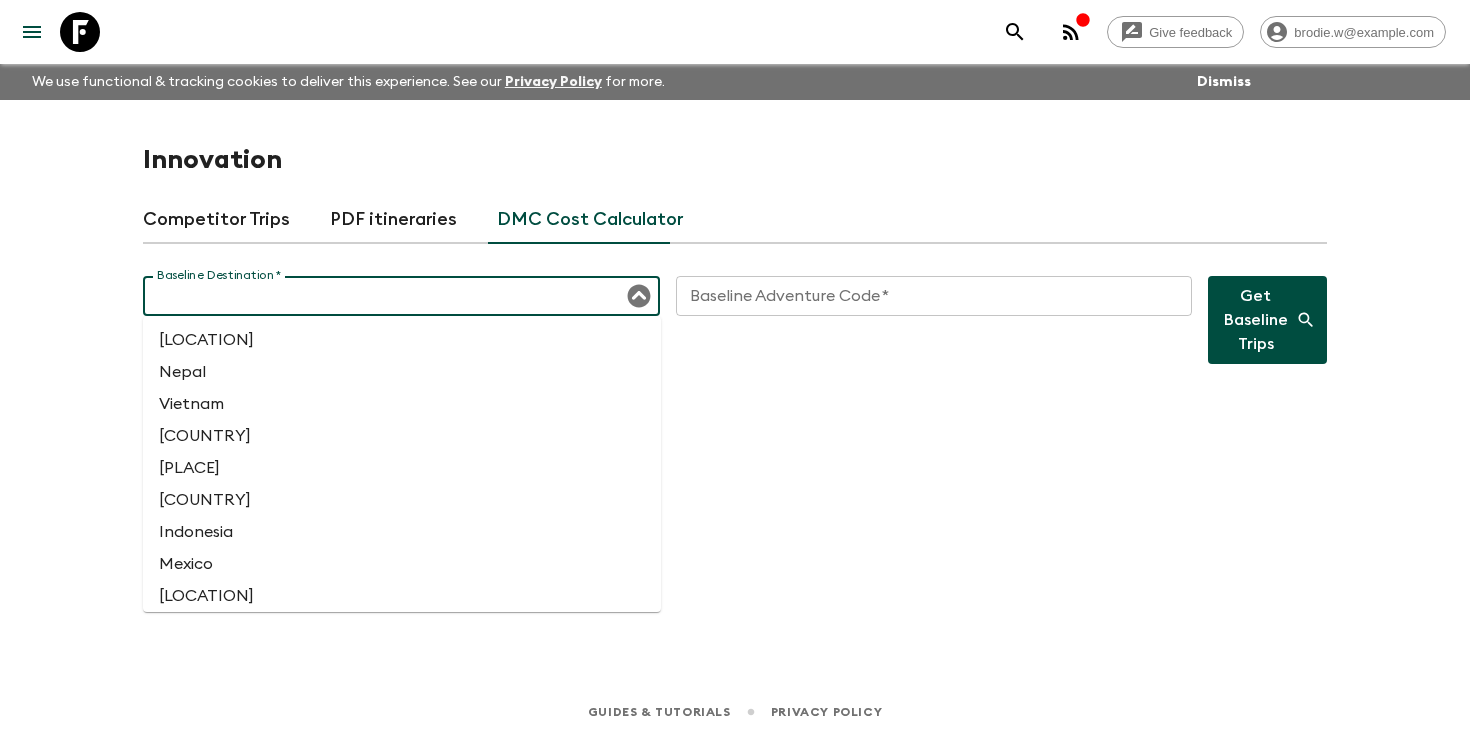 click on "Baseline Destination   *" at bounding box center (385, 296) 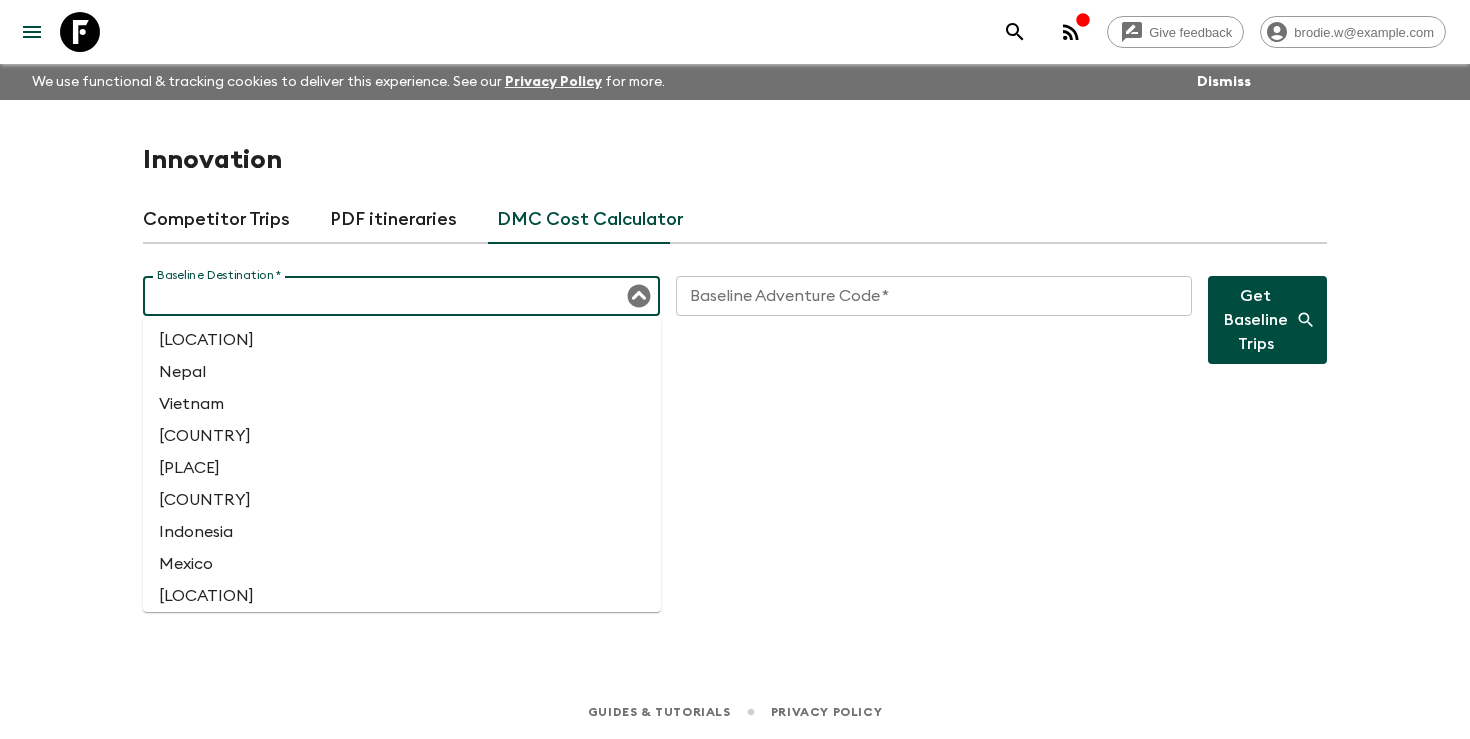 click on "Morocco" at bounding box center [402, 436] 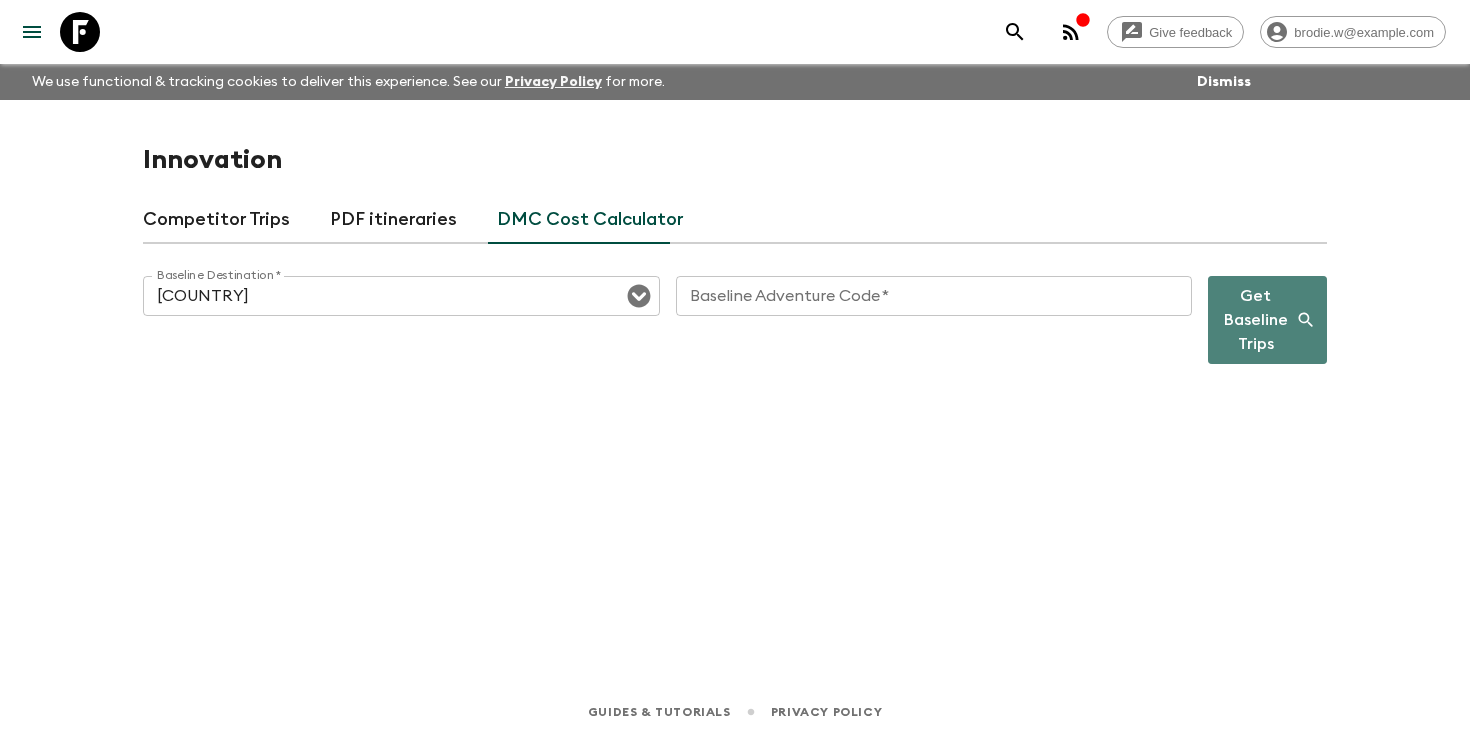 click on "Get Baseline Trips" at bounding box center [1267, 320] 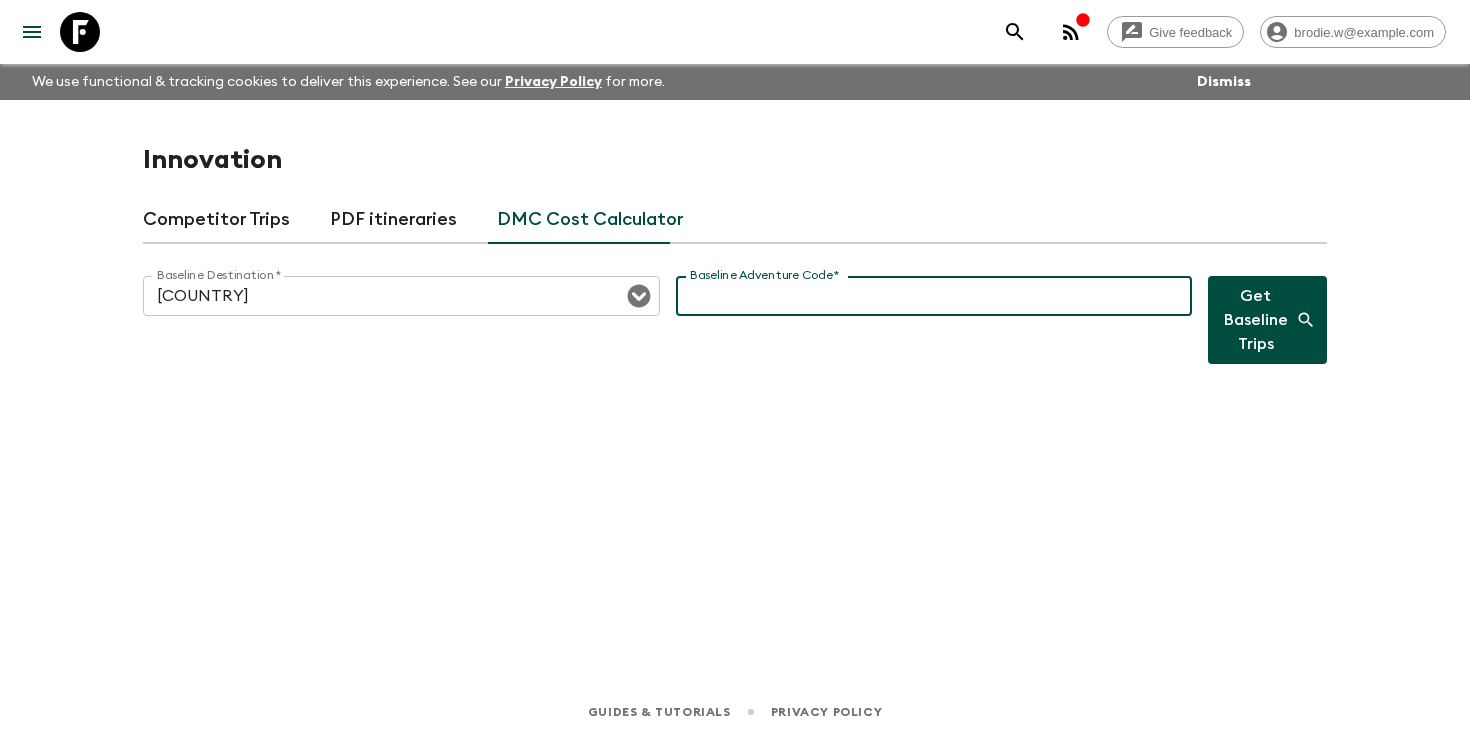 click on "Baseline Adventure Code   *" at bounding box center (934, 296) 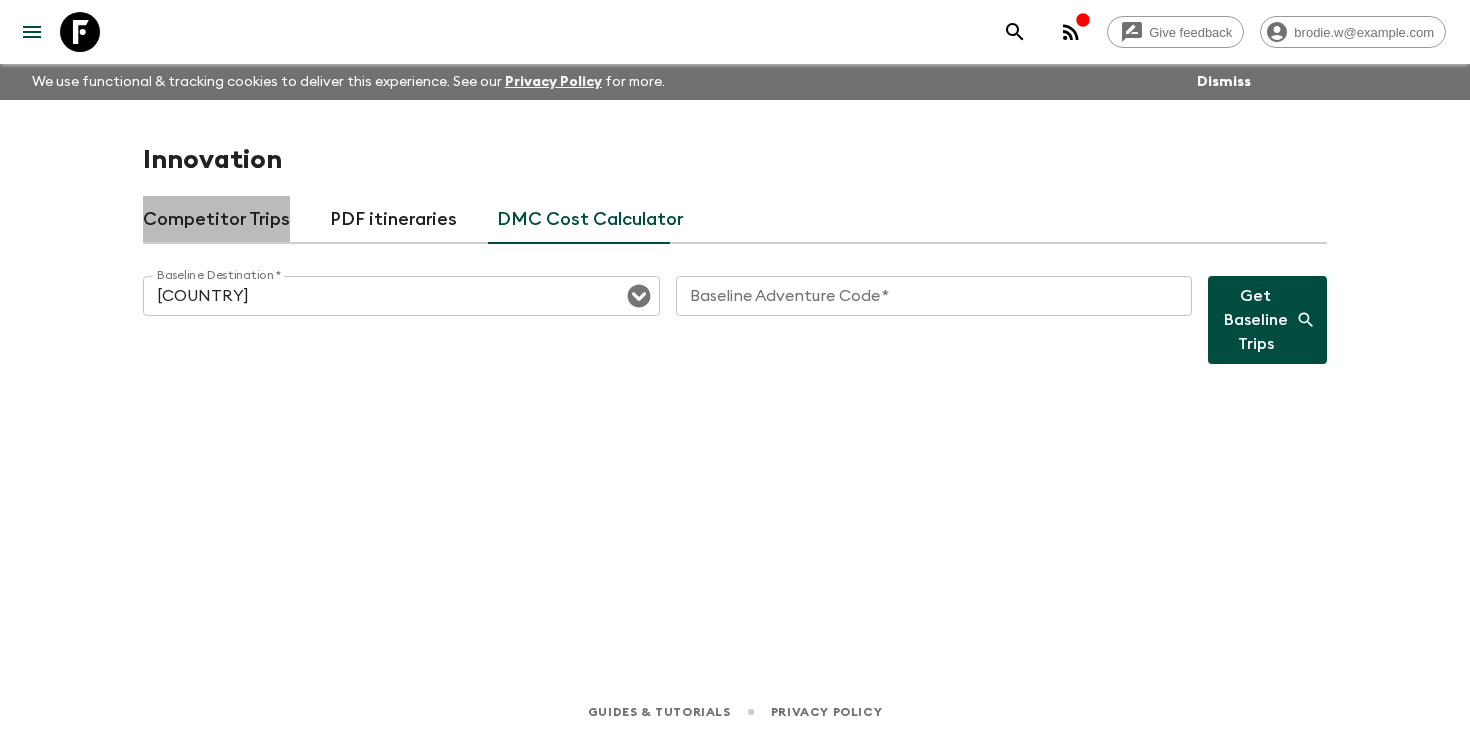 click on "Competitor Trips" at bounding box center [216, 220] 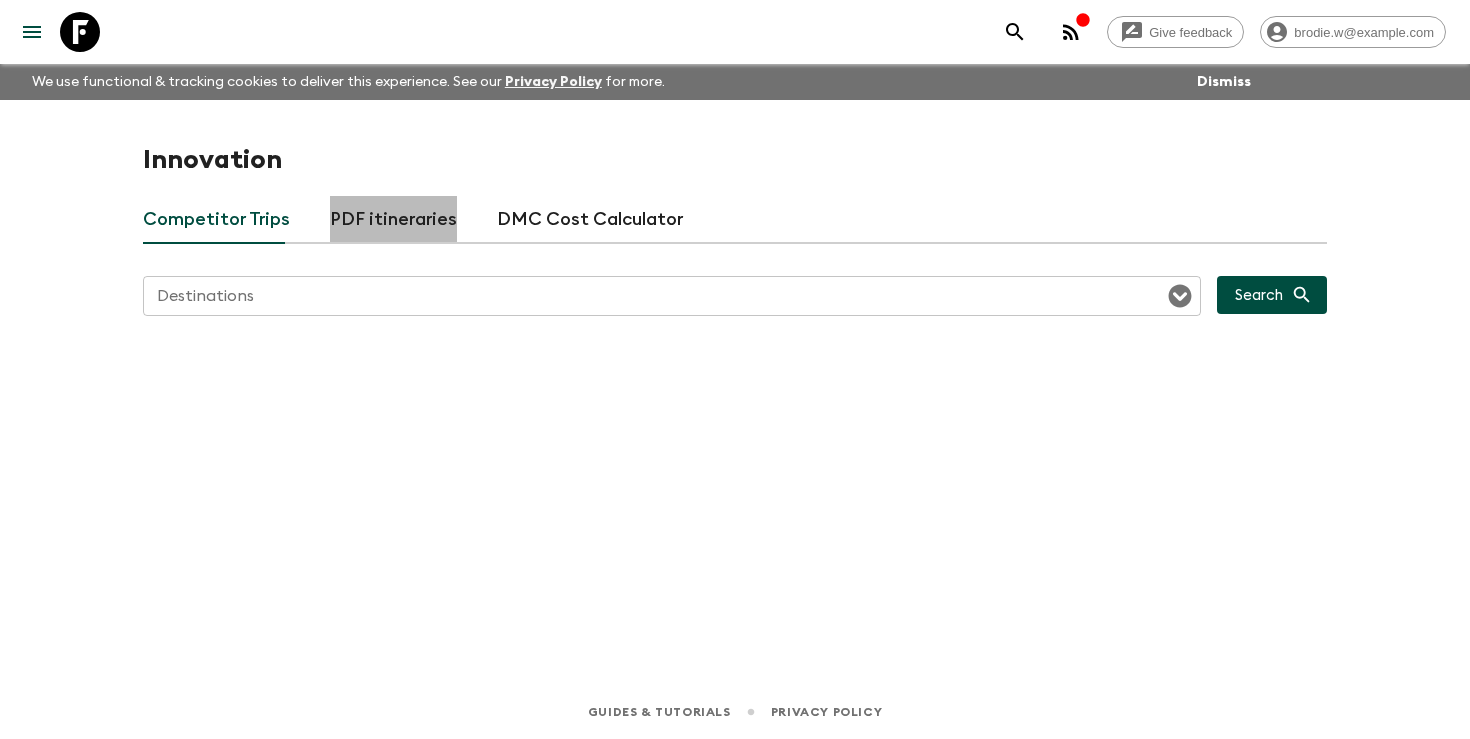 click on "PDF itineraries" at bounding box center [393, 220] 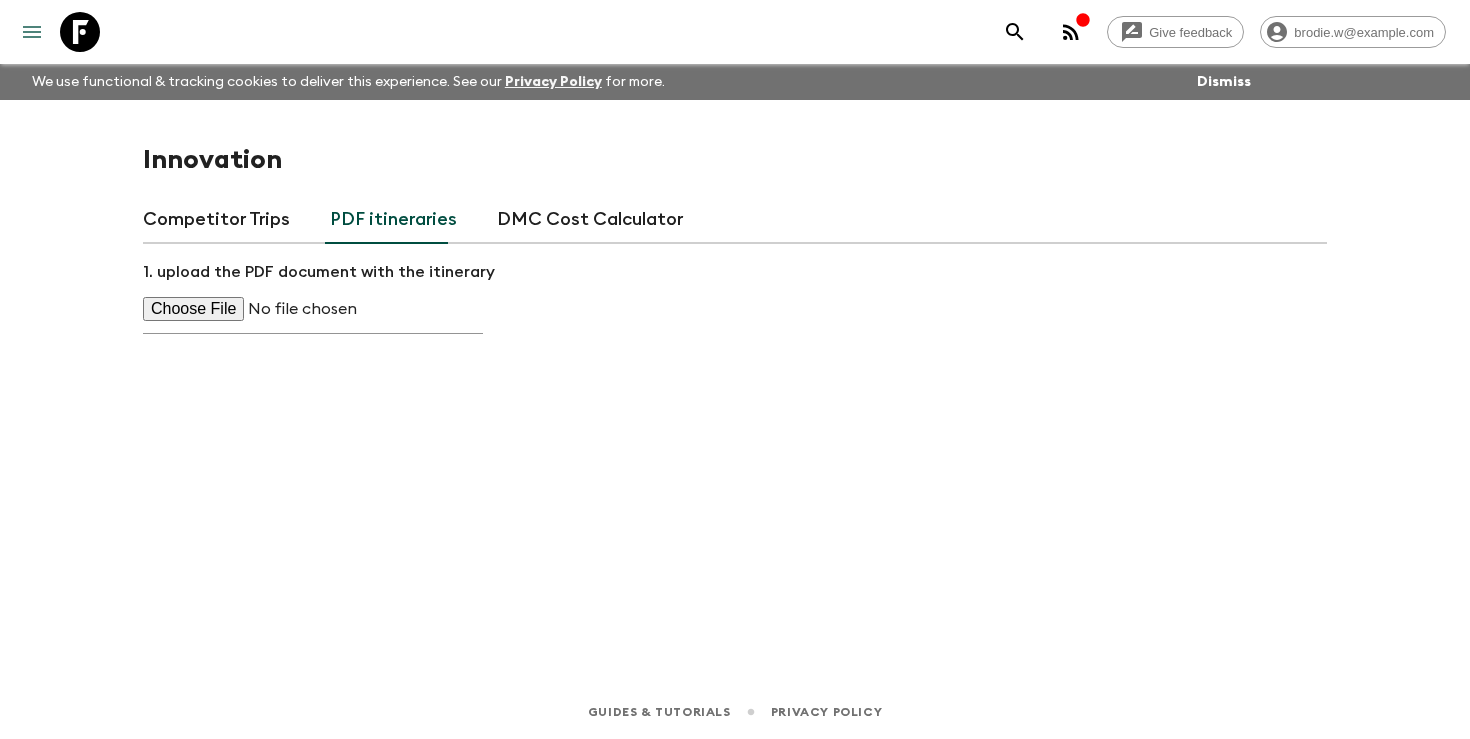 click 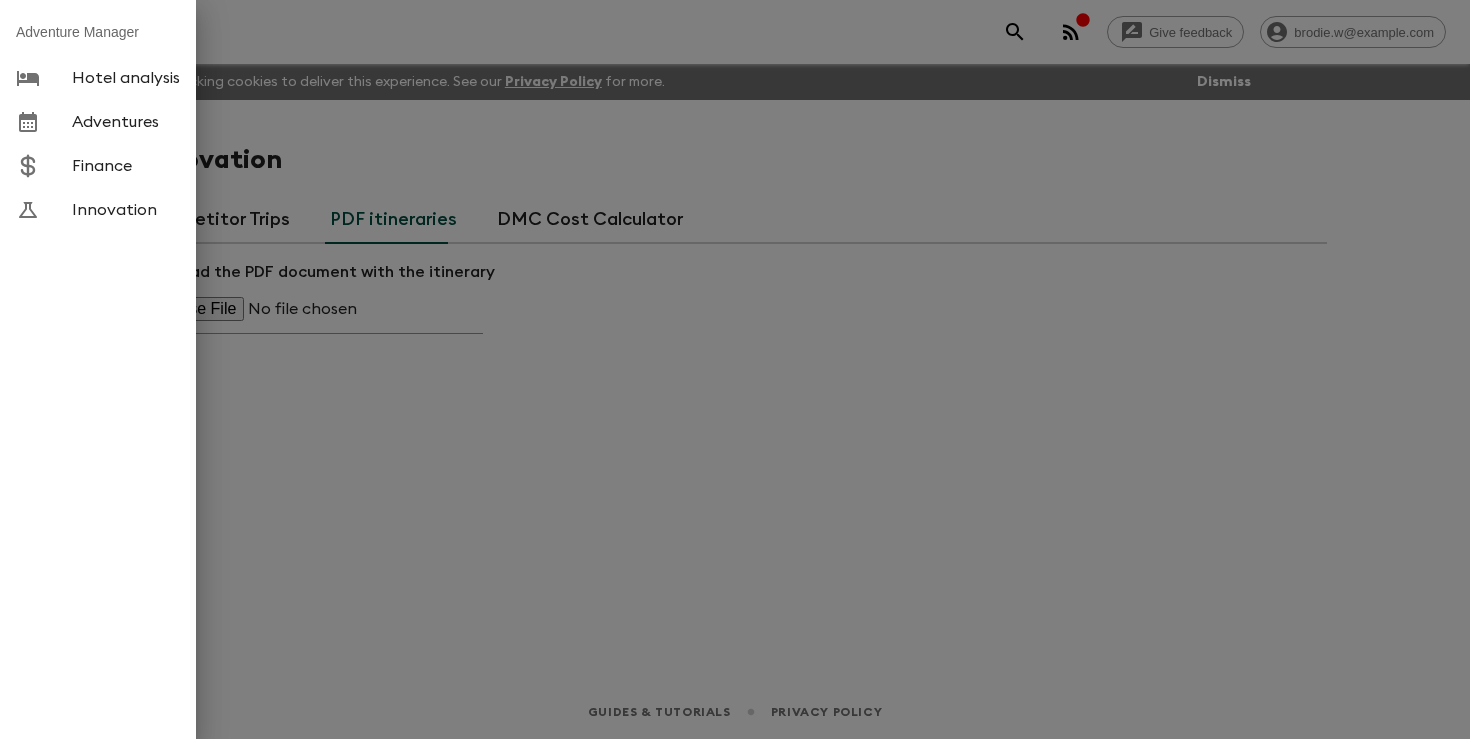 click on "Adventures" at bounding box center [126, 122] 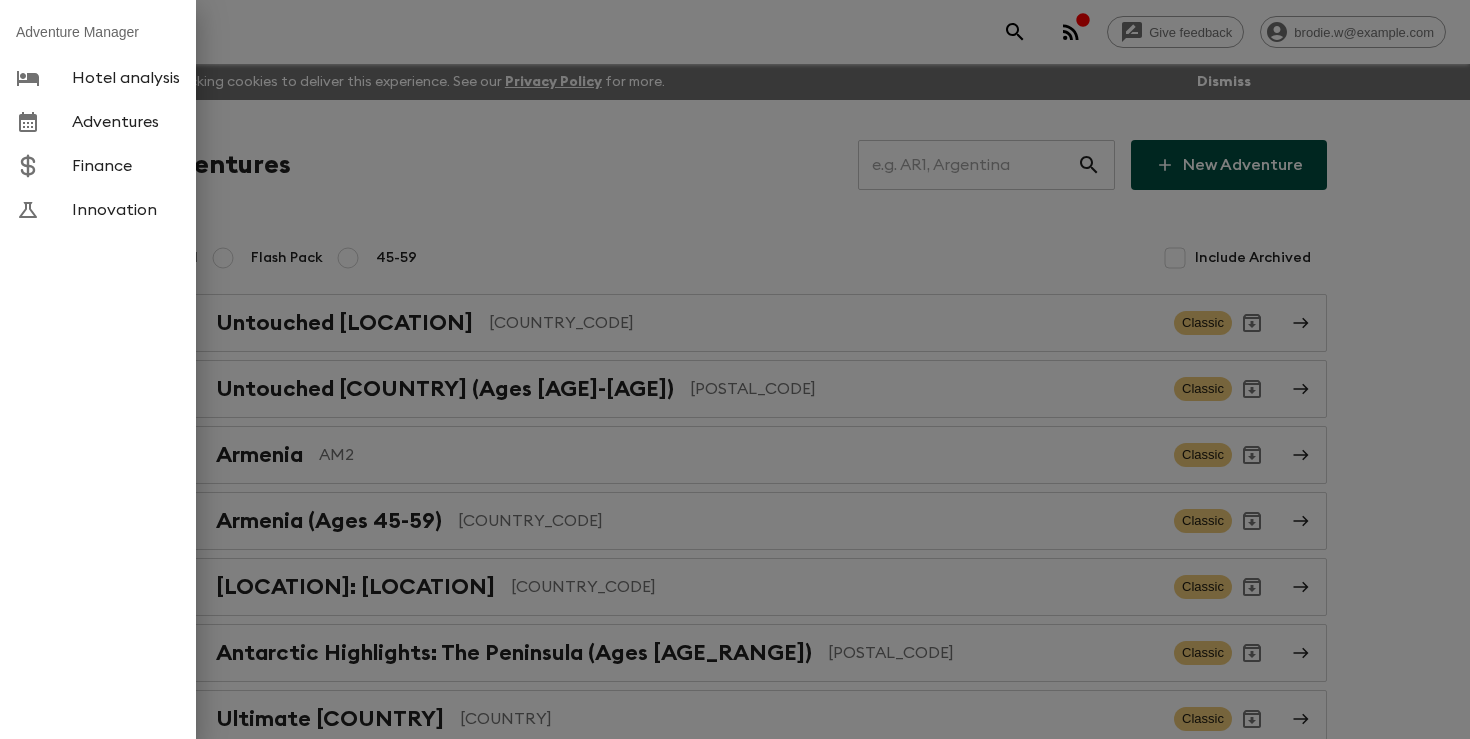 click at bounding box center [735, 369] 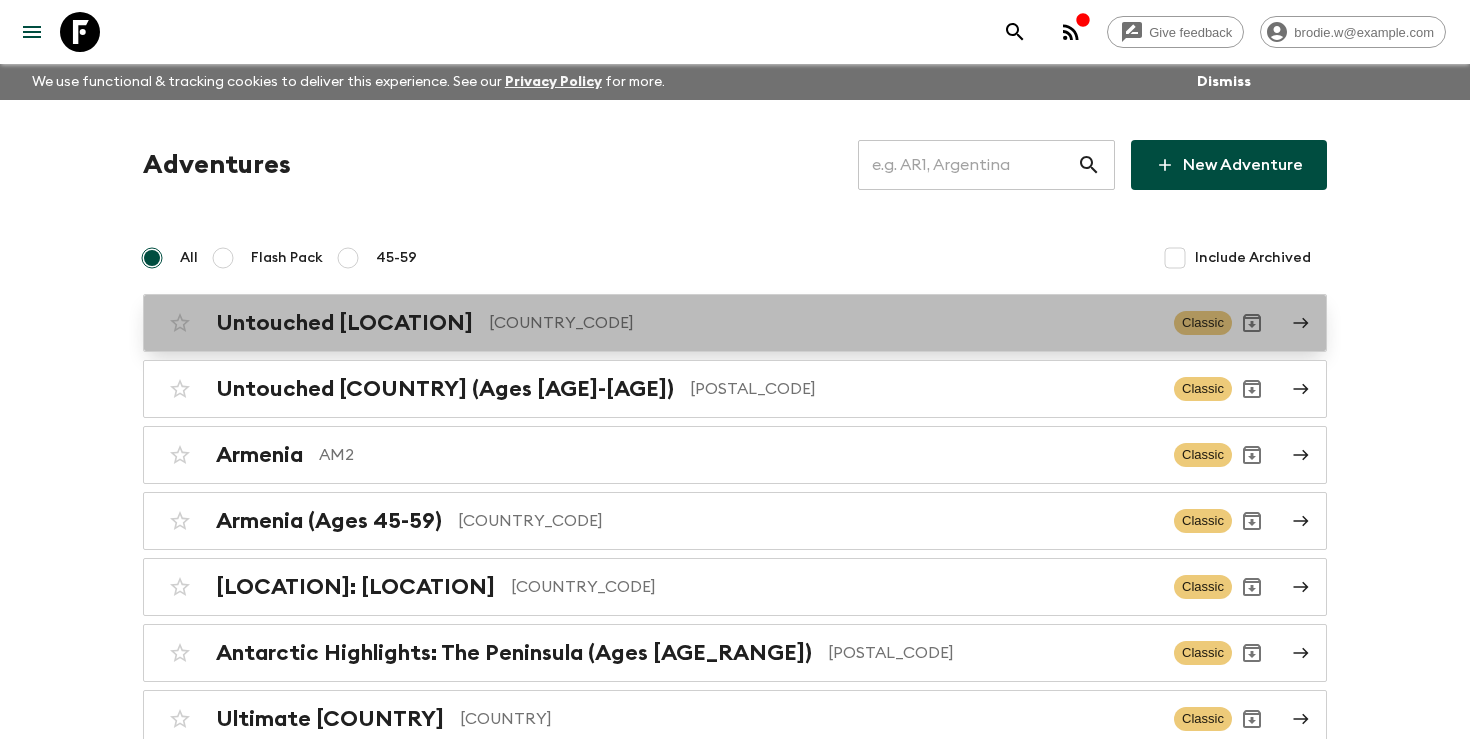click on "AL2" at bounding box center [823, 323] 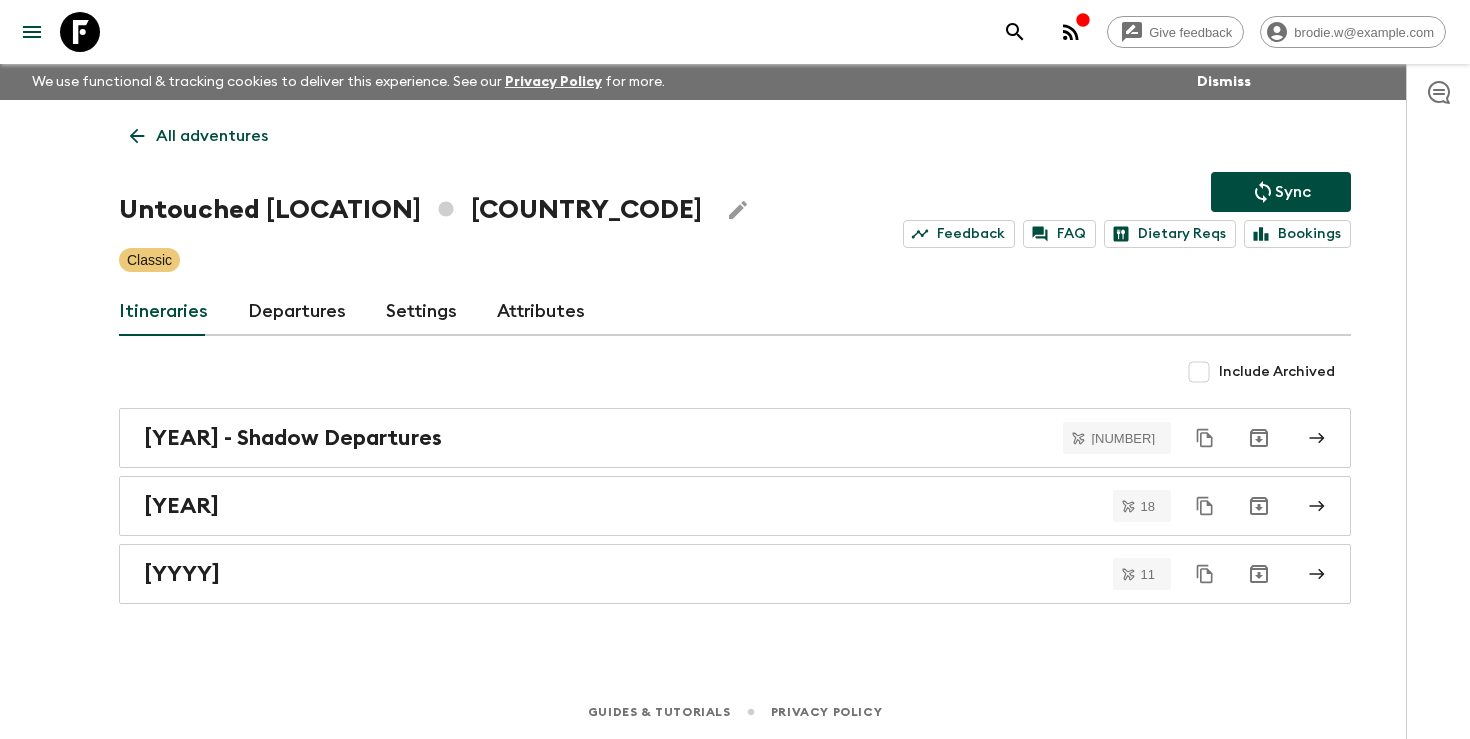 click on "Settings" at bounding box center [421, 312] 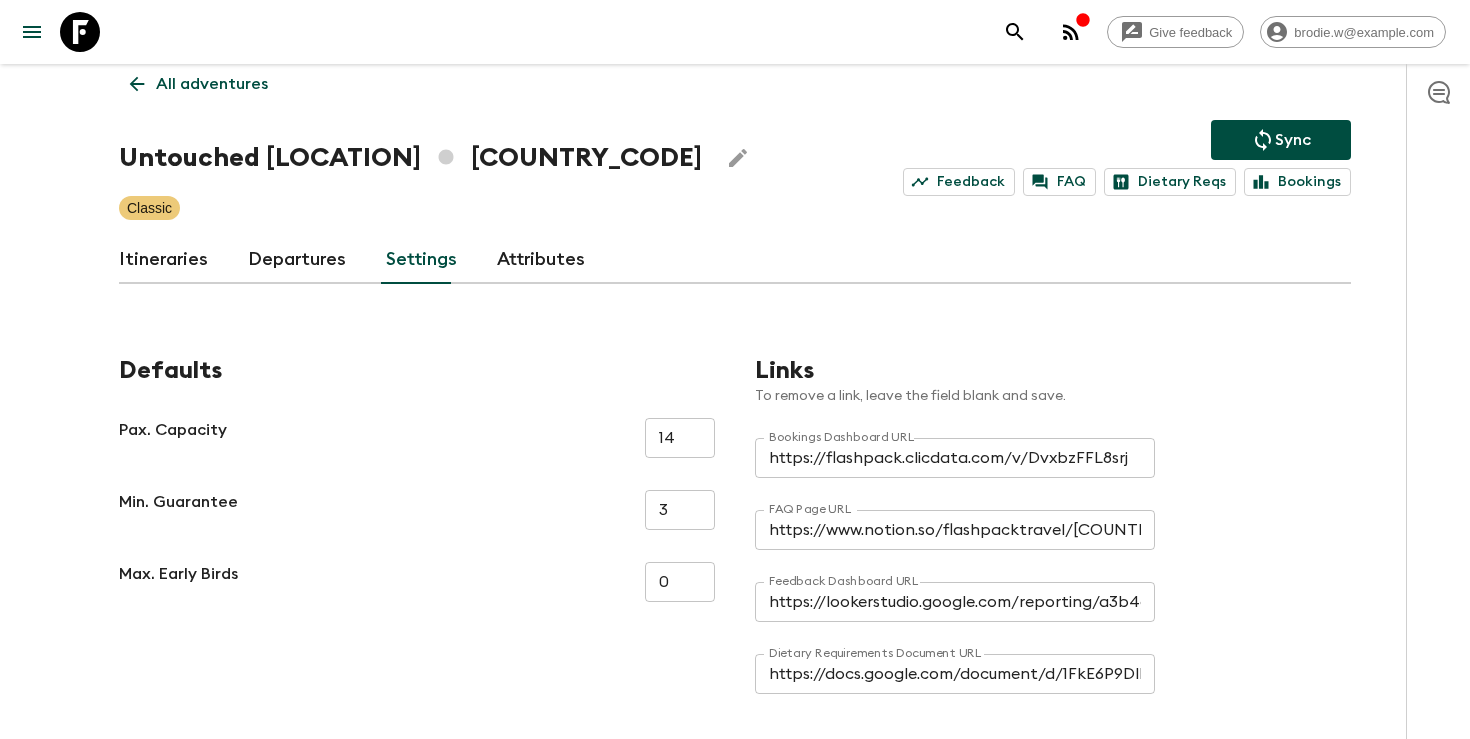 scroll, scrollTop: 0, scrollLeft: 0, axis: both 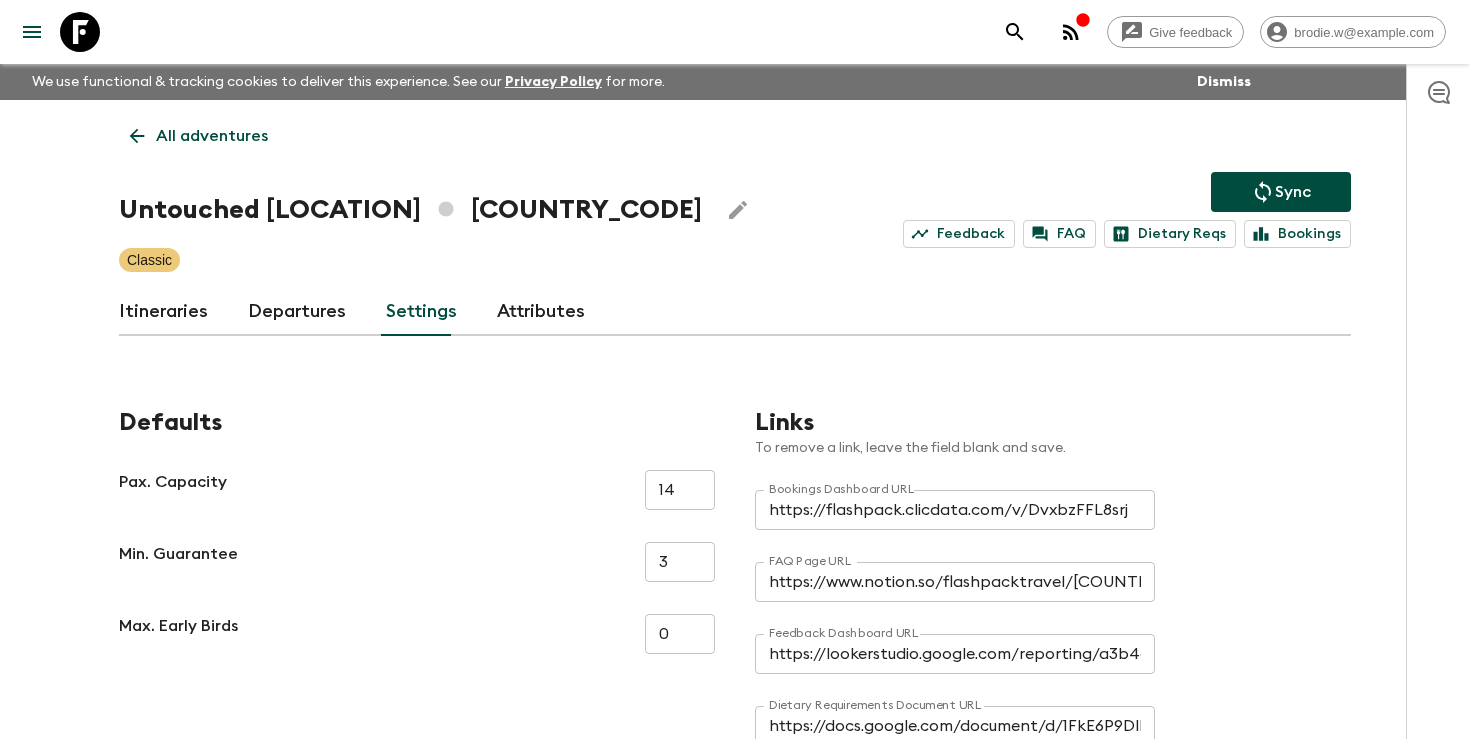 click on "Attributes" at bounding box center (541, 312) 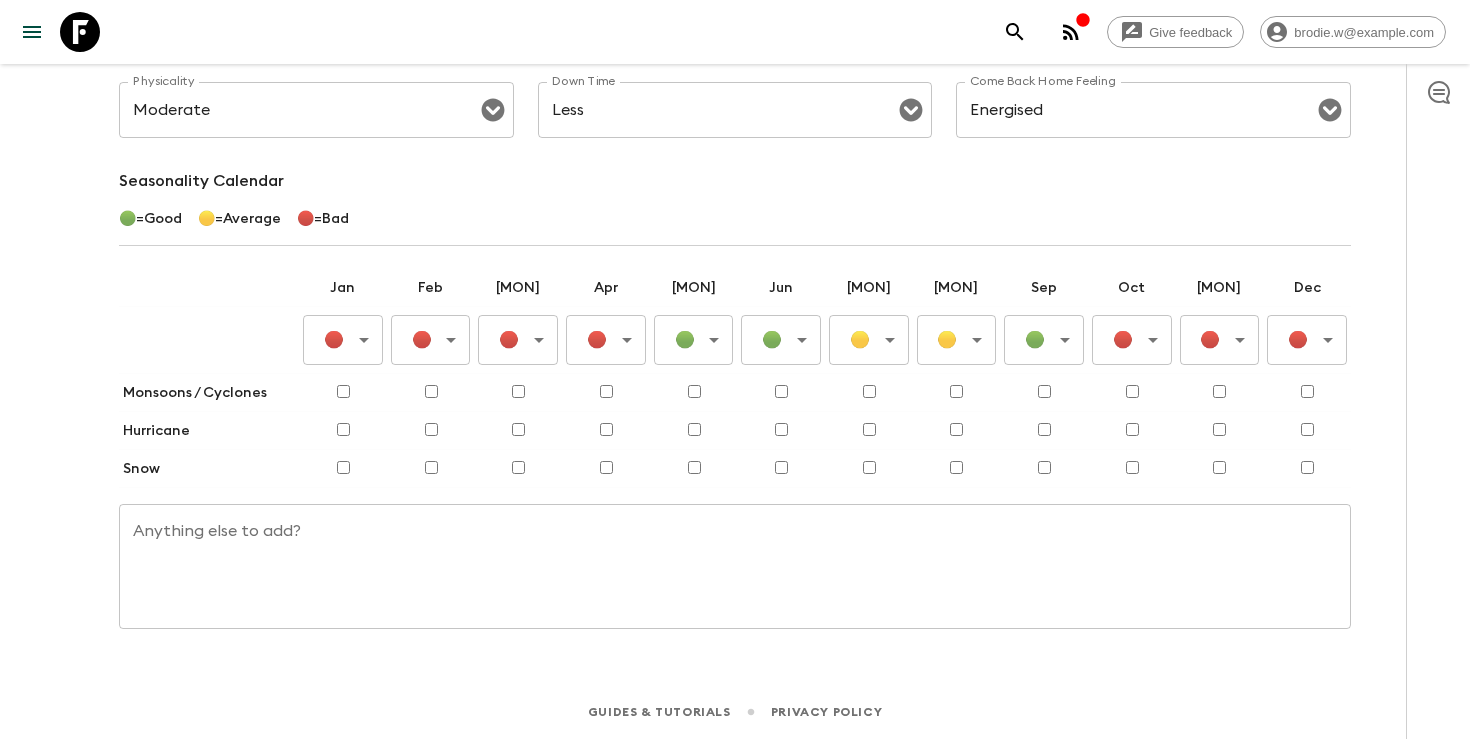 scroll, scrollTop: 0, scrollLeft: 0, axis: both 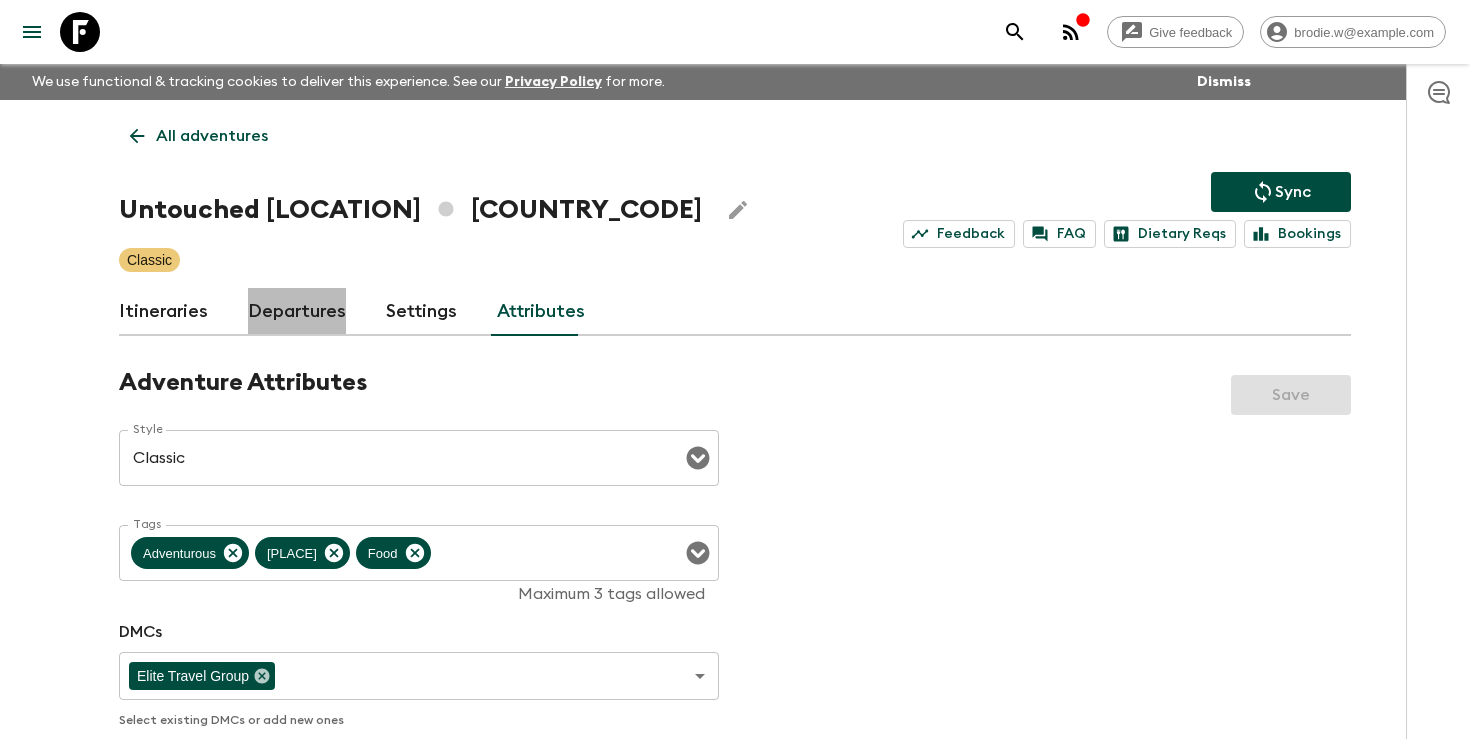 click on "Departures" at bounding box center (297, 312) 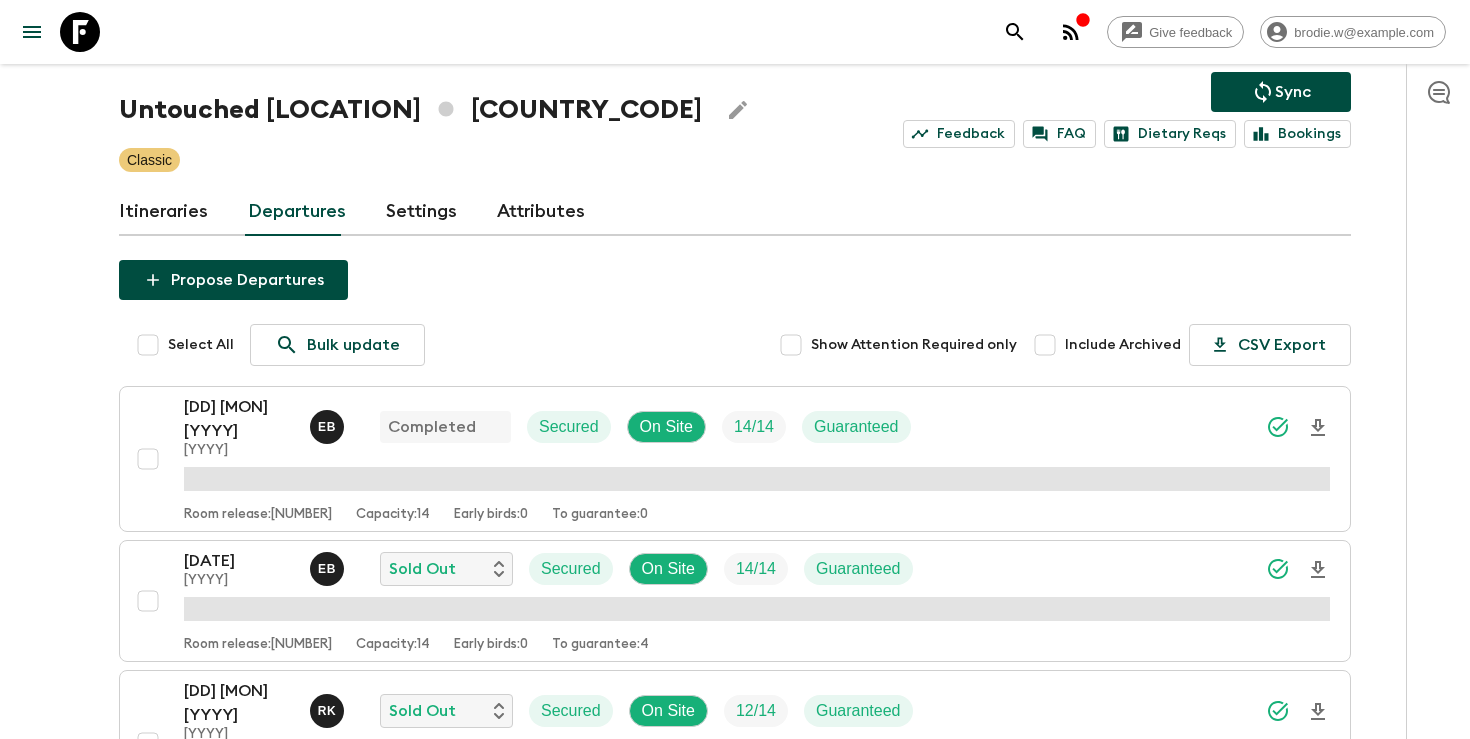 scroll, scrollTop: 101, scrollLeft: 0, axis: vertical 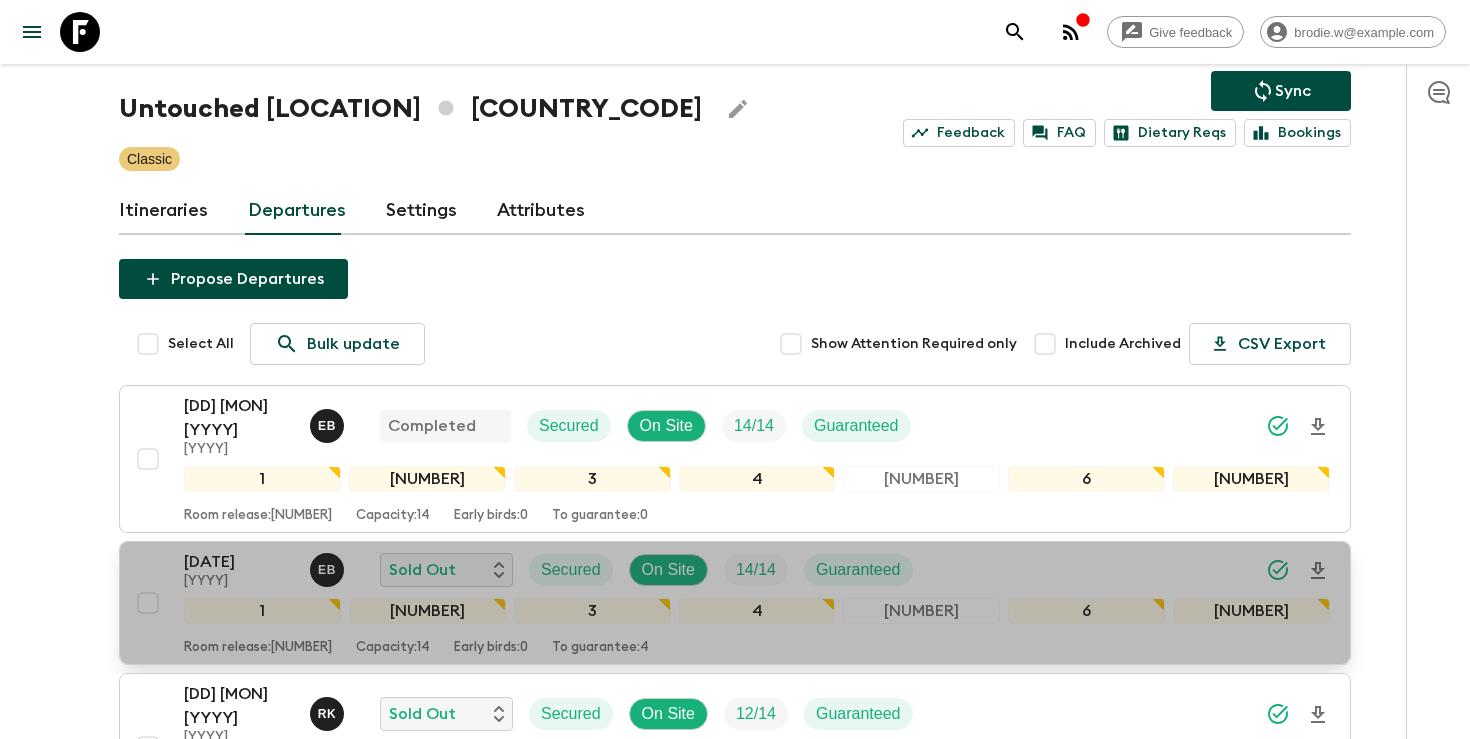 click on "10 Aug 2025 2025 E B Sold Out Secured On Site 14 / 14 Guaranteed" at bounding box center (757, 570) 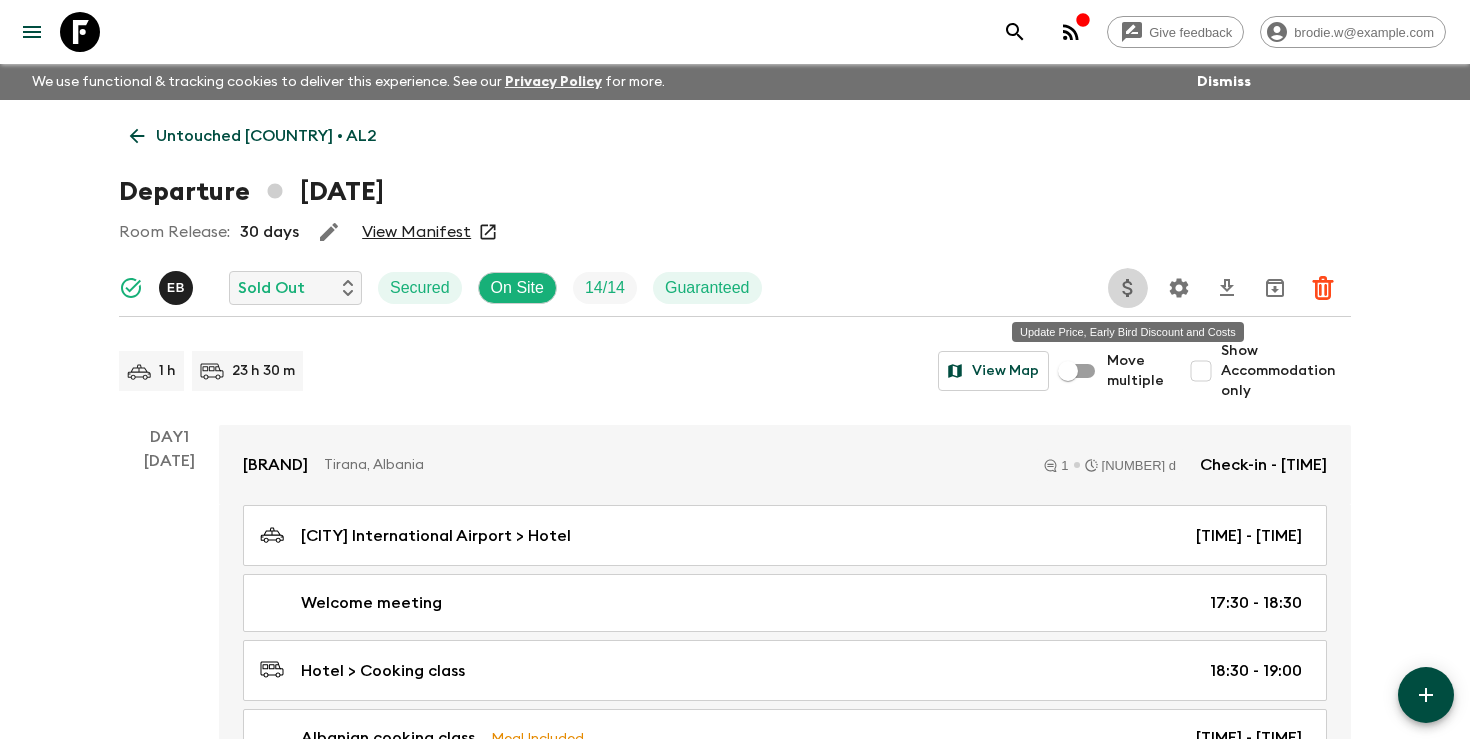 click 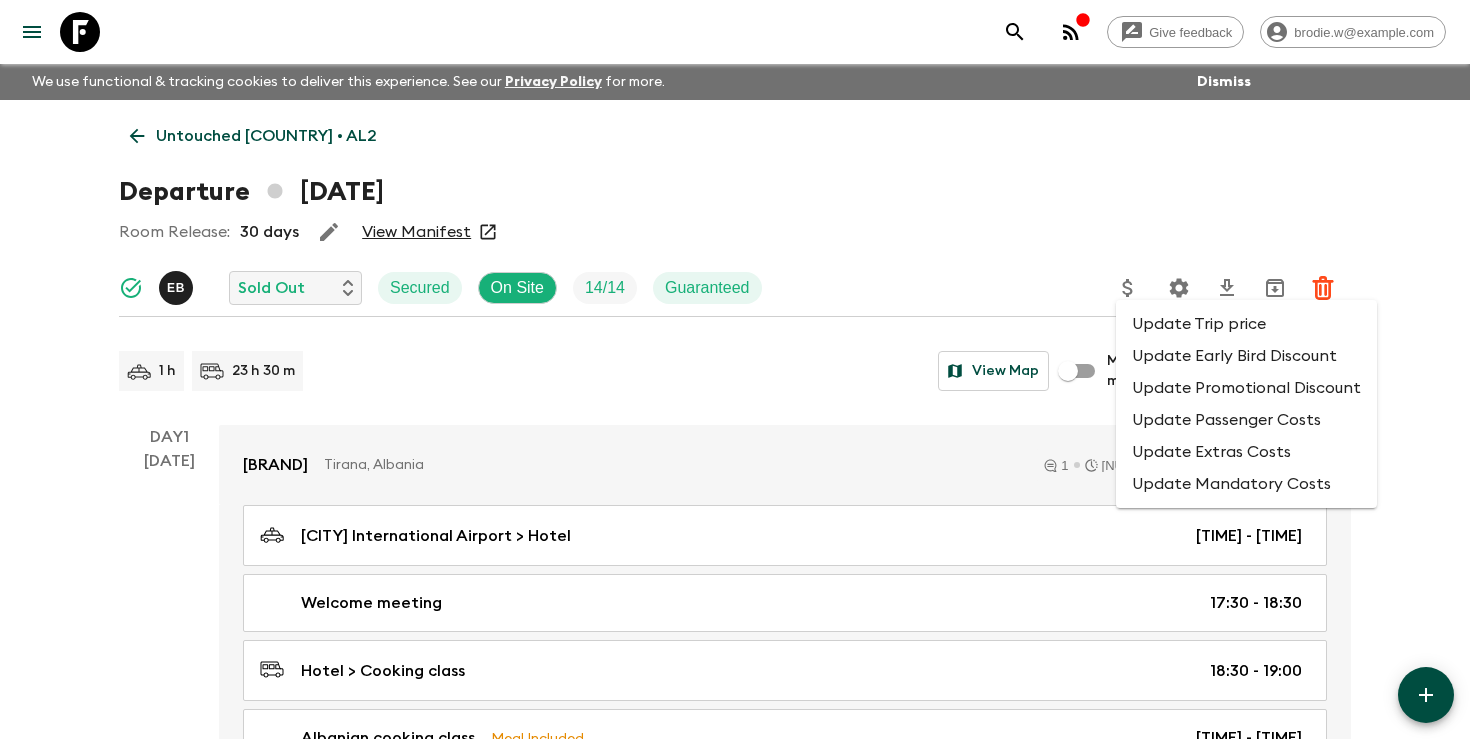 click at bounding box center (735, 369) 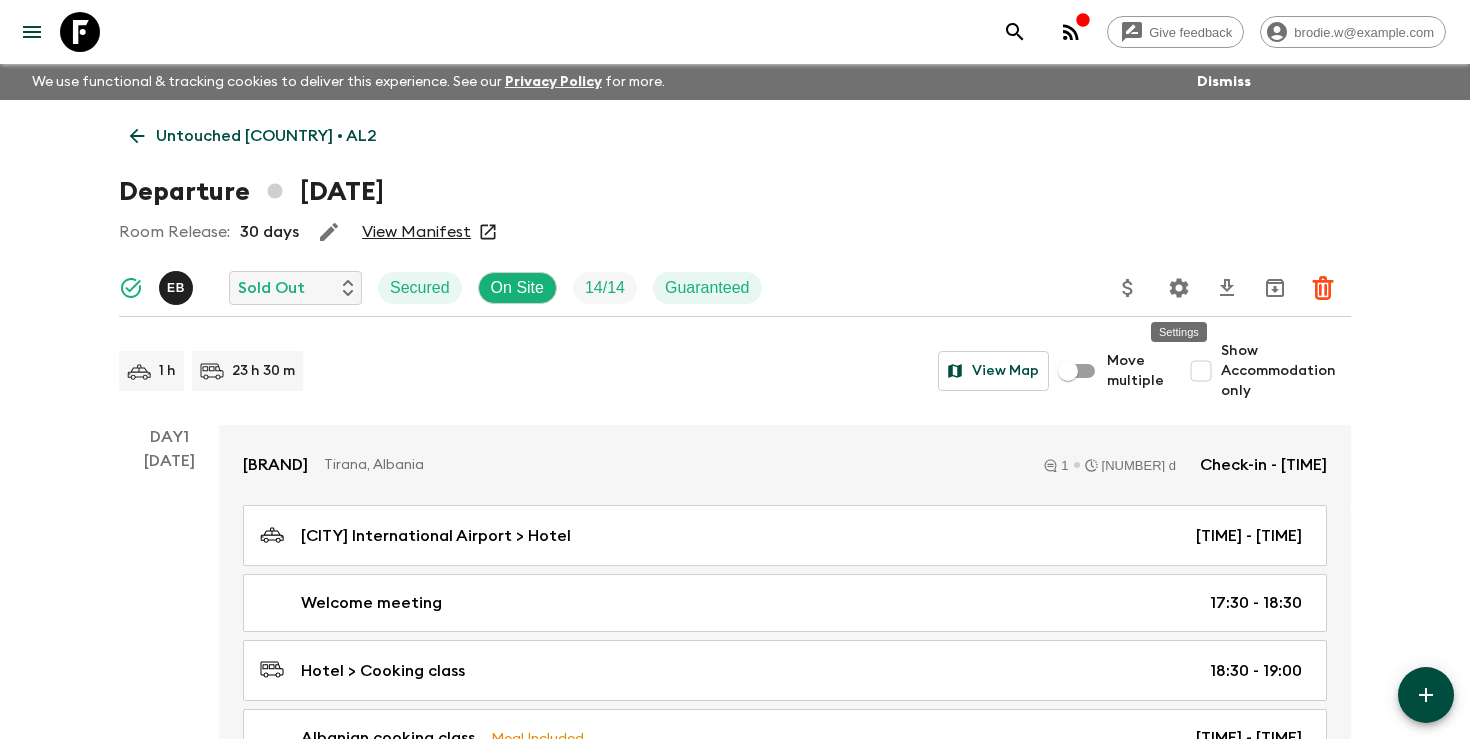 click 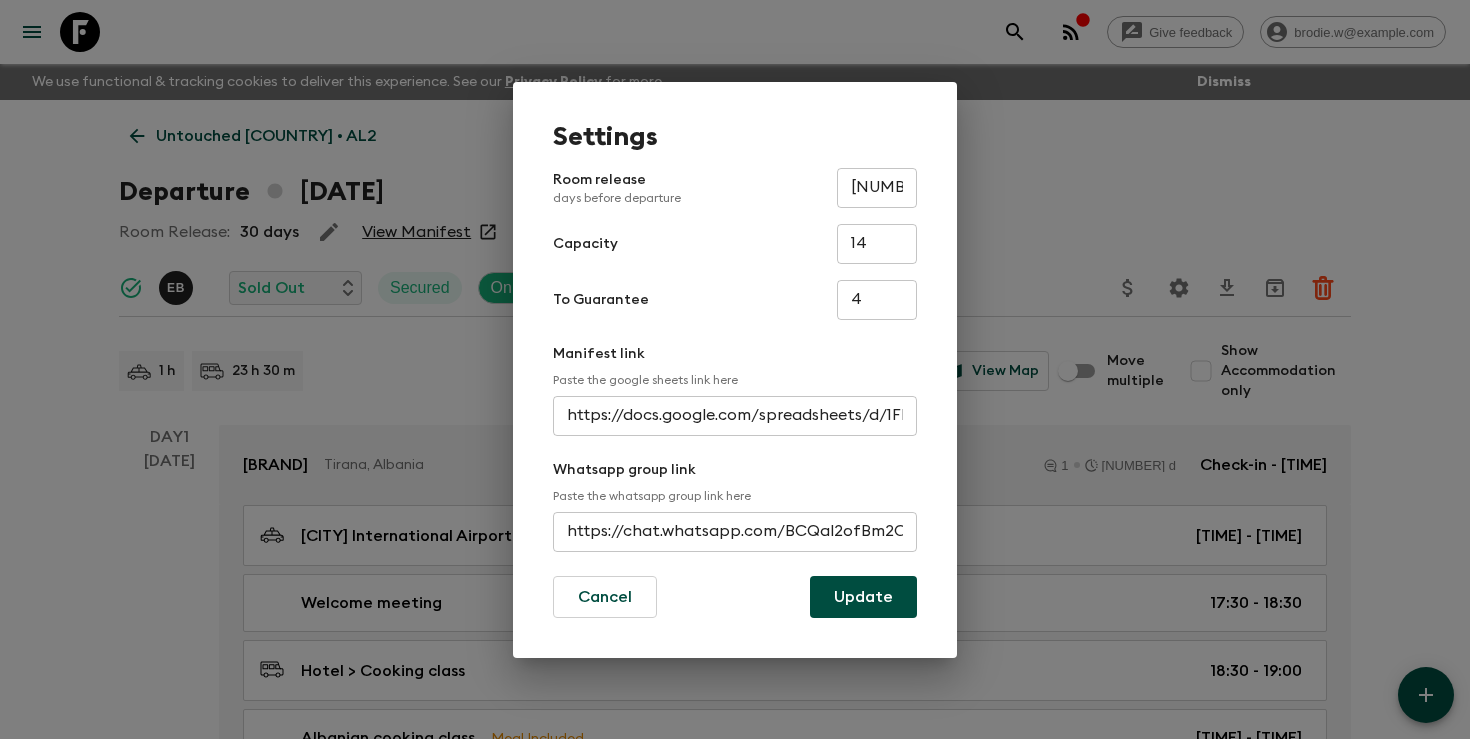 click on "Settings Room release days before departure 30 ​ Capacity  14 ​ To Guarantee  4 ​ Manifest link Paste the google sheets link here https://docs.google.com/spreadsheets/d/1FMzEQz34dwc24QzG1Gd7Db-Xf6Y7jqUknki2b0hjKNQ/edit?usp=sharing ​ Whatsapp group link Paste the whatsapp group link here https://chat.whatsapp.com/BCQal2ofBm2CsqZCJYdLuz ​ Cancel Update" at bounding box center (735, 369) 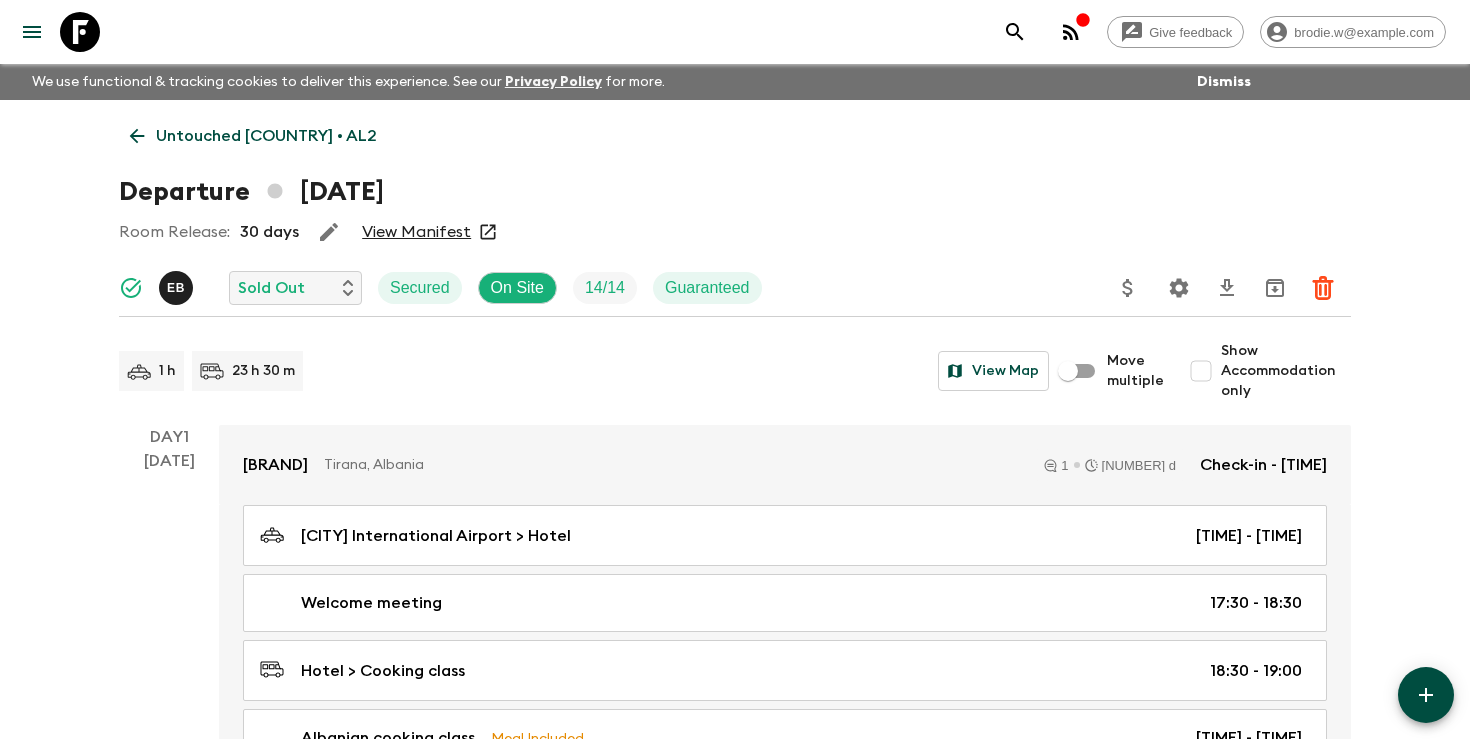 click 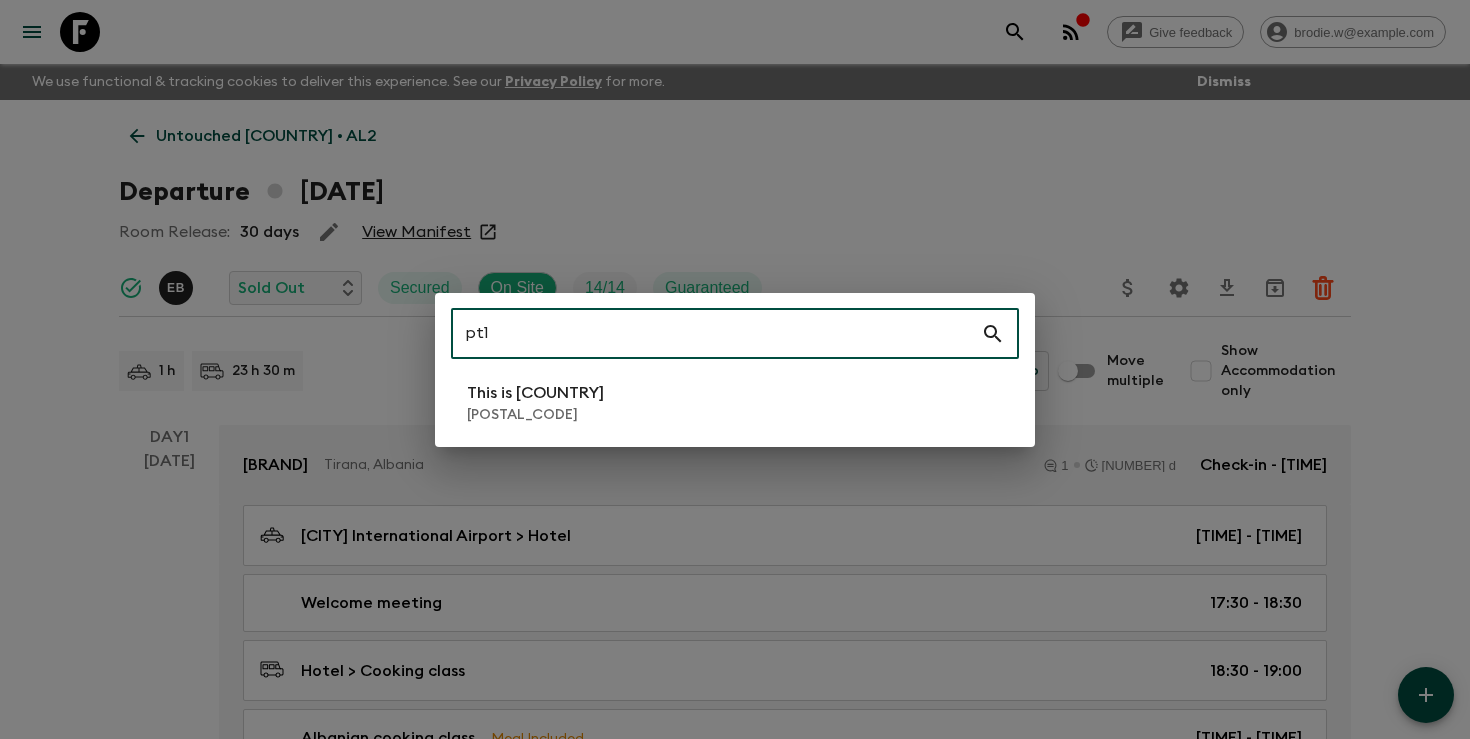 type on "pt1" 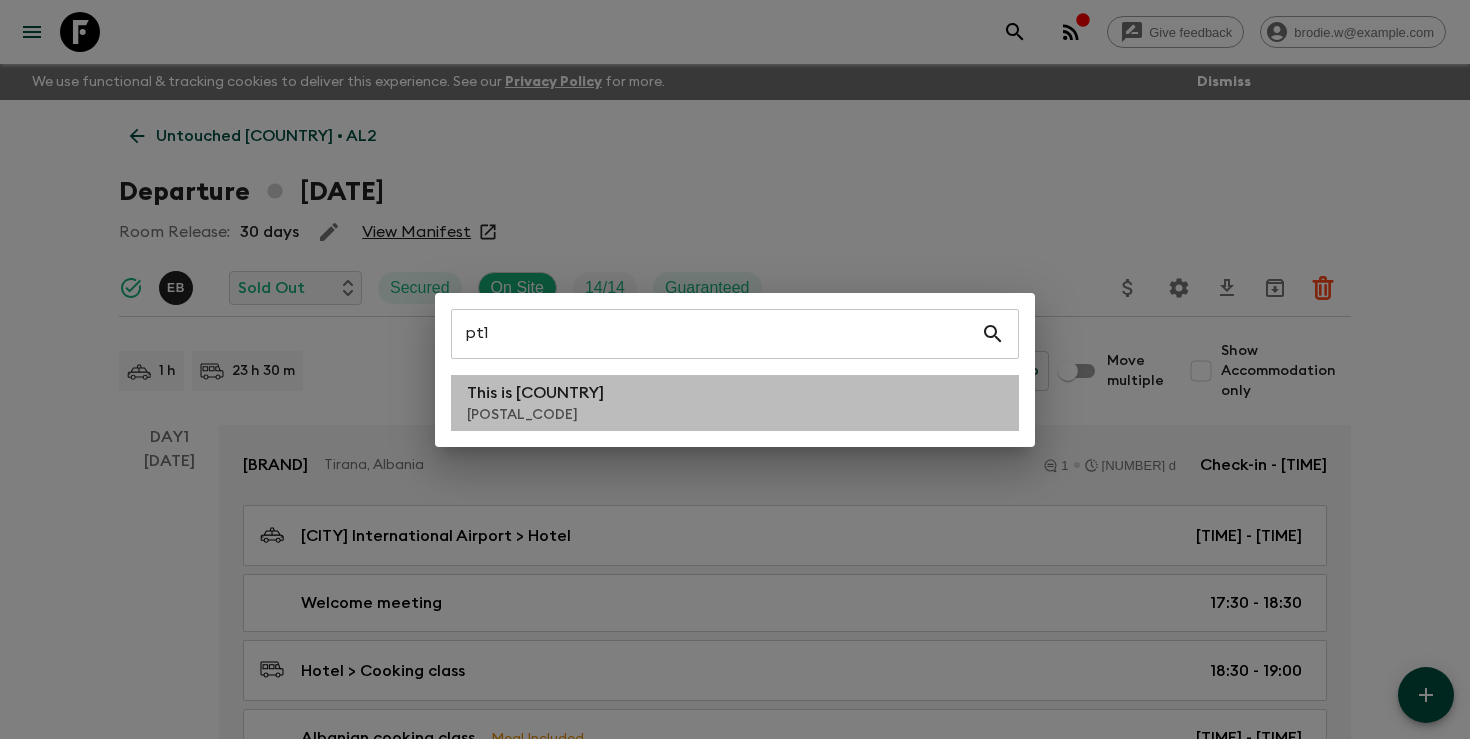 click on "This is Portugal PT1" at bounding box center [735, 403] 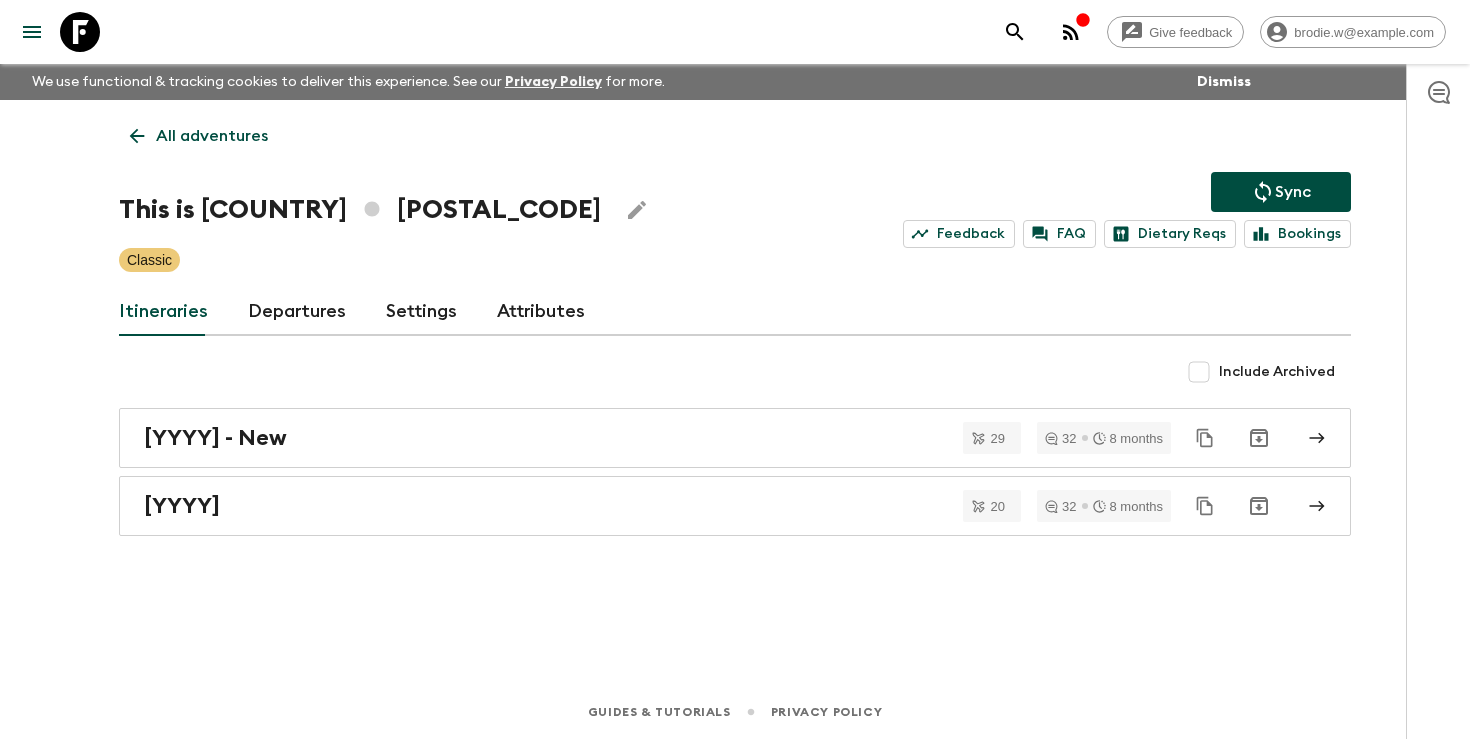 click on "Departures" at bounding box center (297, 312) 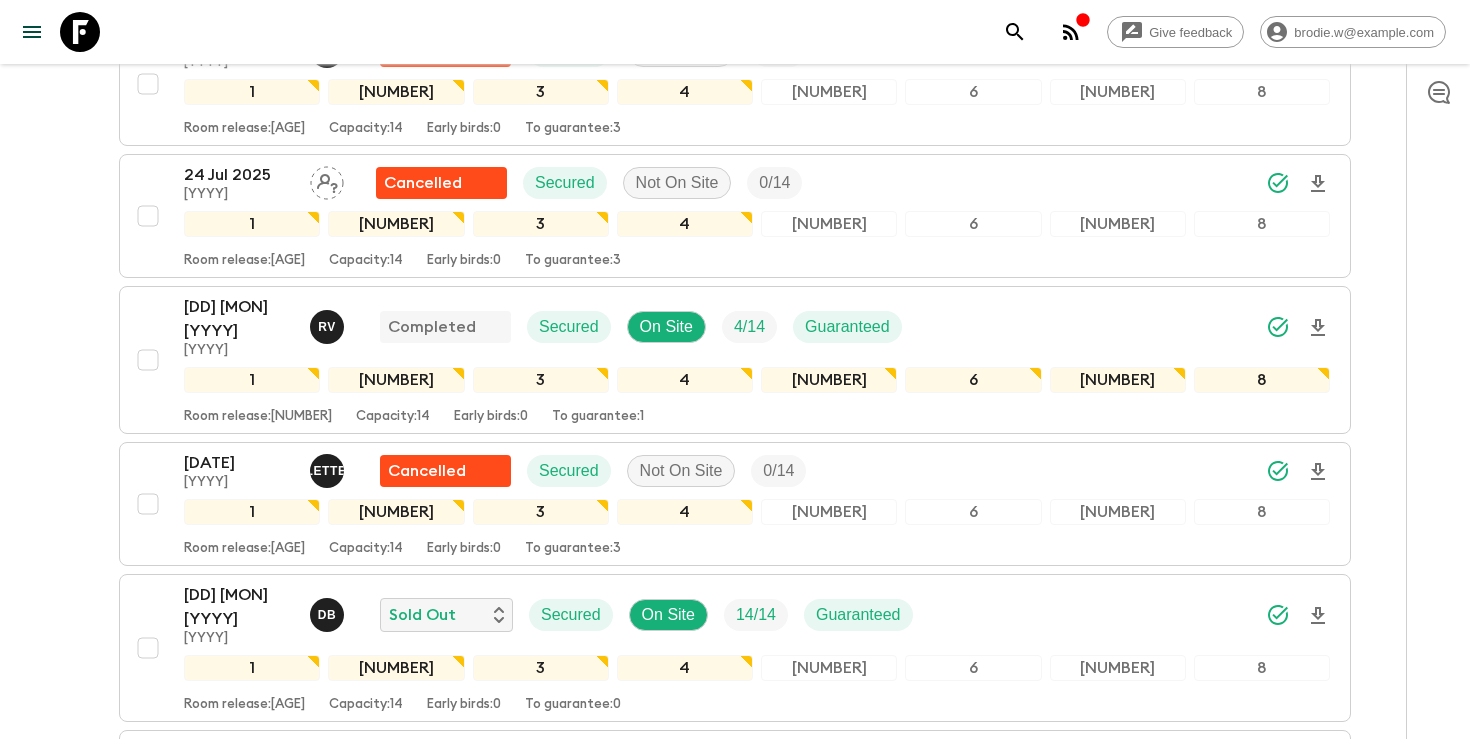 scroll, scrollTop: 6683, scrollLeft: 0, axis: vertical 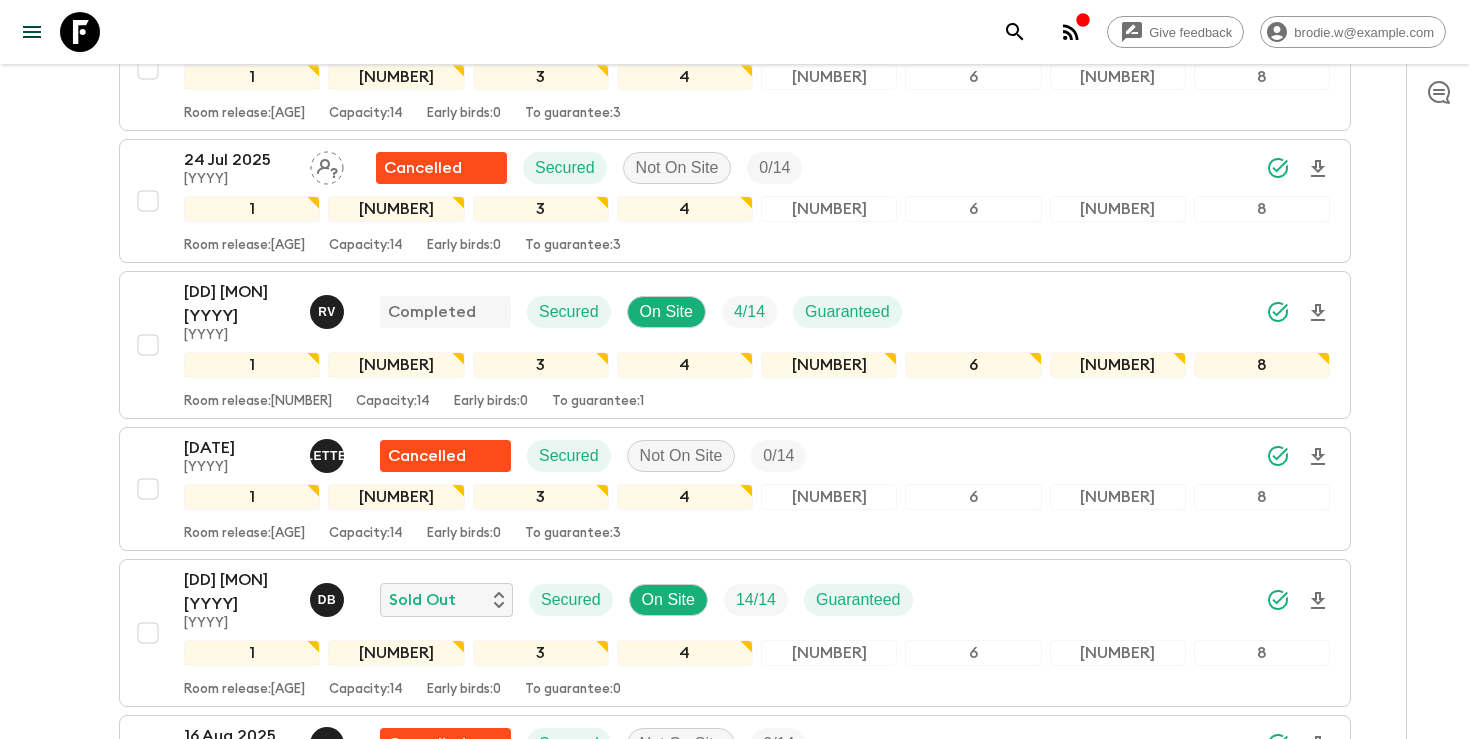 click on "23 Aug 2025 2025 B P On Request Secured On Site 10 / 14 Guaranteed" at bounding box center (757, 1032) 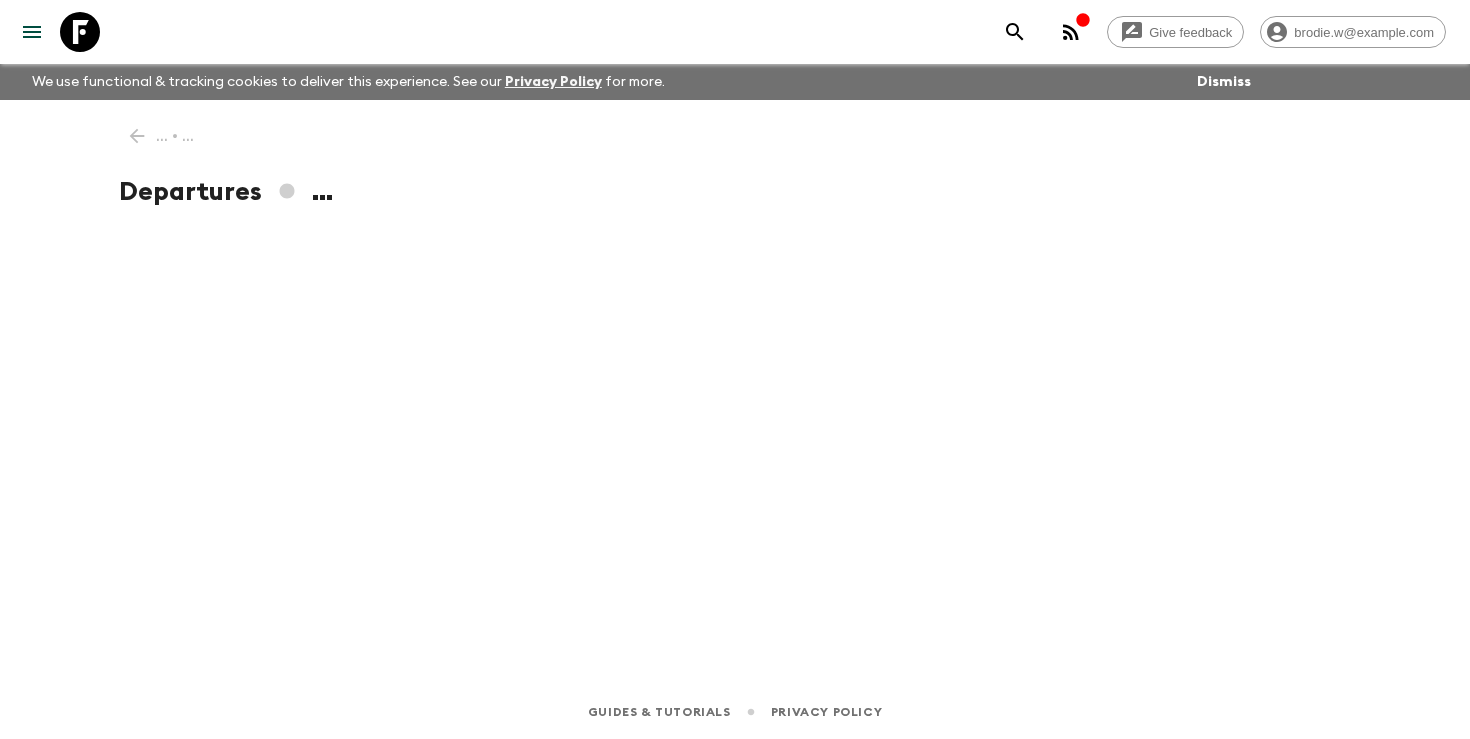scroll, scrollTop: 0, scrollLeft: 0, axis: both 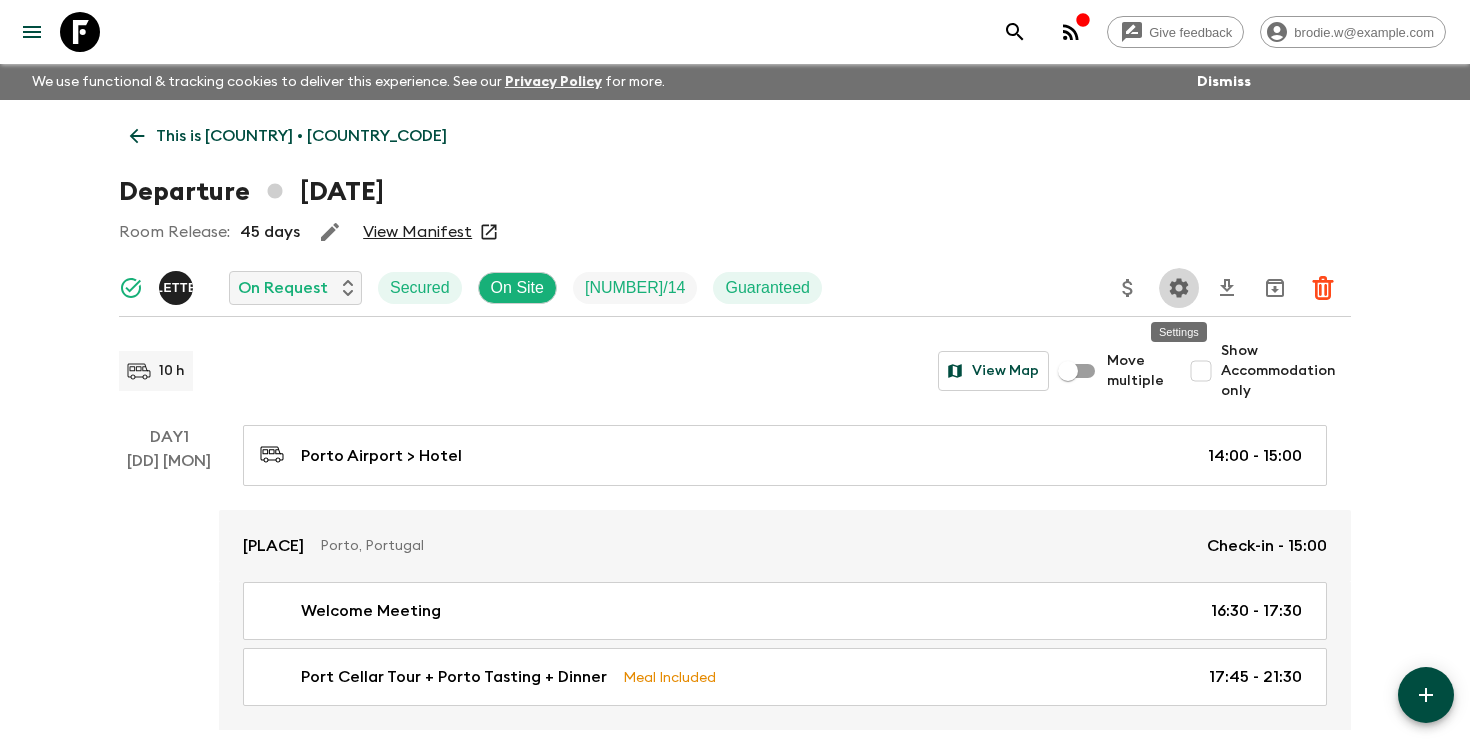 click at bounding box center (1179, 288) 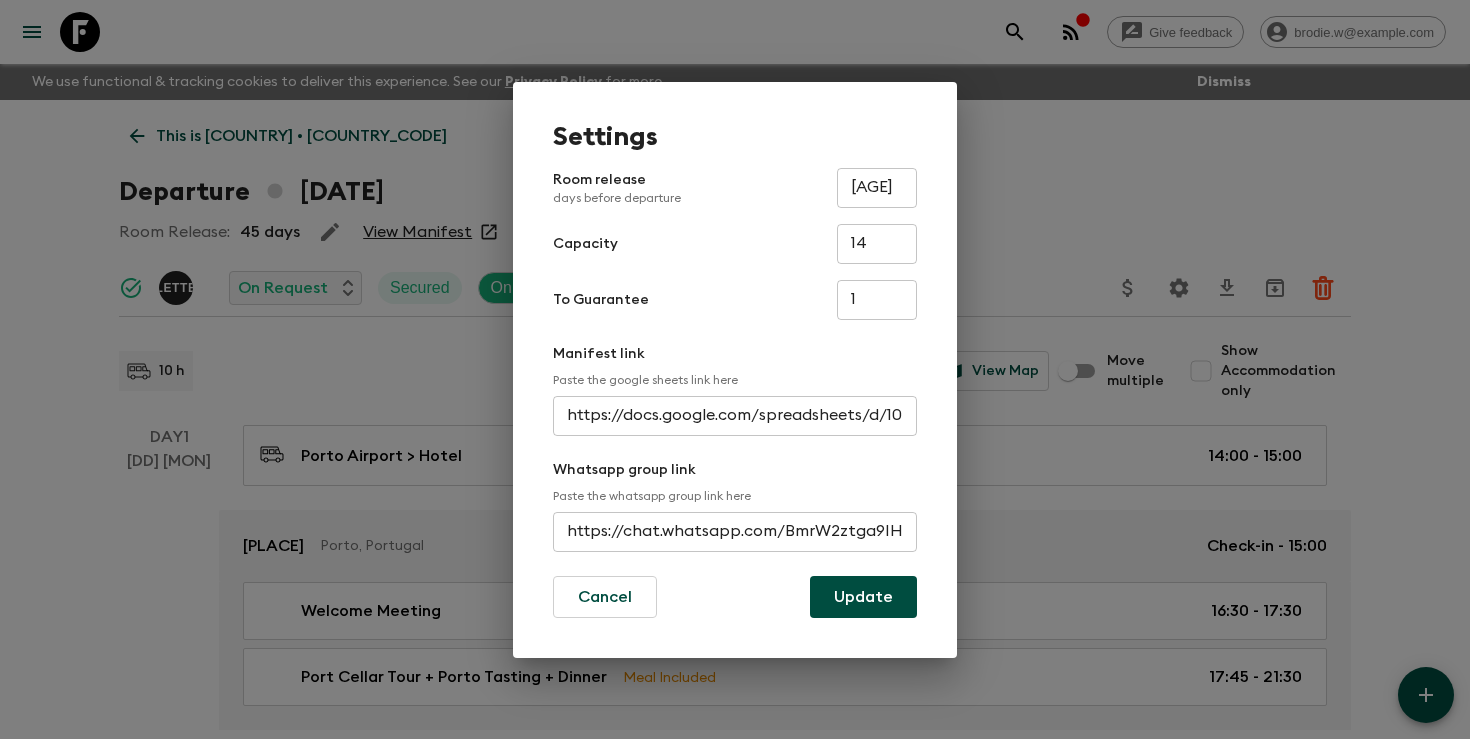 click on "https://chat.whatsapp.com/BmrW2ztga9IHnAfze3CeZF" at bounding box center [735, 532] 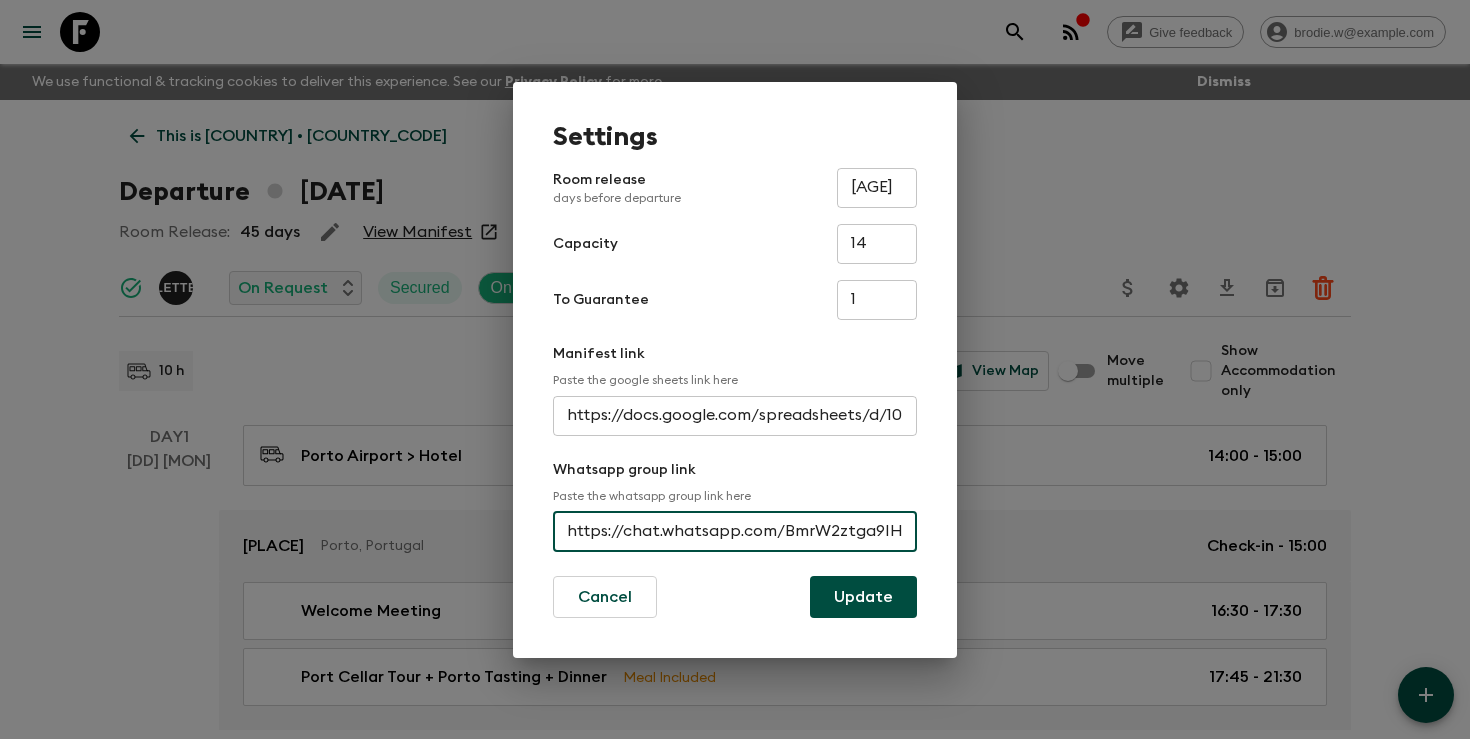 click on "https://chat.whatsapp.com/BmrW2ztga9IHnAfze3CeZF" at bounding box center (735, 532) 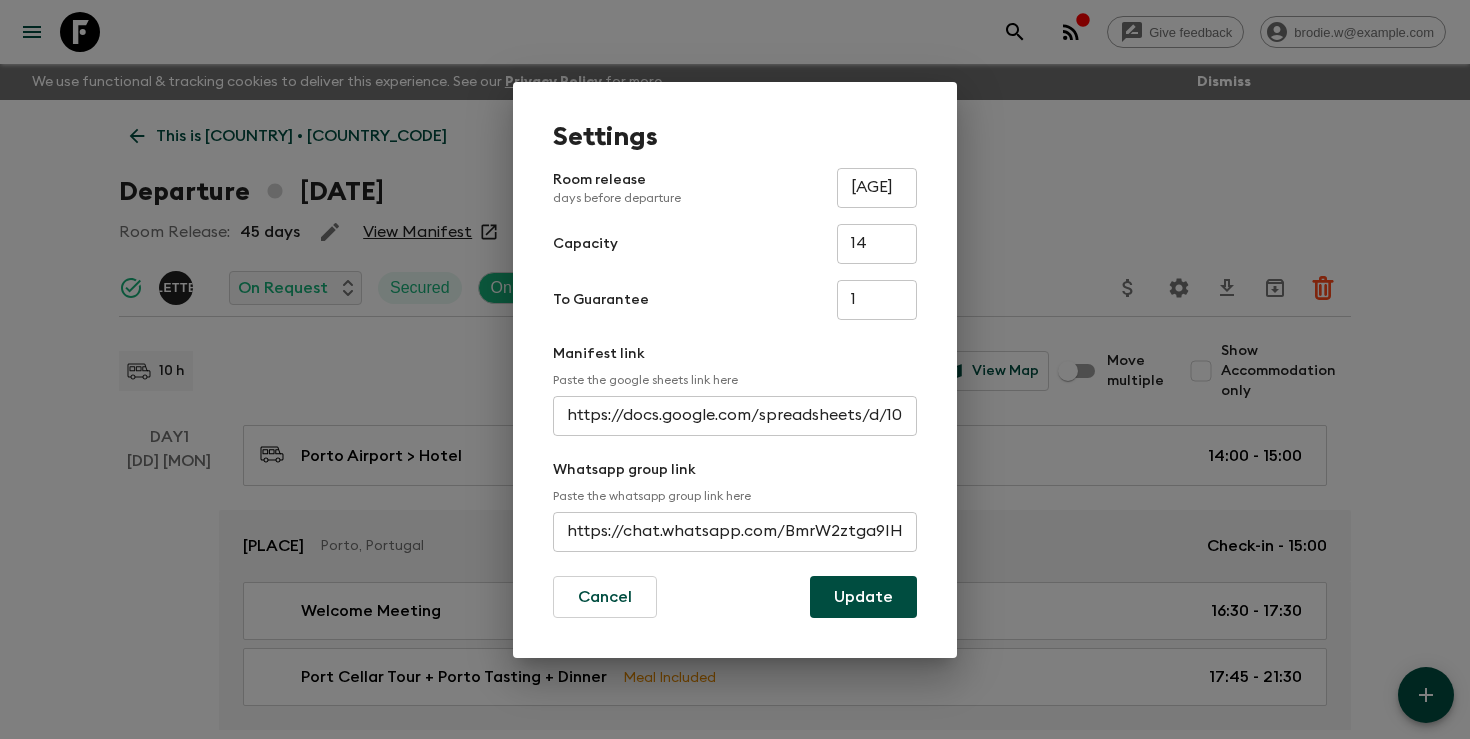 click on "Settings Room release days before departure 45 ​ Capacity  14 ​ To Guarantee  1 ​ Manifest link Paste the google sheets link here https://docs.google.com/spreadsheets/d/10MhDTjOq__m9xDhsrnMeIz_cFJ06S0zlpZtG9rI0D_U/edit?gid=927102112#gid=927102112 ​ Whatsapp group link Paste the whatsapp group link here https://chat.whatsapp.com/BmrW2ztga9IHnAfze3CeZF ​ Cancel Update" at bounding box center [735, 369] 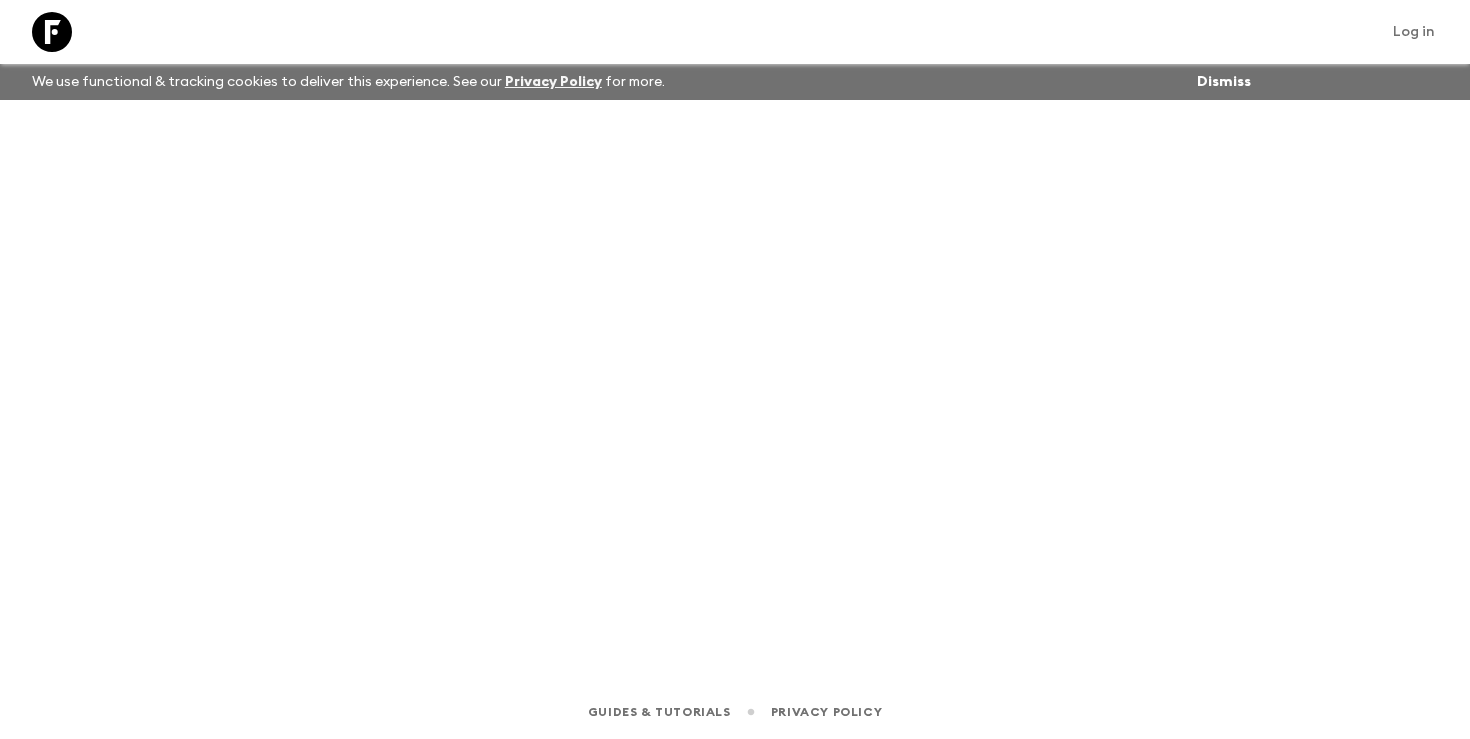 scroll, scrollTop: 0, scrollLeft: 0, axis: both 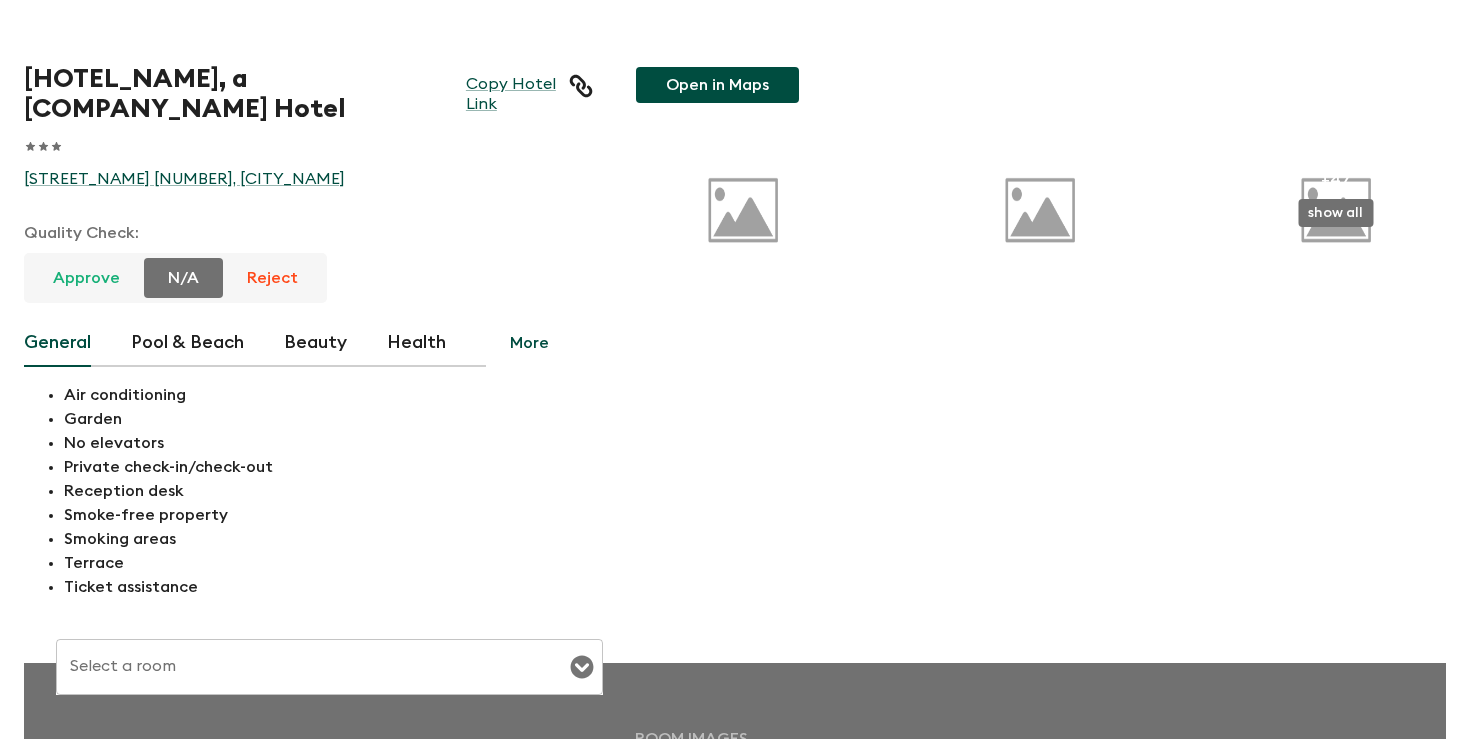 type on "Bungalow" 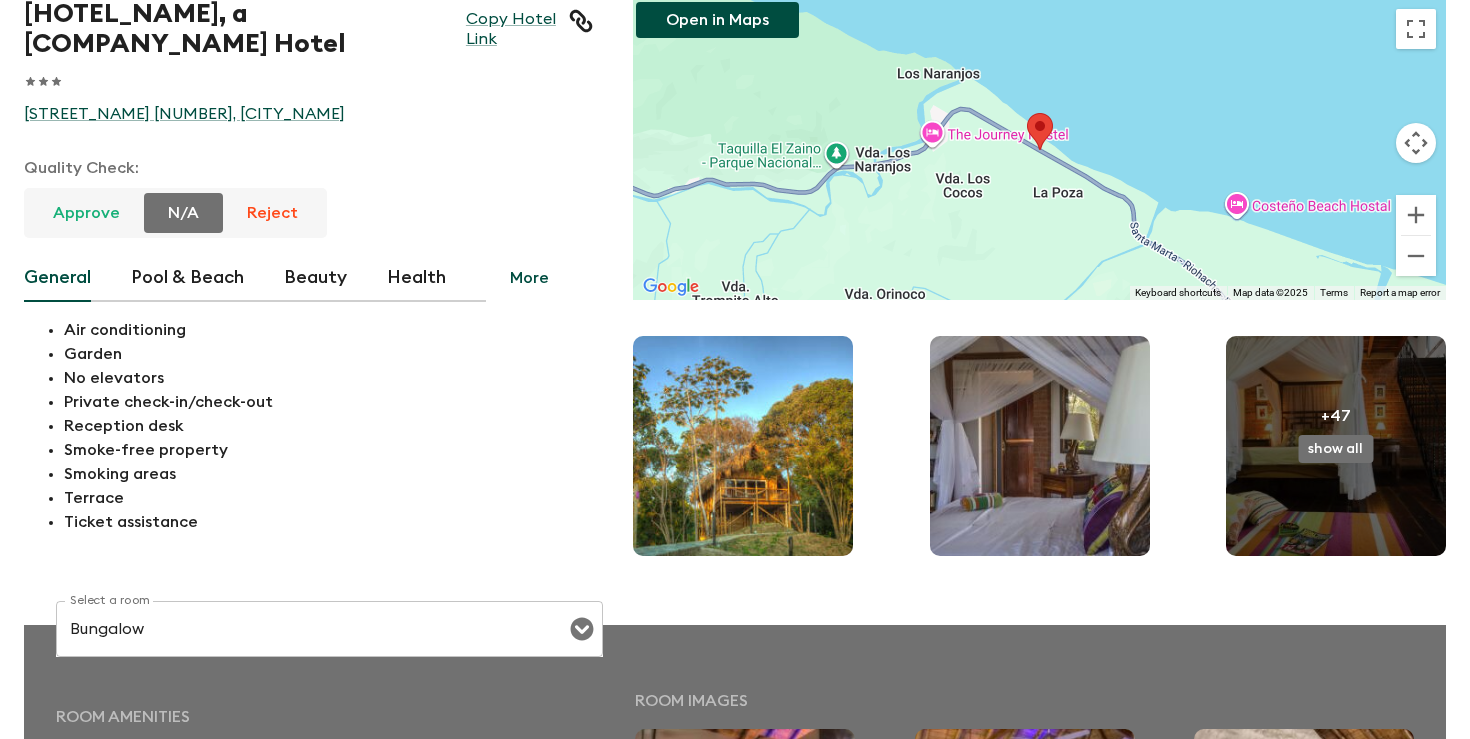 scroll, scrollTop: 0, scrollLeft: 0, axis: both 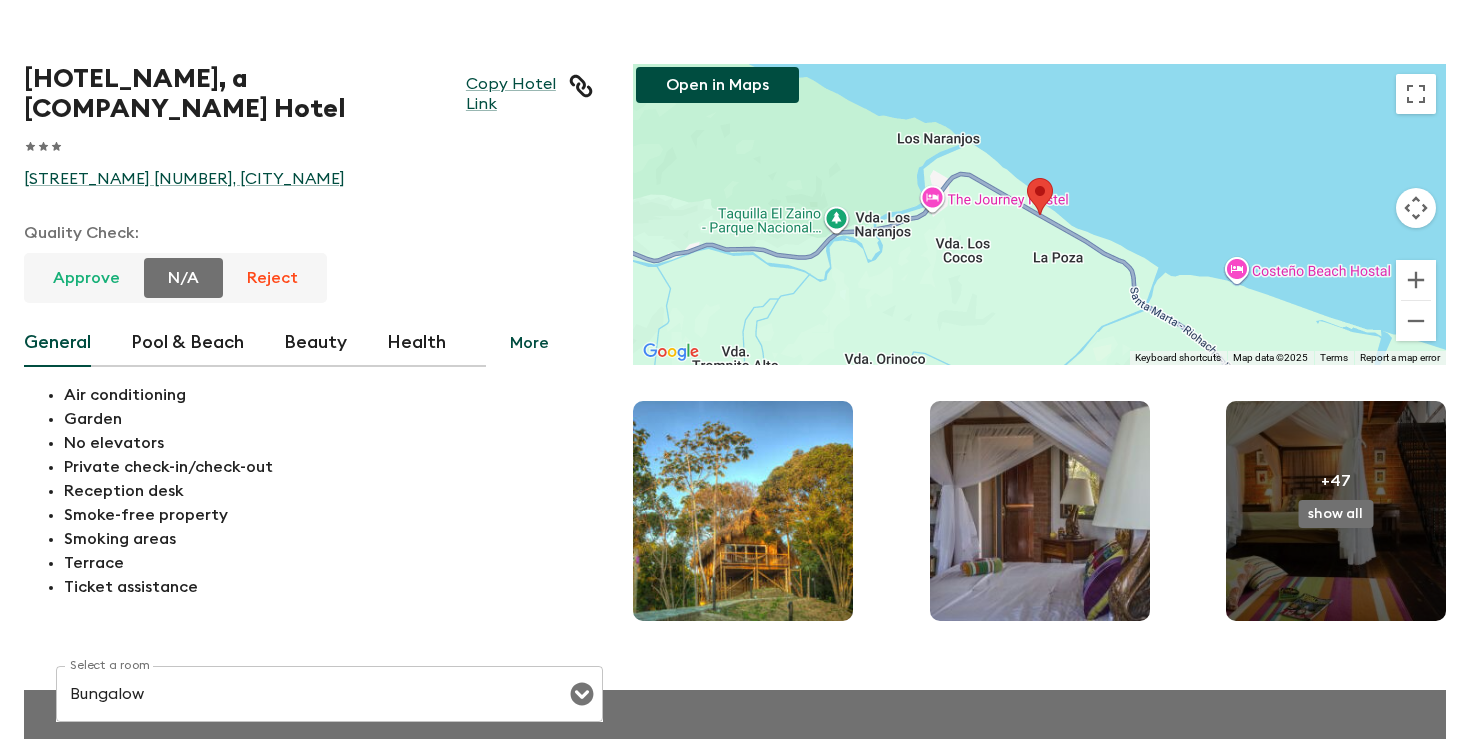 click on "Pool & Beach" at bounding box center [187, 343] 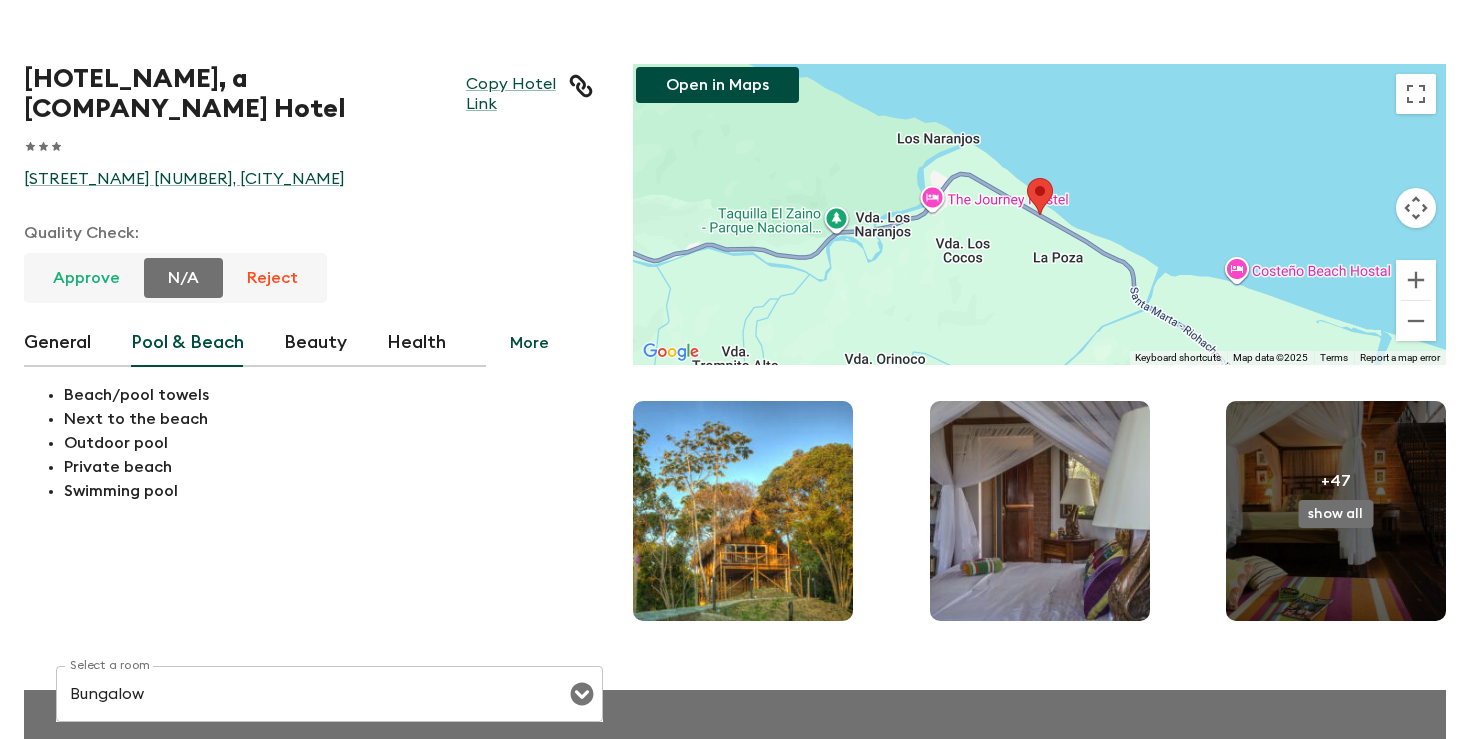click on "Beauty" at bounding box center (315, 343) 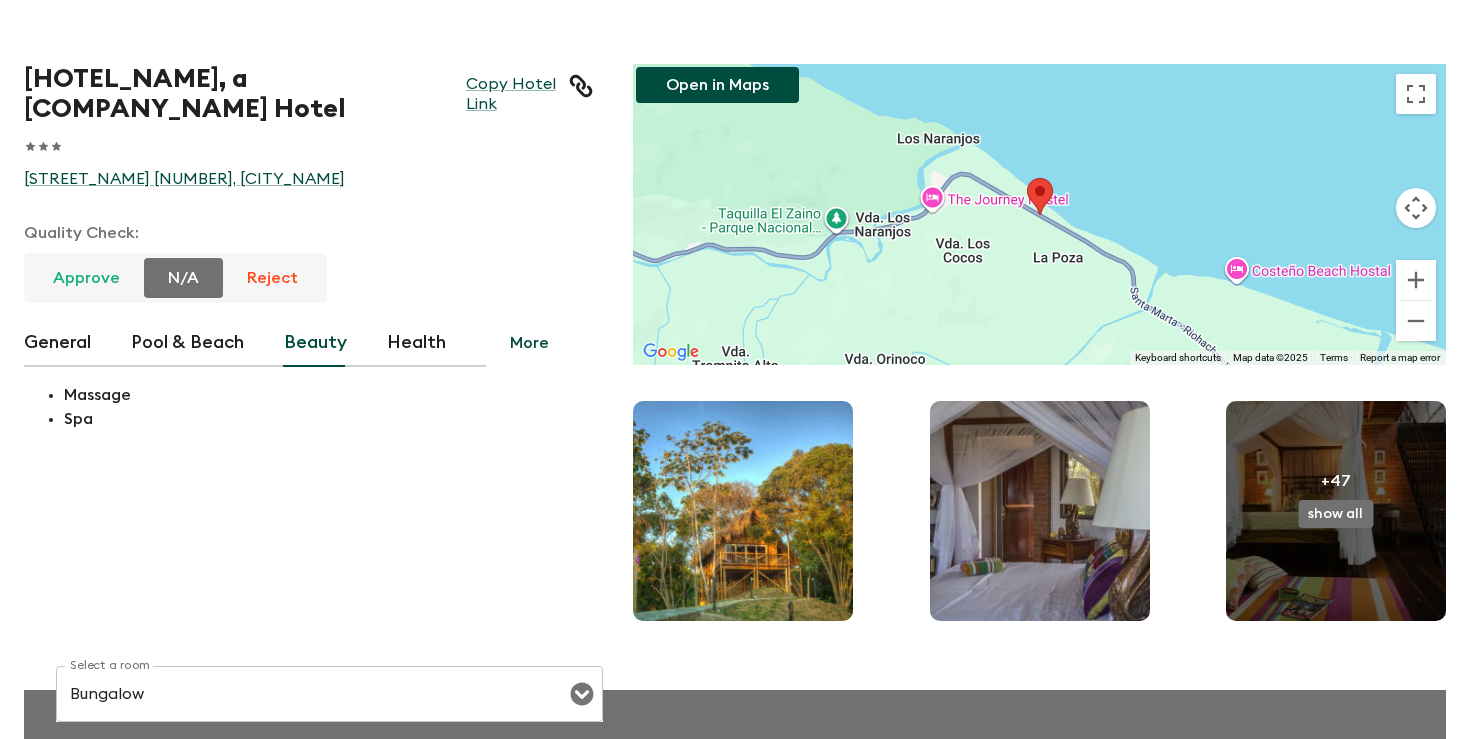 click on "Health" at bounding box center (416, 343) 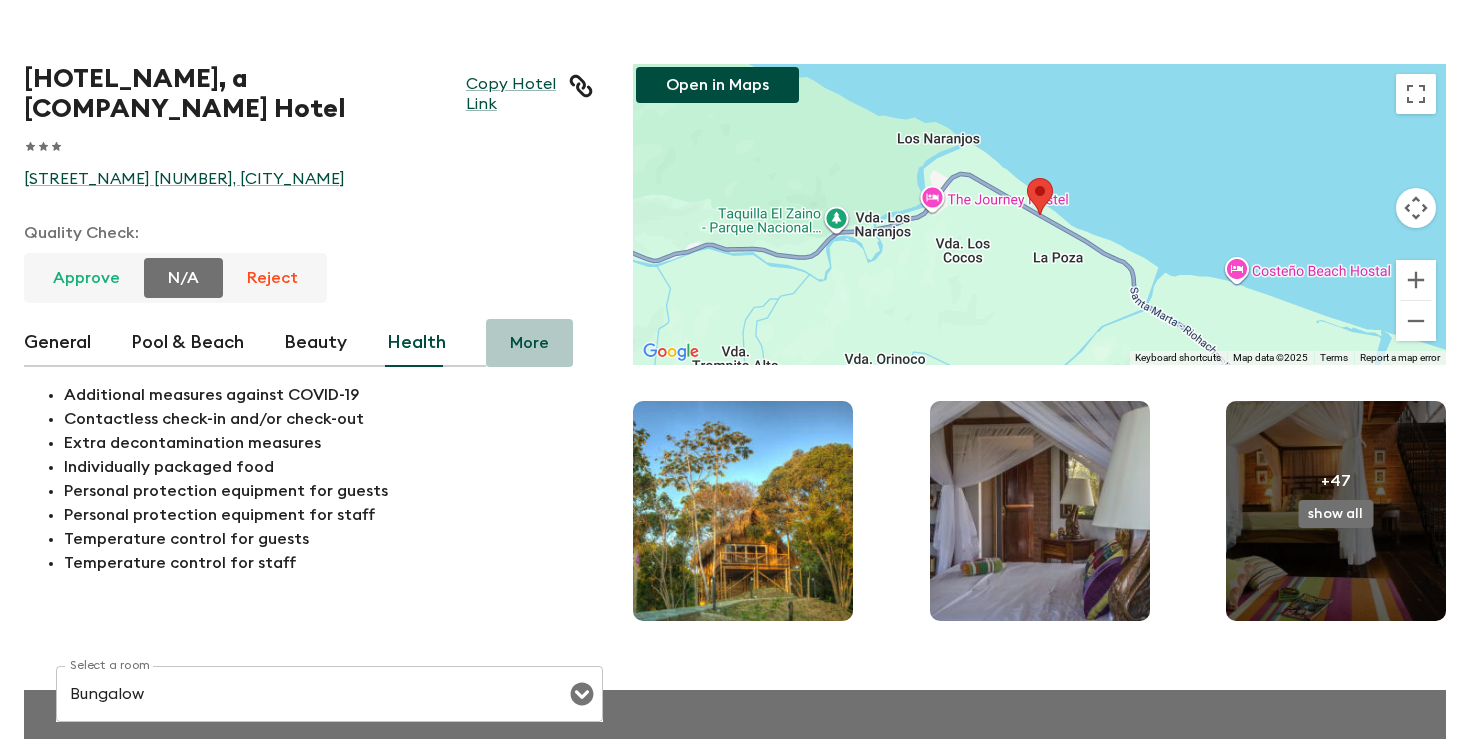 click on "More" at bounding box center [529, 343] 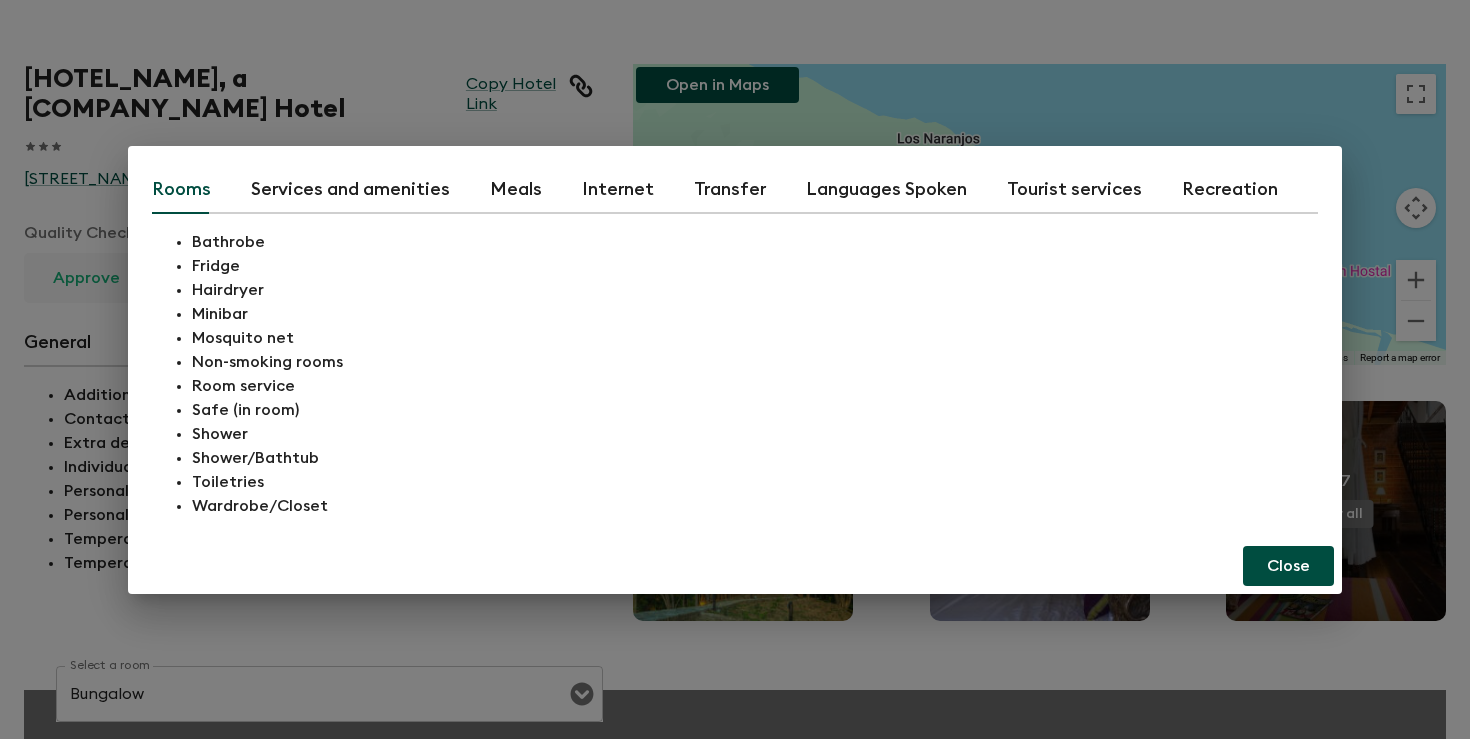 click on "Internet" at bounding box center (618, 190) 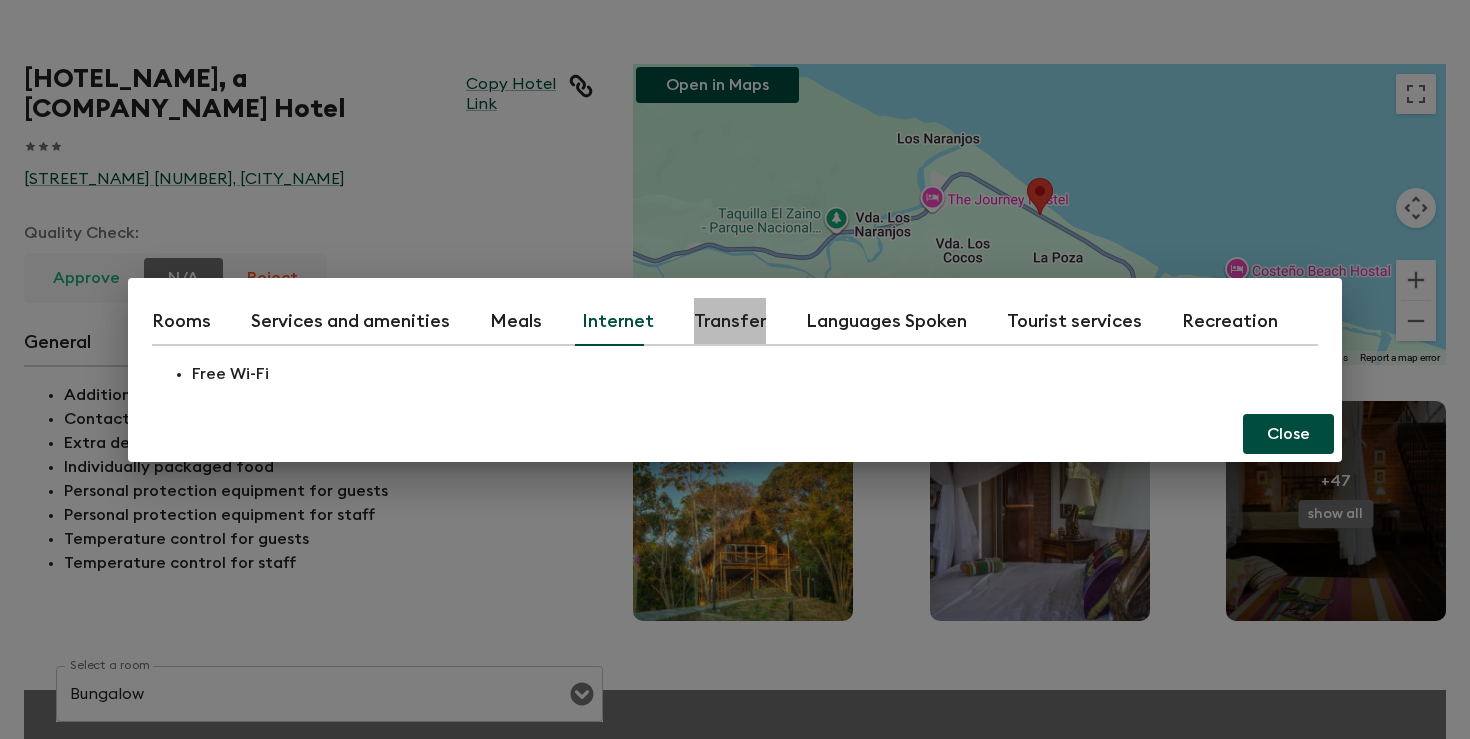 click on "Transfer" at bounding box center [730, 322] 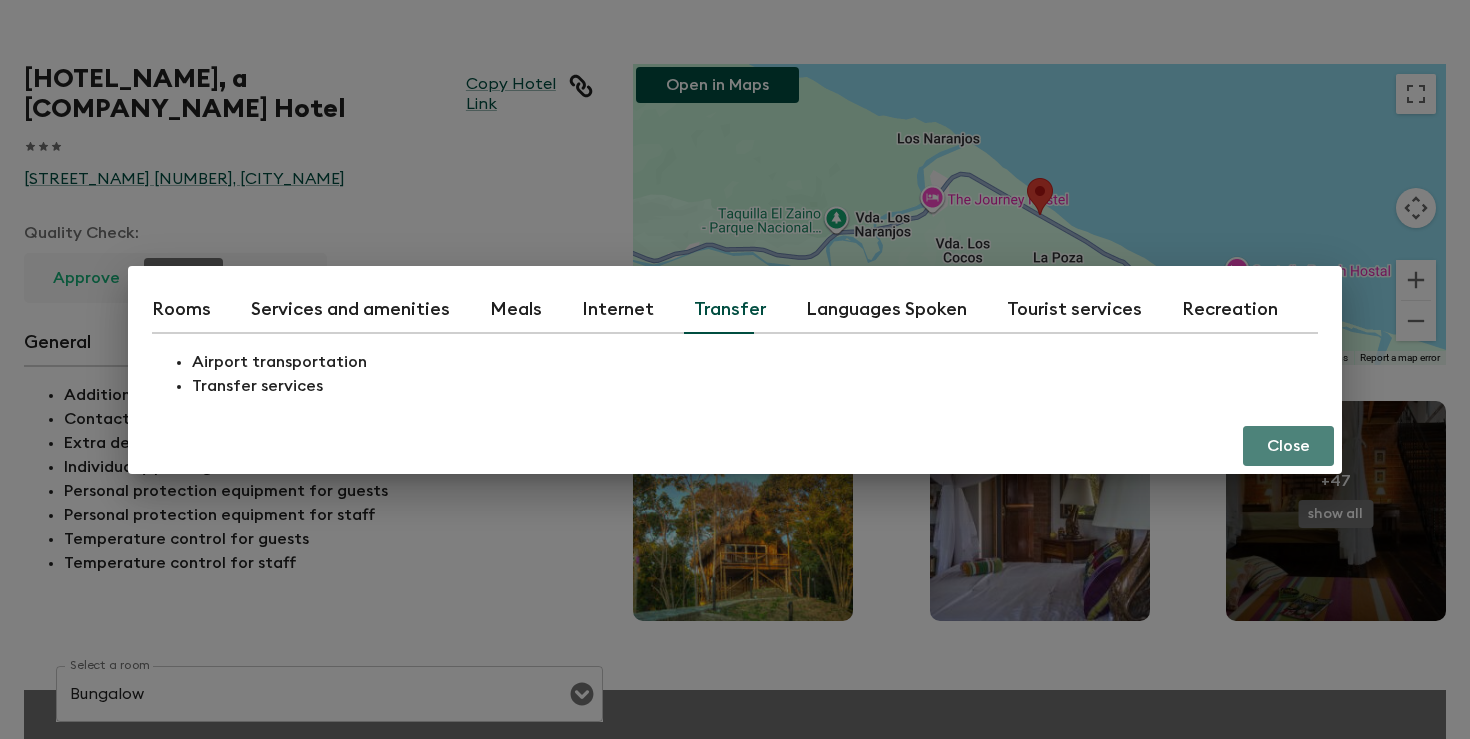 click on "Close" at bounding box center (1288, 446) 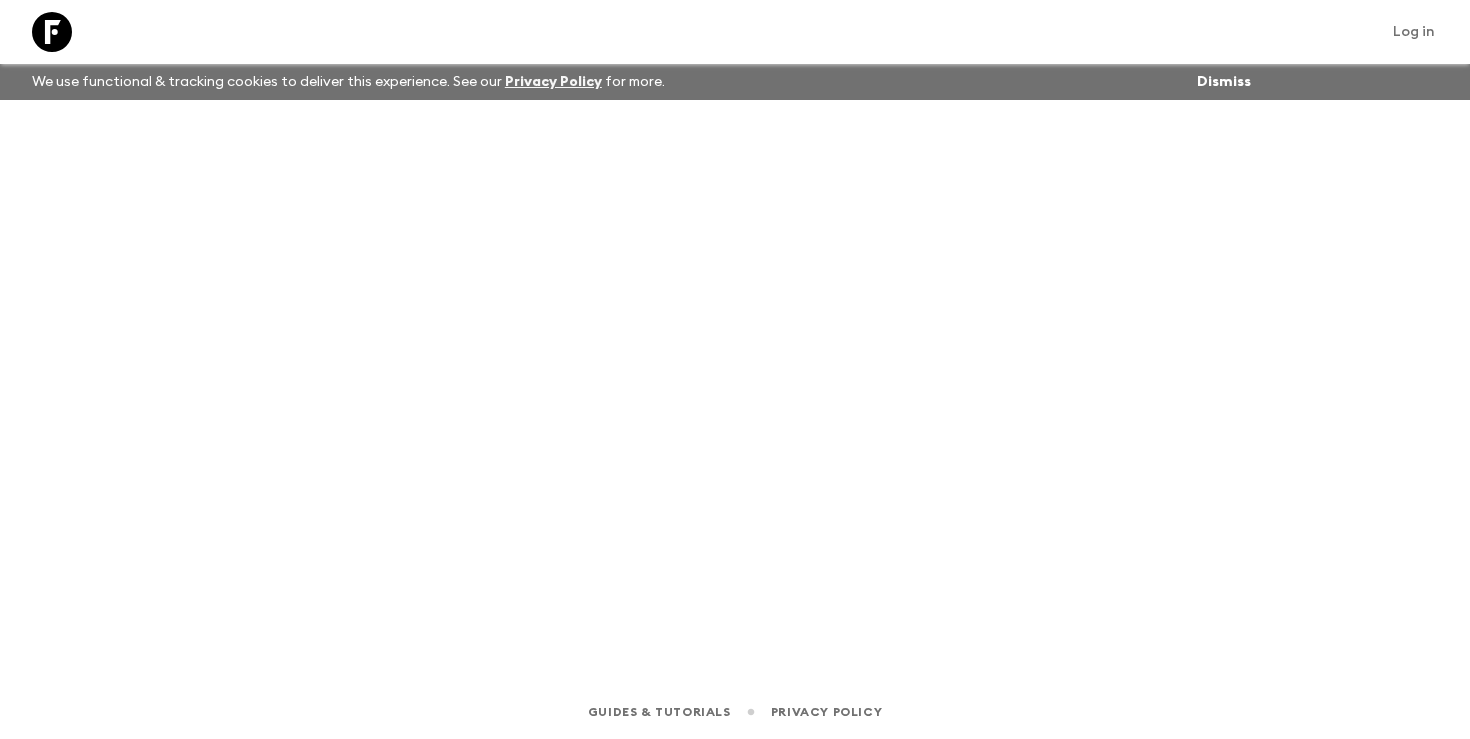 scroll, scrollTop: 0, scrollLeft: 0, axis: both 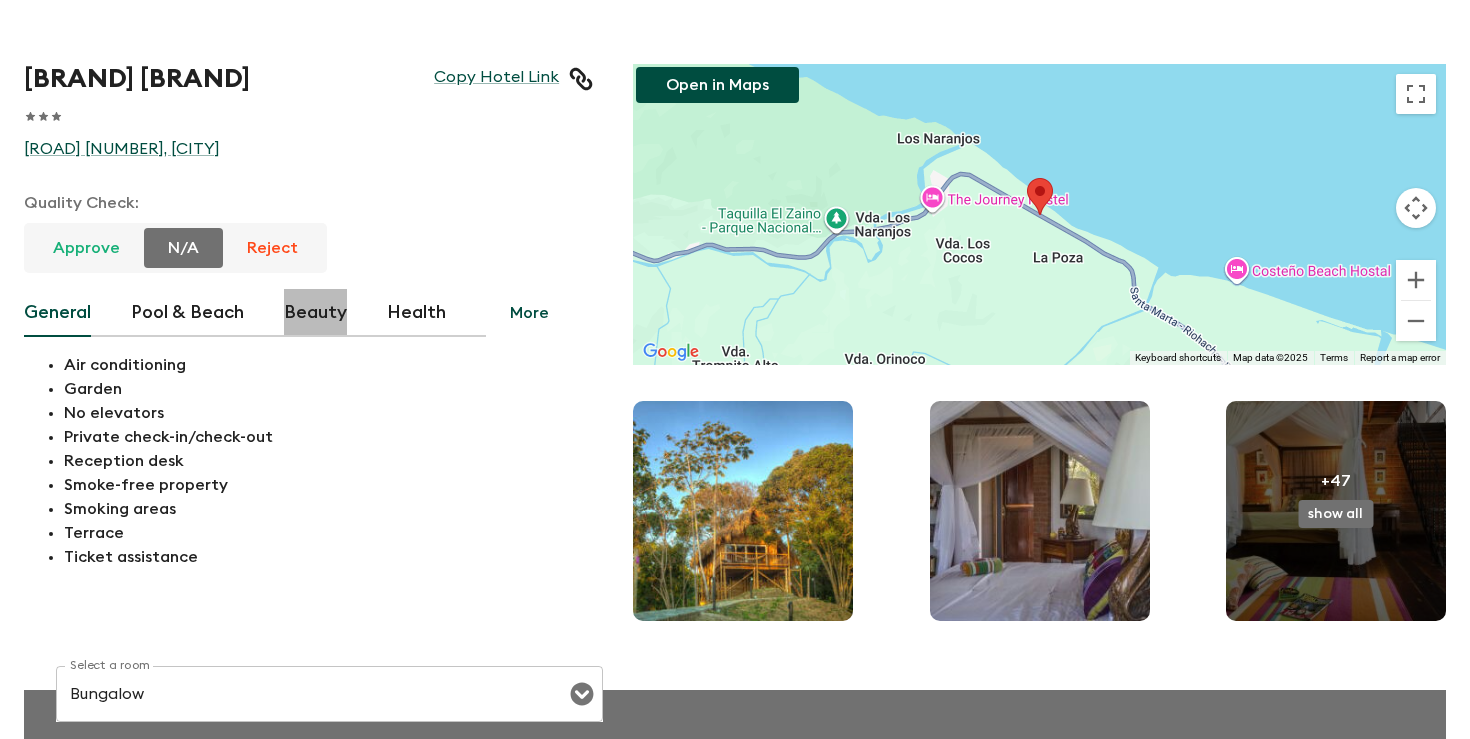 click on "Beauty" at bounding box center [315, 313] 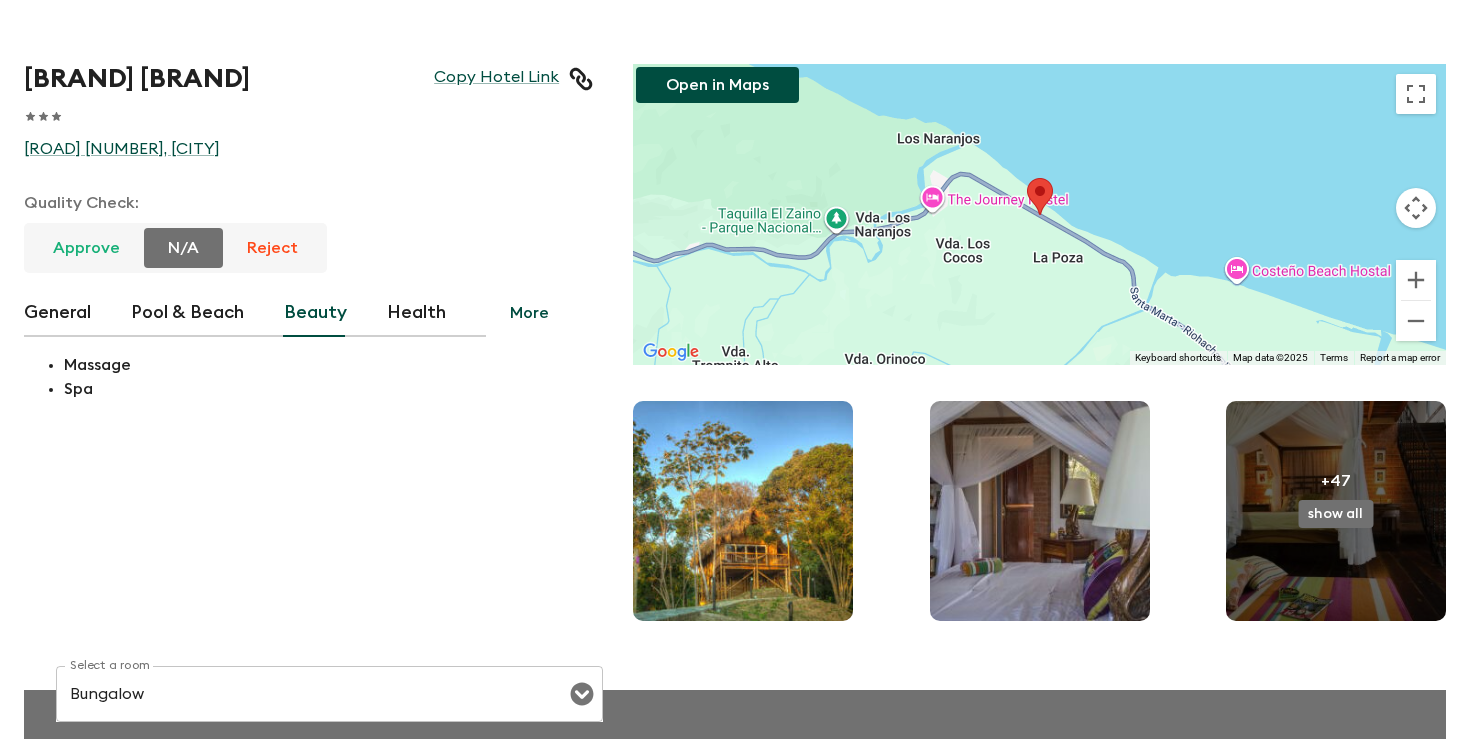 click on "Pool & Beach" at bounding box center [187, 313] 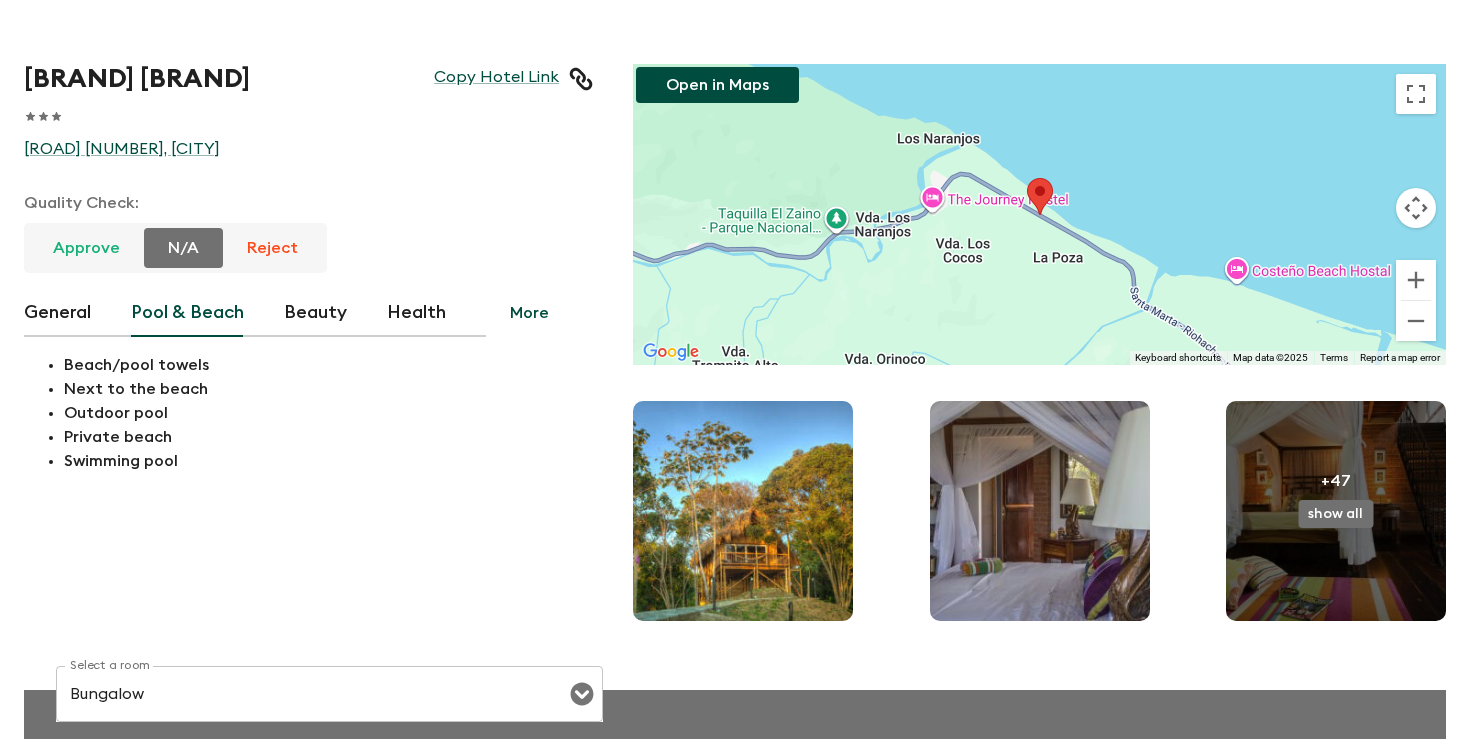 click on "Health" at bounding box center [416, 313] 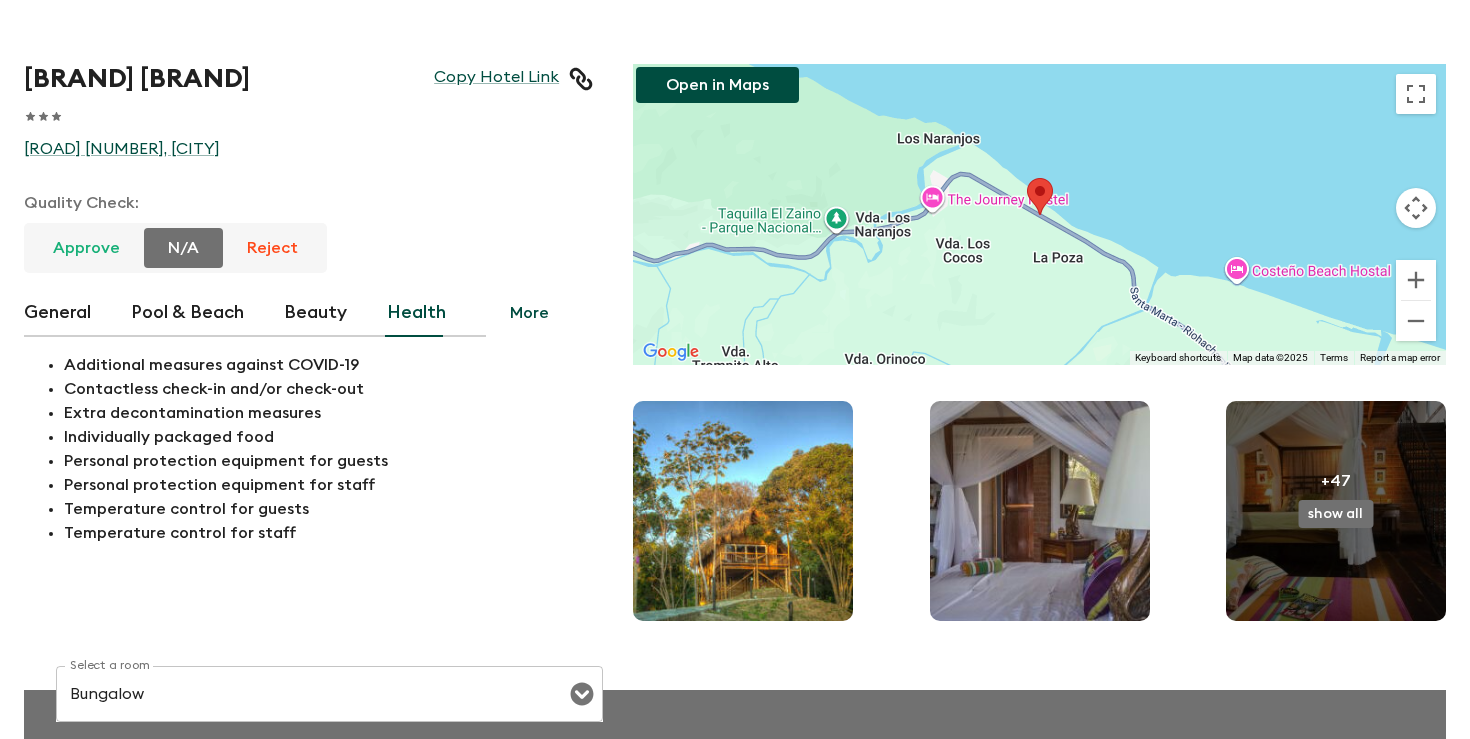 click on "More" at bounding box center [529, 313] 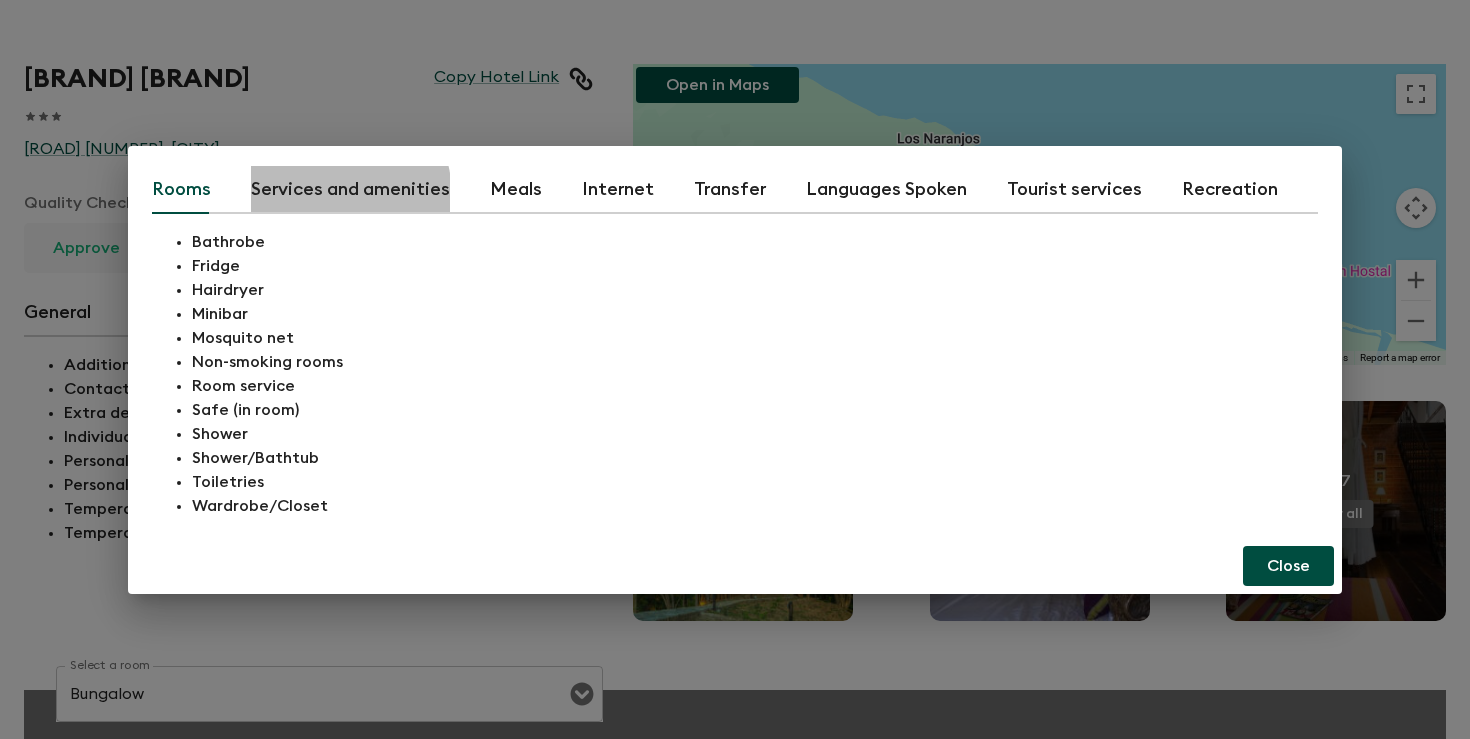 click on "Services and amenities" at bounding box center (350, 190) 